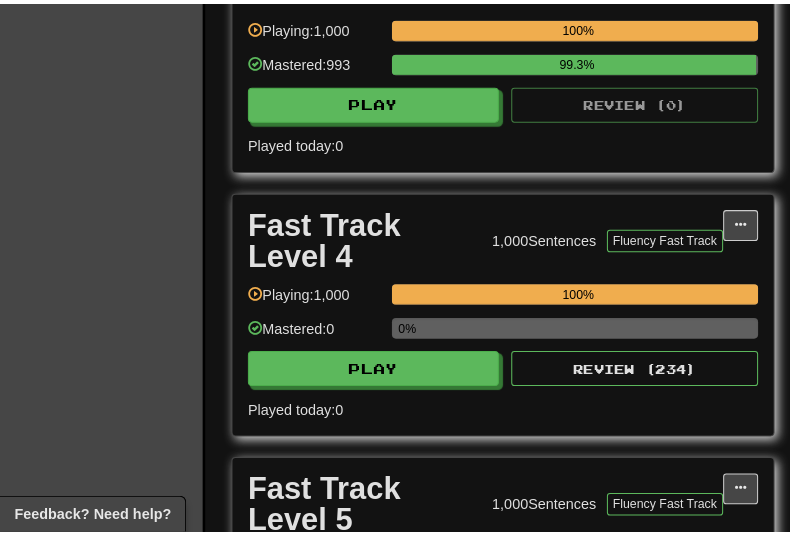 scroll, scrollTop: 1500, scrollLeft: 0, axis: vertical 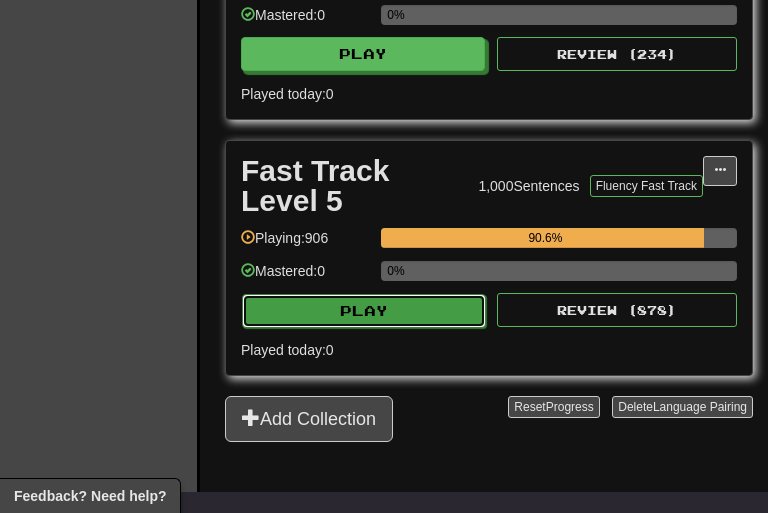 click on "Play" at bounding box center (364, 311) 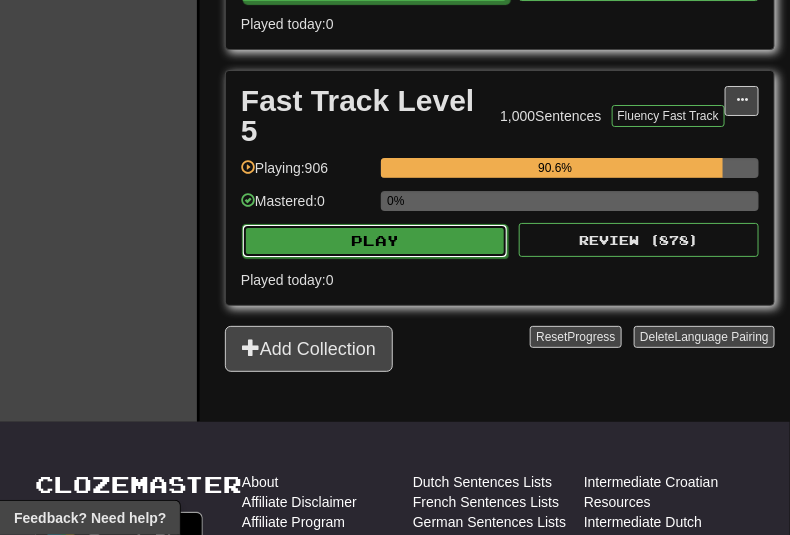 select on "***" 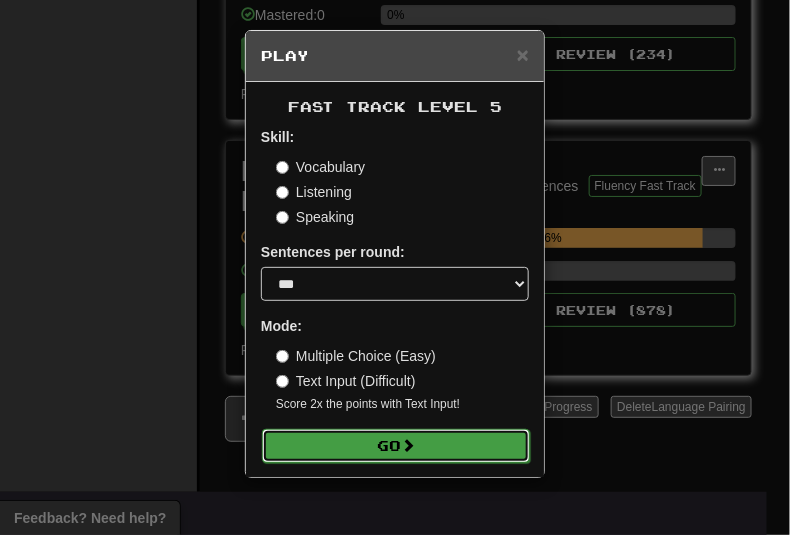 click on "Go" at bounding box center (396, 446) 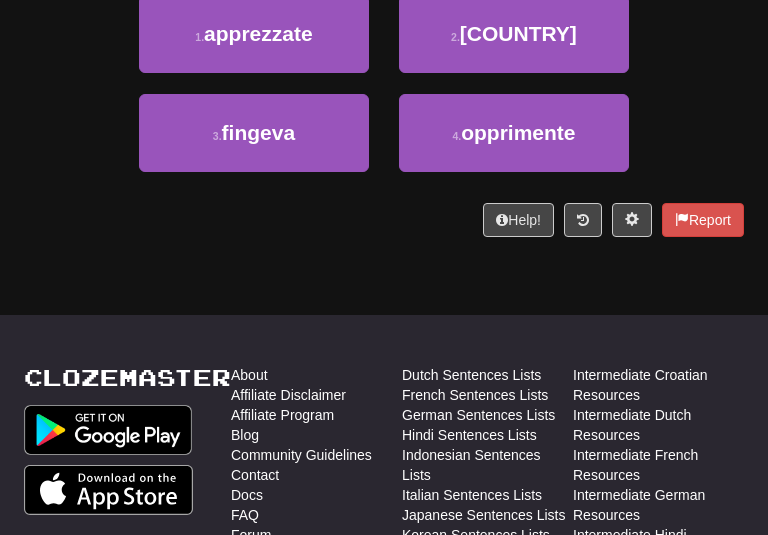 scroll, scrollTop: 0, scrollLeft: 0, axis: both 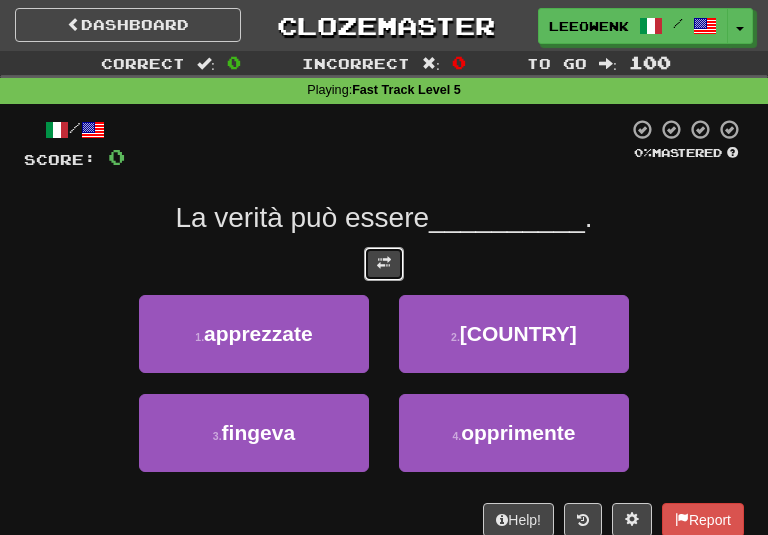 click at bounding box center [384, 264] 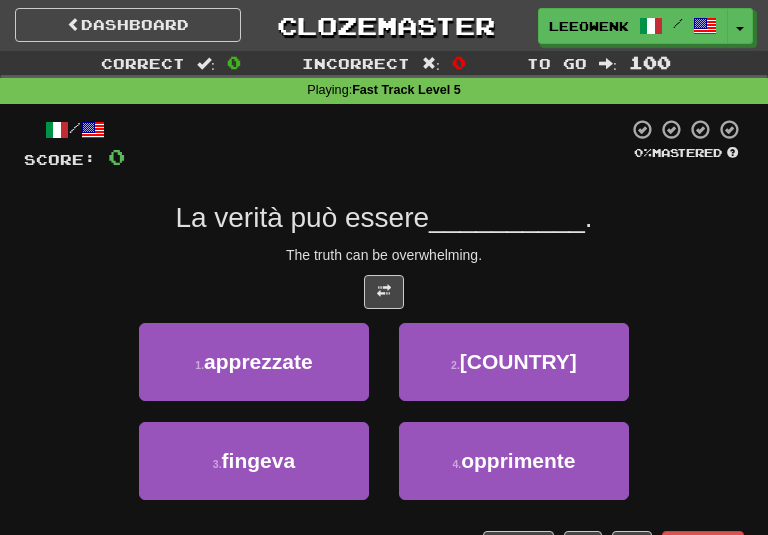 click on "The truth can be overwhelming." at bounding box center [384, 255] 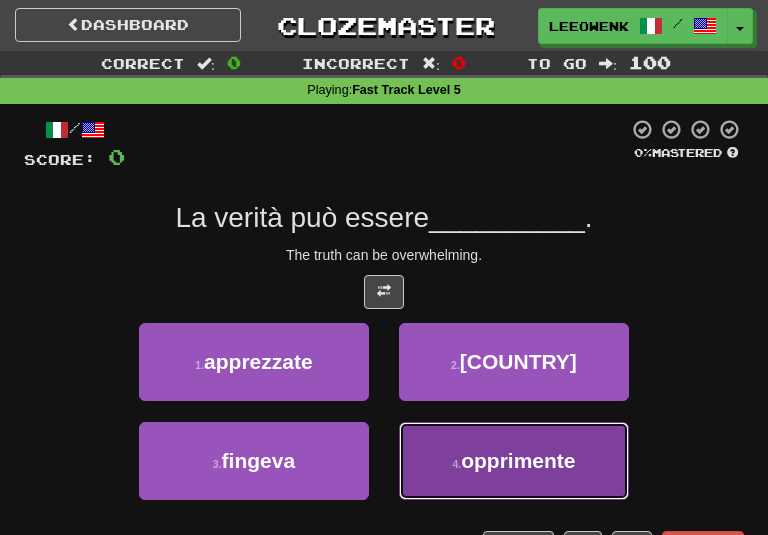 click on "4 .  opprimente" at bounding box center [514, 461] 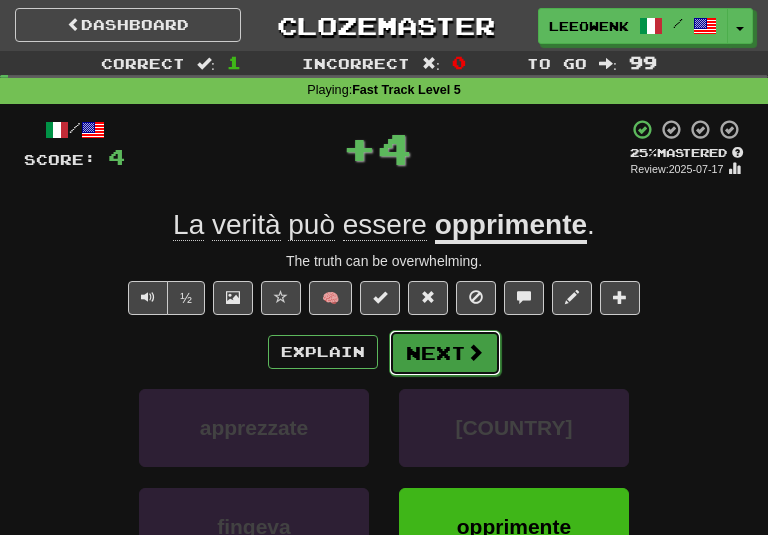 click on "Next" at bounding box center (445, 353) 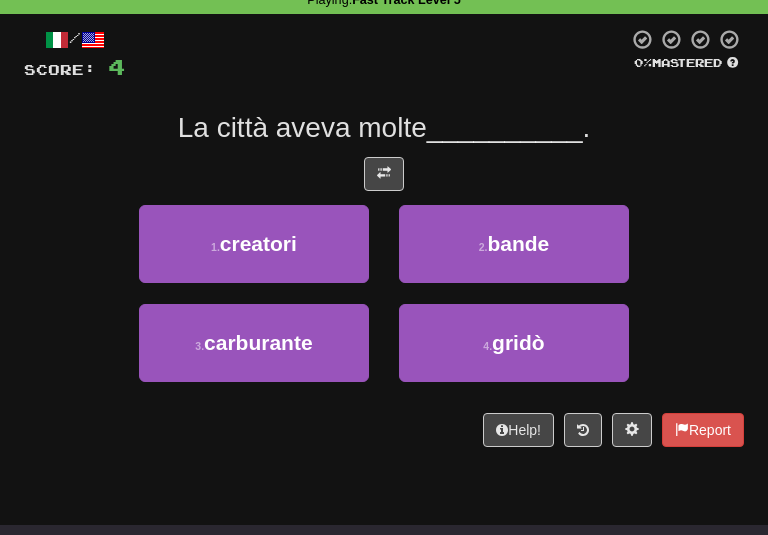 scroll, scrollTop: 81, scrollLeft: 0, axis: vertical 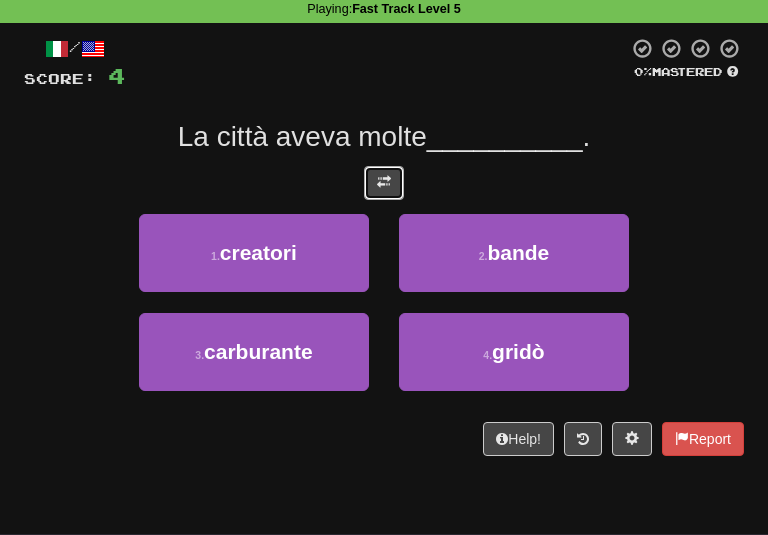 click at bounding box center [384, 182] 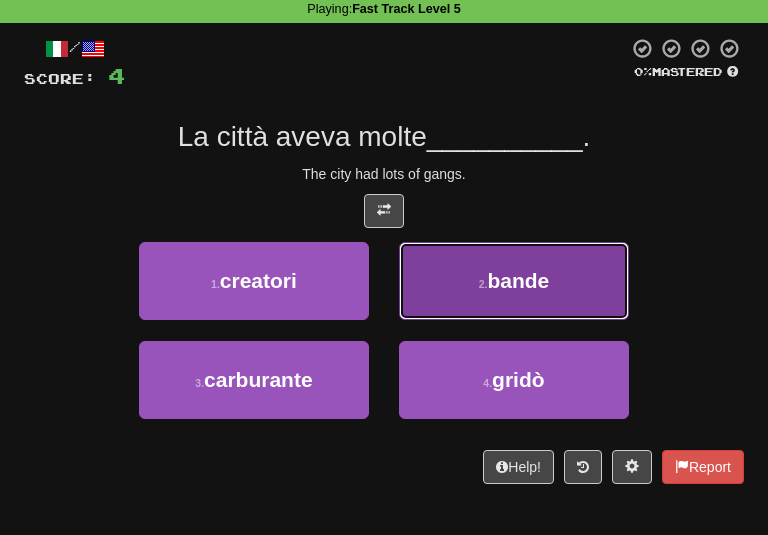 click on "2 .  bande" at bounding box center (514, 281) 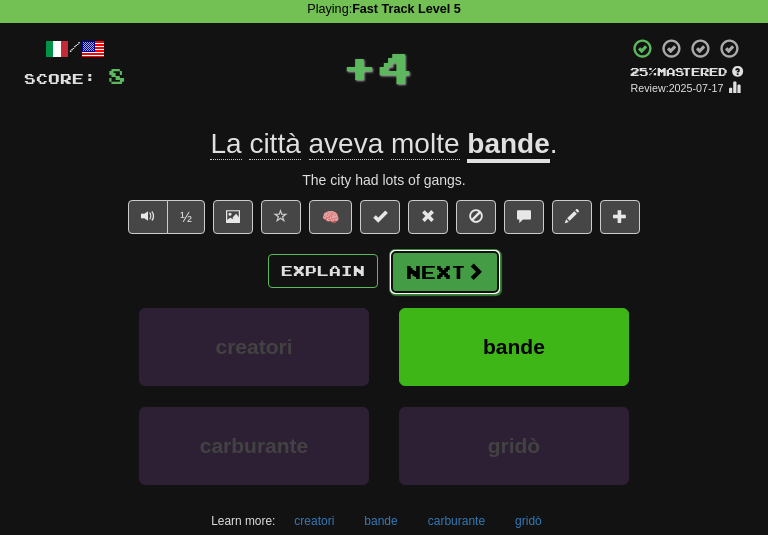 click on "Next" at bounding box center [445, 272] 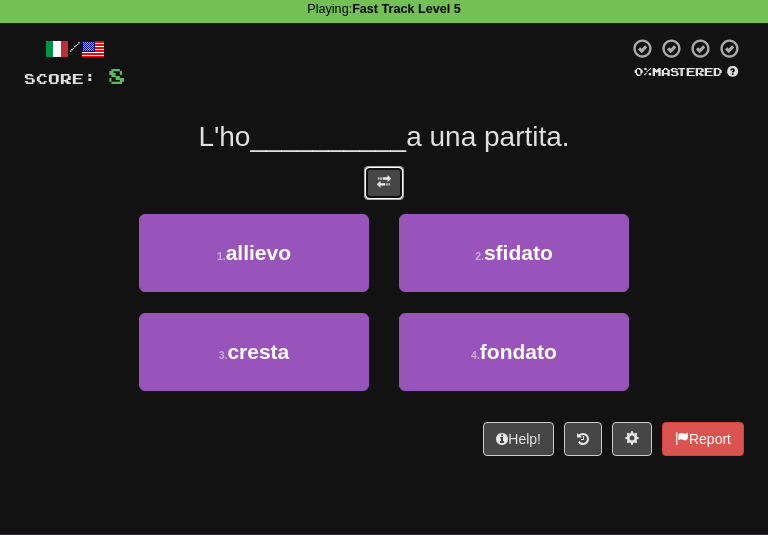click at bounding box center (384, 183) 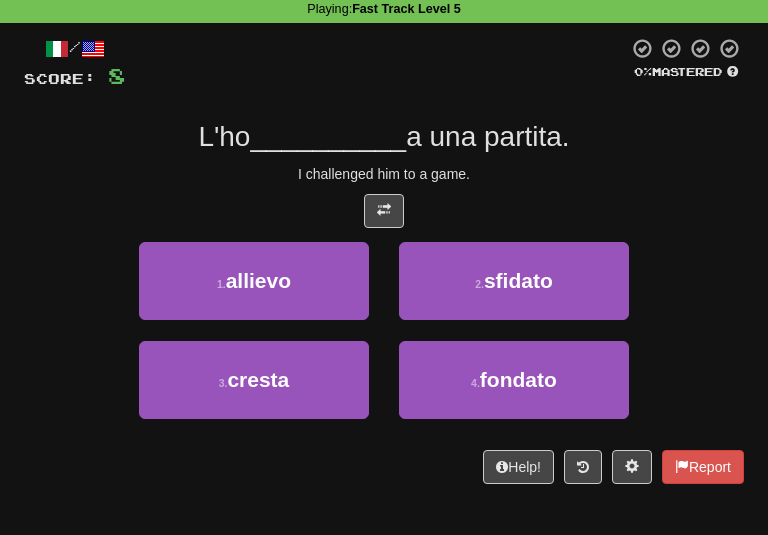 click on "/  Score:   8 0 %  Mastered L'ho  __________  a una partita. I challenged him to a game. 1 .  allievo 2 .  sfidato 3 .  cresta 4 .  fondato  Help!  Report" at bounding box center (384, 260) 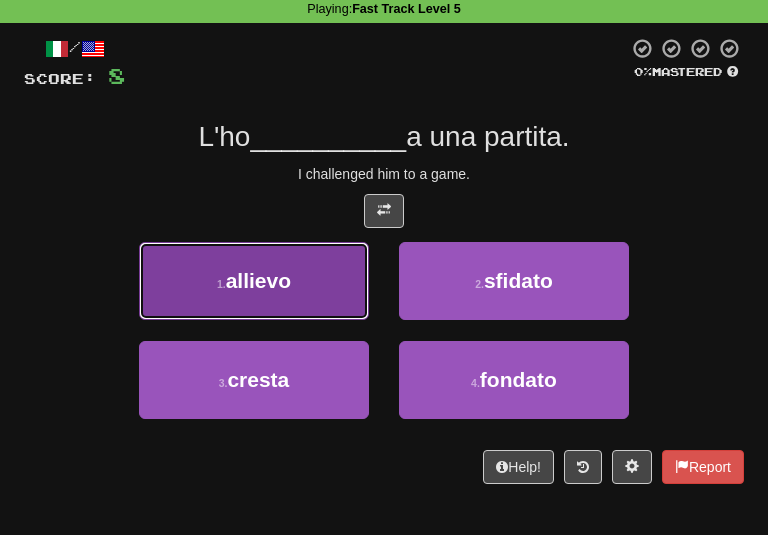 click on "1 .  allievo" at bounding box center [254, 281] 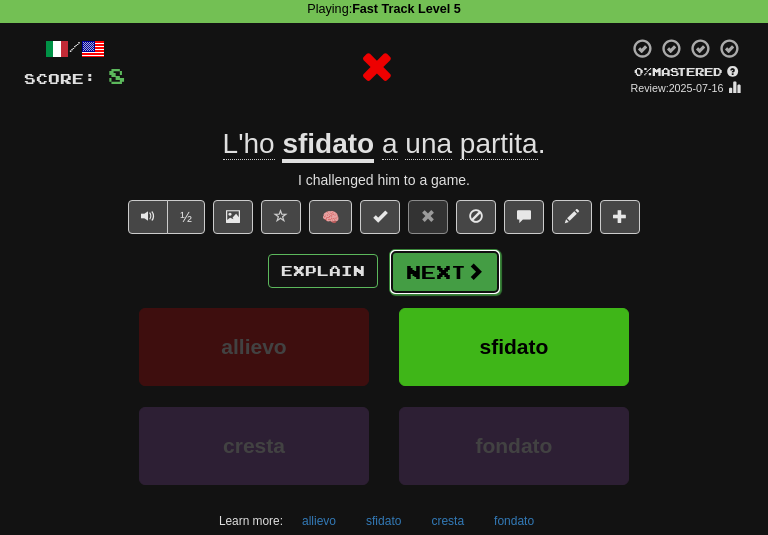 click on "Next" at bounding box center (445, 272) 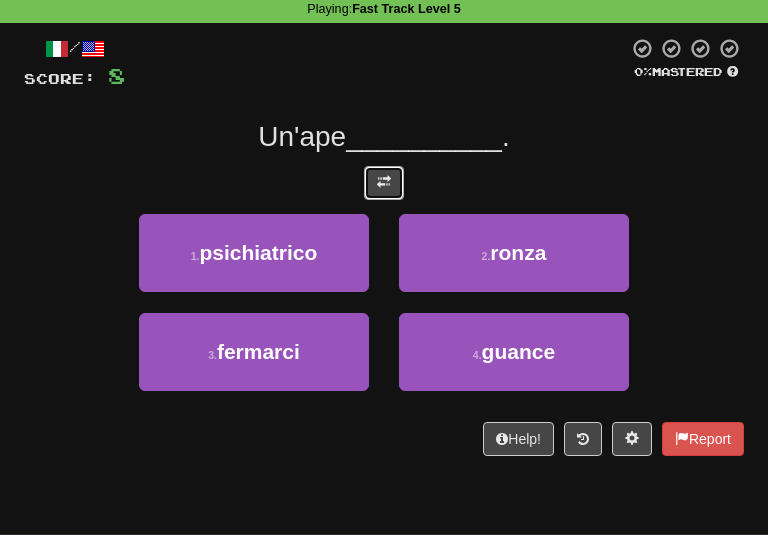 click at bounding box center (384, 183) 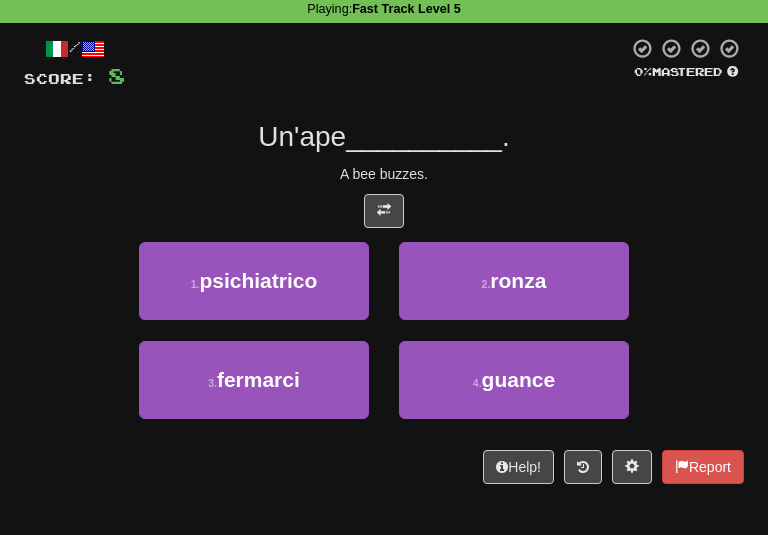 click on "A bee buzzes." at bounding box center (384, 174) 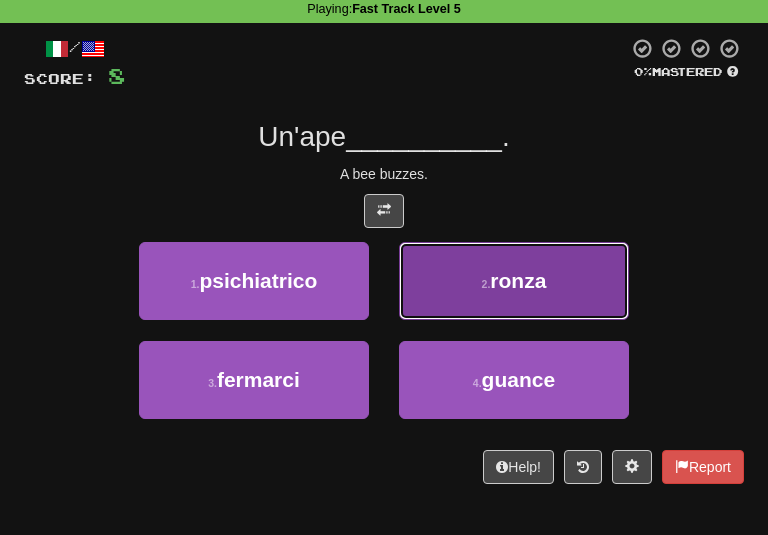 click on "2 .  [LAST]" at bounding box center (514, 281) 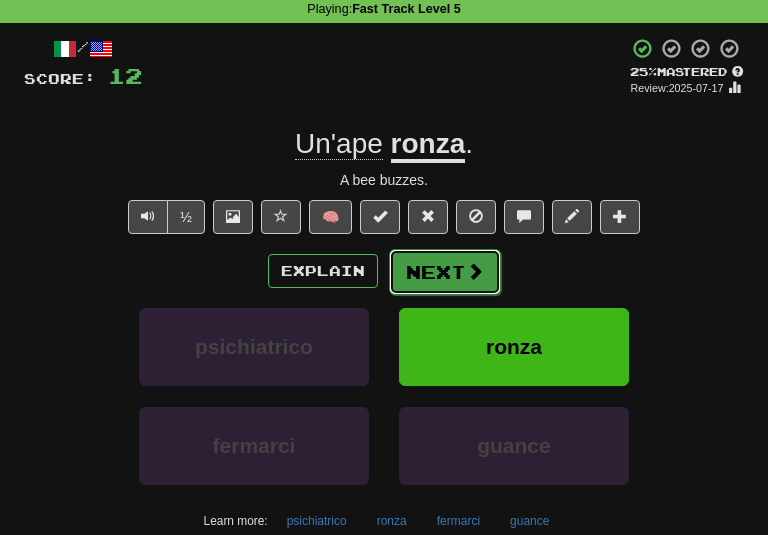 click on "Next" at bounding box center [445, 272] 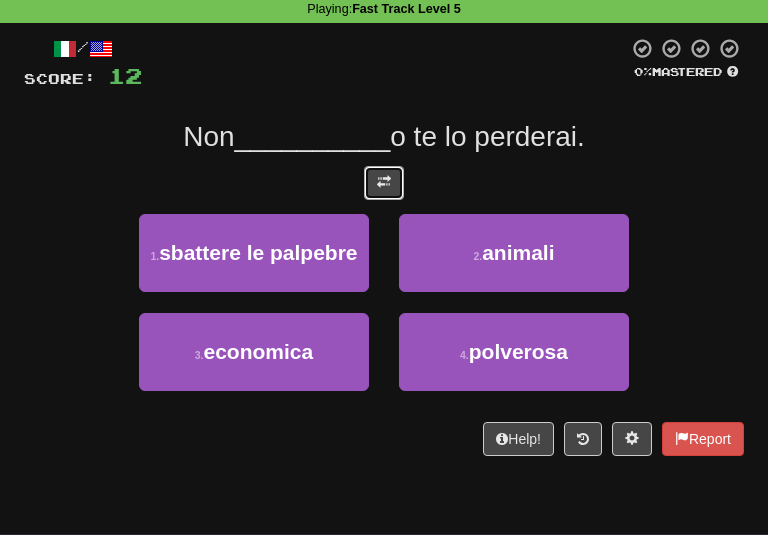 click at bounding box center (384, 182) 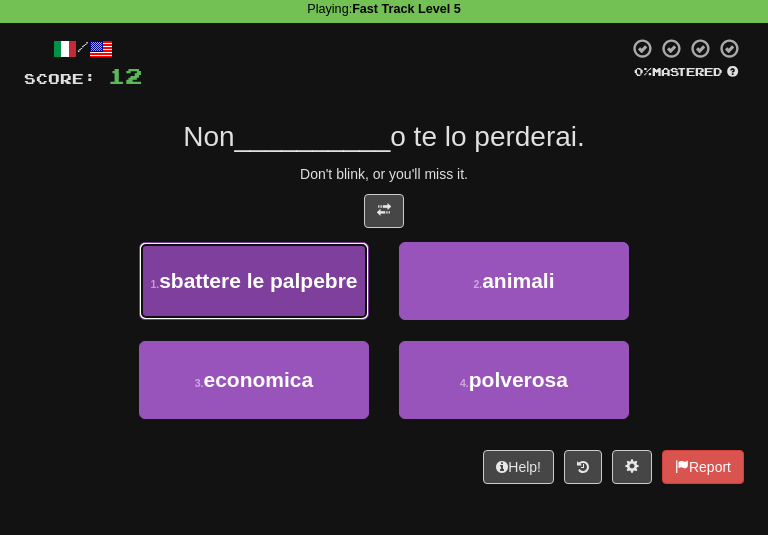 click on "1 .  sbattere le palpebre" at bounding box center (254, 281) 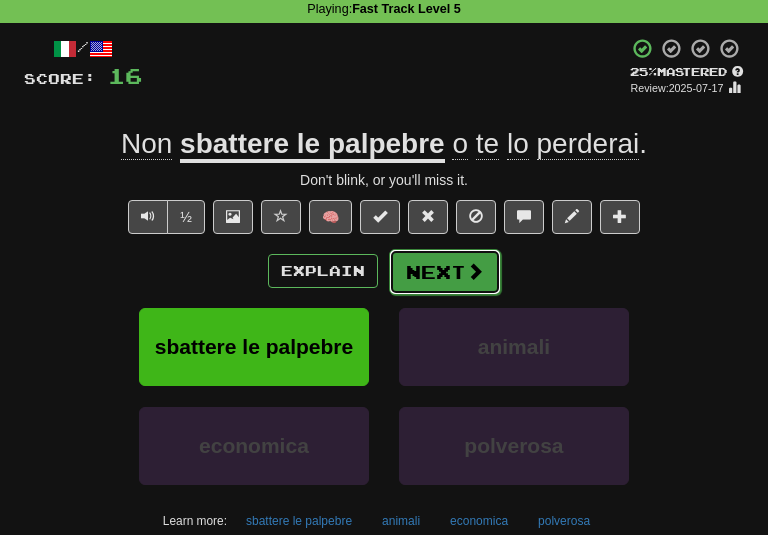 click on "Next" at bounding box center [445, 272] 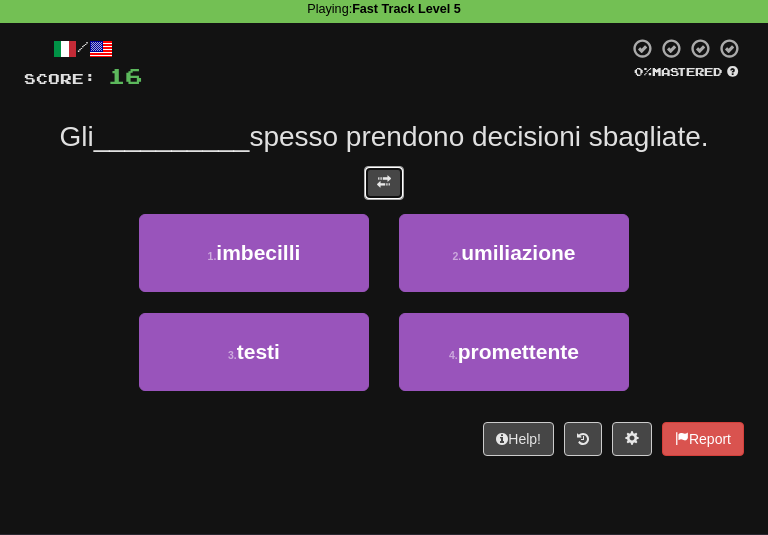 click at bounding box center [384, 182] 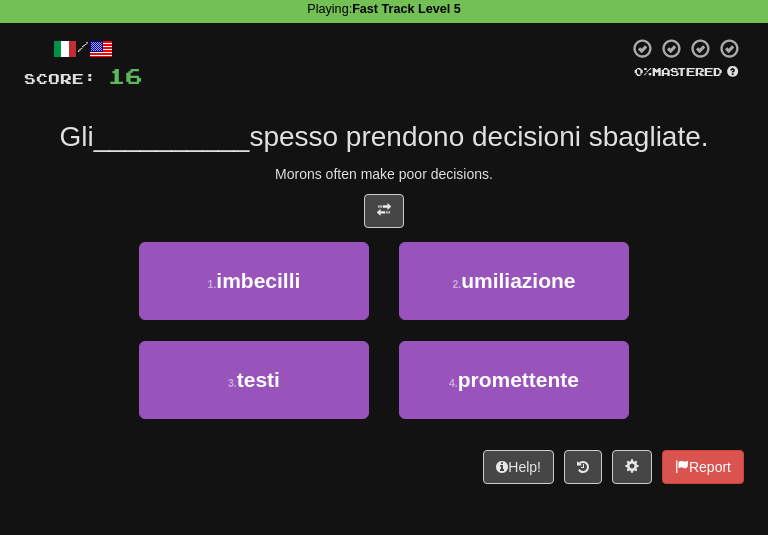 click at bounding box center (384, 211) 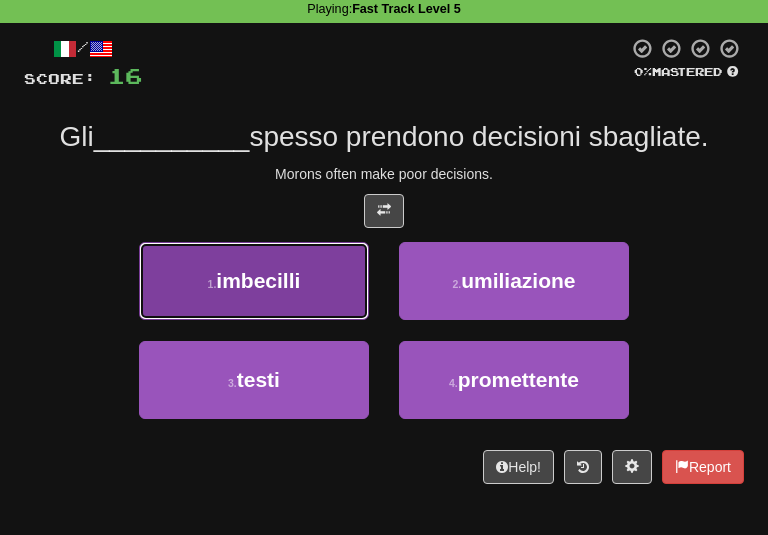 click on "1 .  imbecilli" at bounding box center (254, 281) 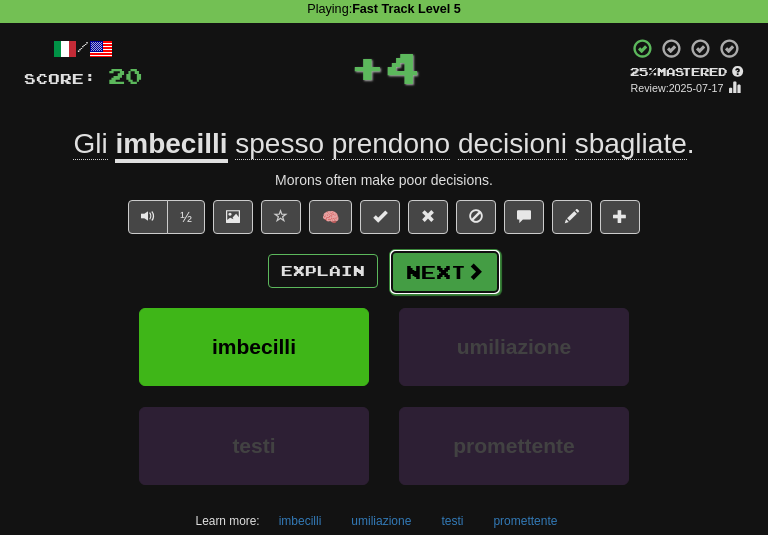 click on "Next" at bounding box center (445, 272) 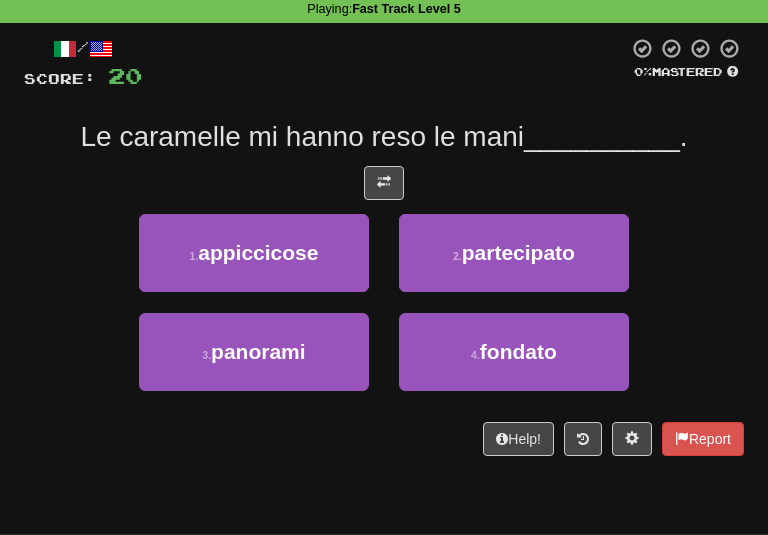 click at bounding box center (384, 183) 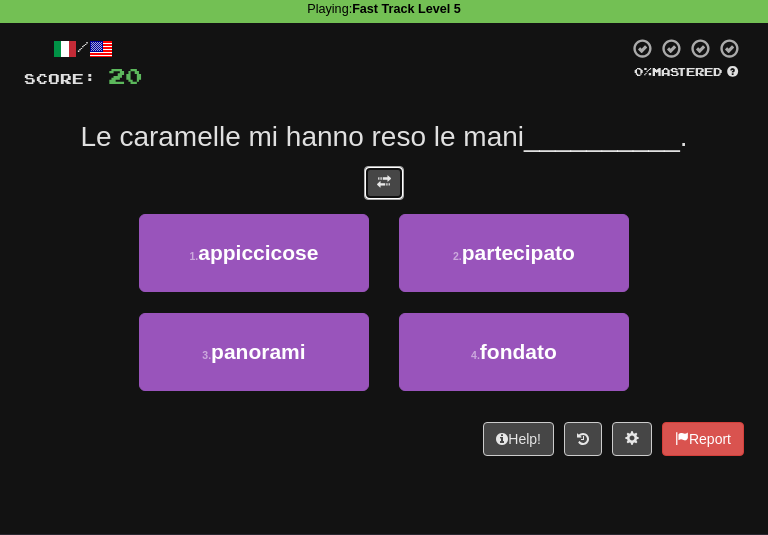 click at bounding box center [384, 183] 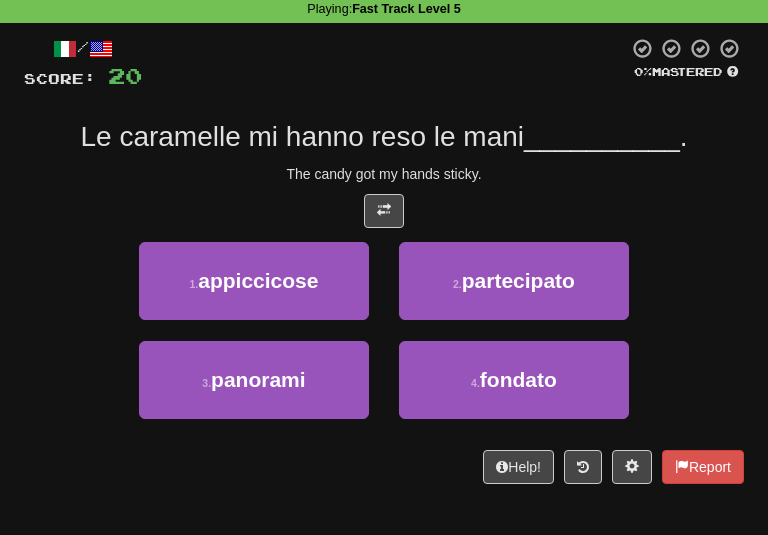 click on "/  Score:   20 0 %  Mastered Le caramelle mi hanno reso le mani  __________ . The candy got my hands sticky. 1 .  appiccicose 2 .  partecipato 3 .  panorami 4 .  fondato  Help!  Report" at bounding box center [384, 260] 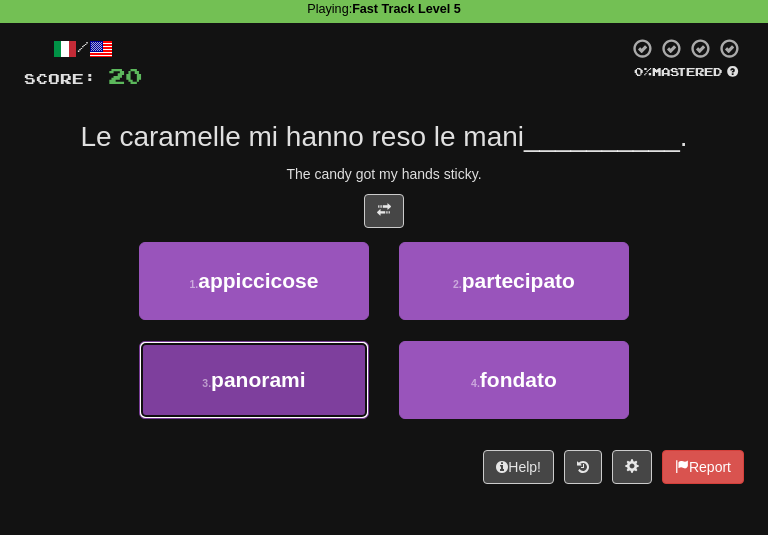 click on "3 .  panorami" at bounding box center [254, 380] 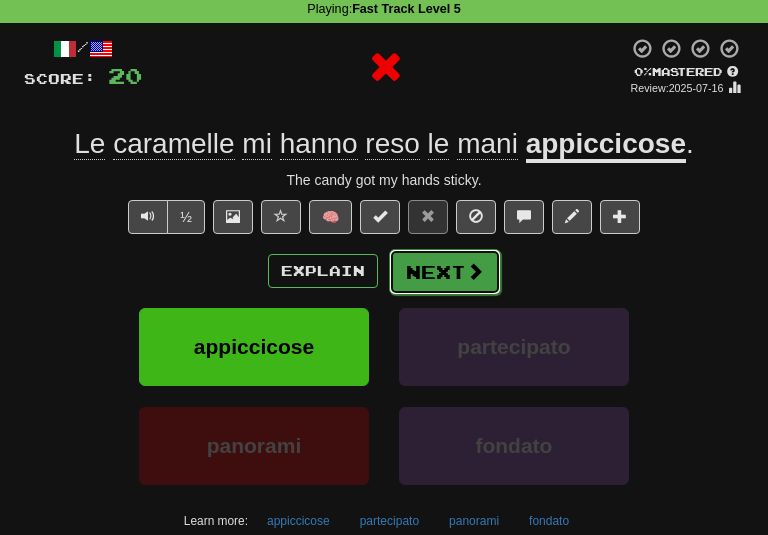 click on "Next" at bounding box center (445, 272) 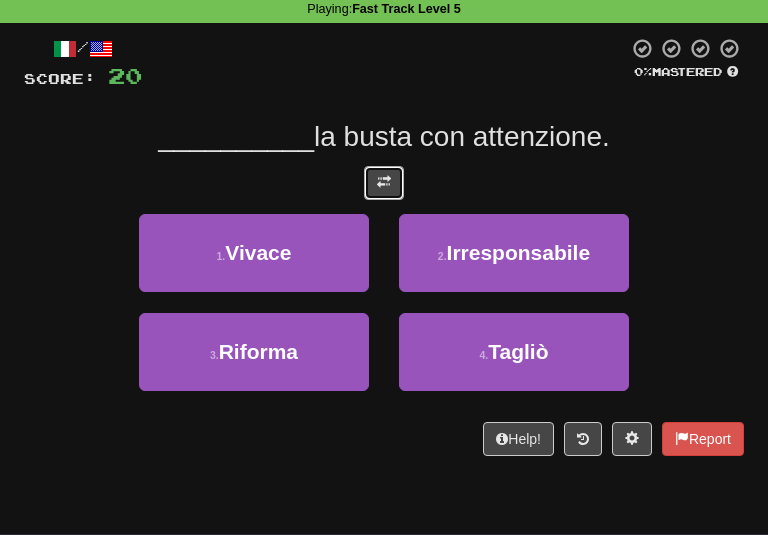 click at bounding box center [384, 182] 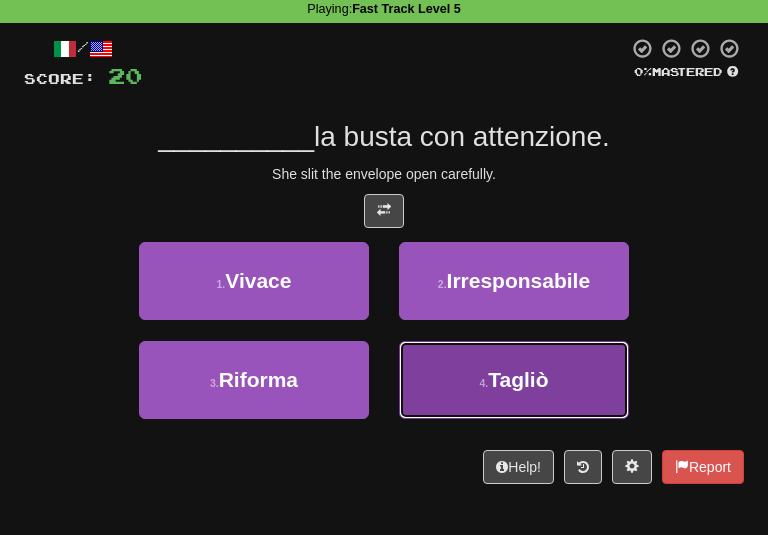 click on "4 .  Tagliò" at bounding box center [514, 380] 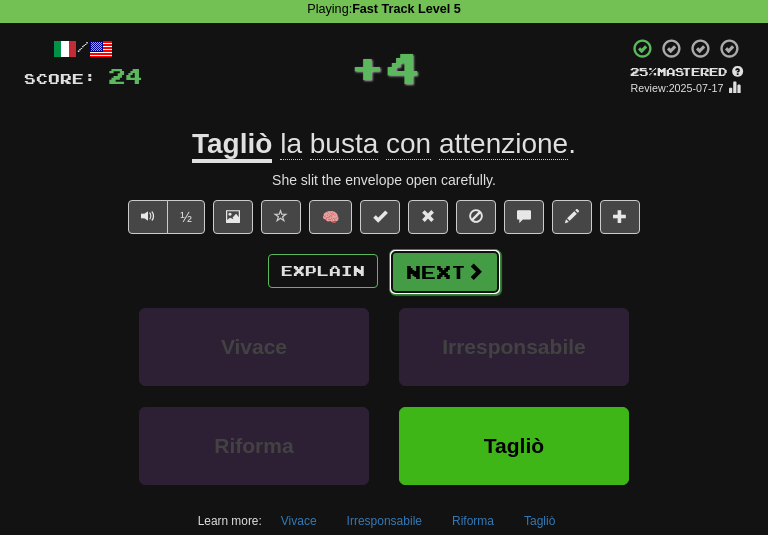 click on "Next" at bounding box center [445, 272] 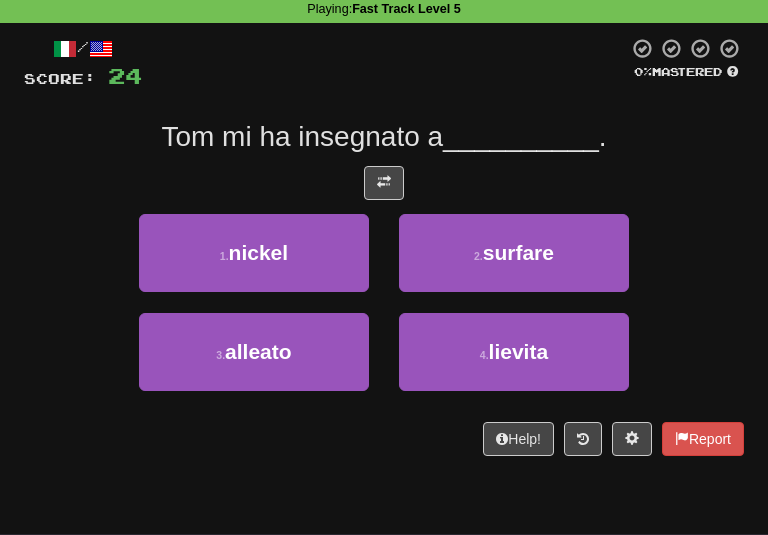 click on "/ Score: 24 0 % Mastered Tom mi ha insegnato a __________ . 1 . nickel 2 . surfare 3 . alleato 4 . lievita Help! Report" at bounding box center (384, 246) 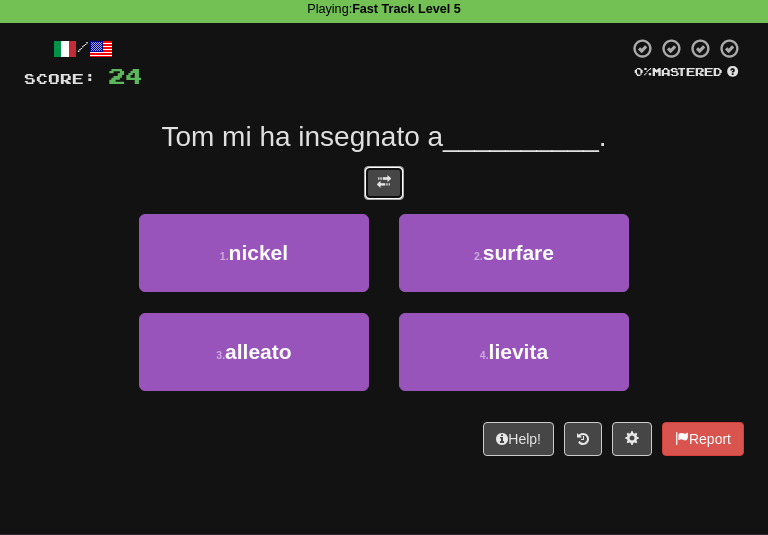 click at bounding box center [384, 182] 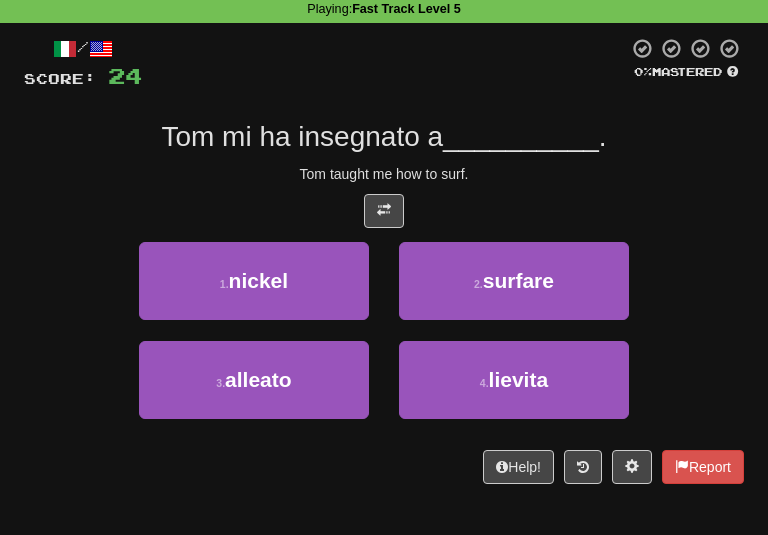 click at bounding box center (384, 211) 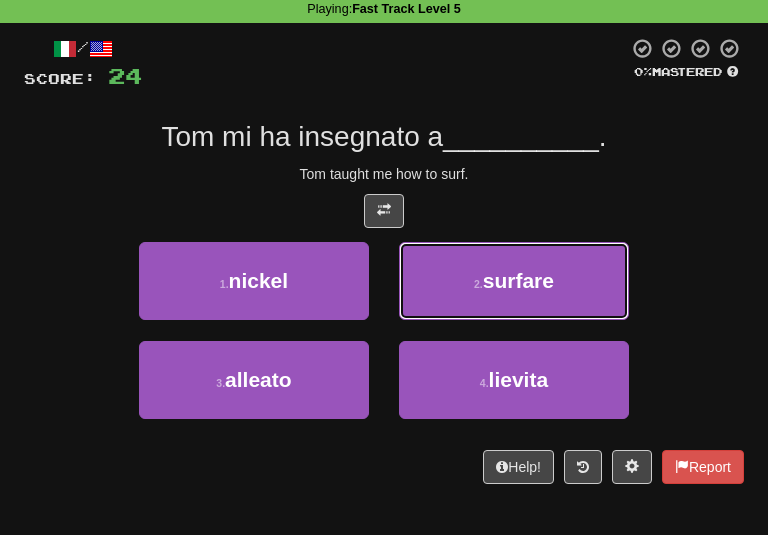 drag, startPoint x: 516, startPoint y: 279, endPoint x: 418, endPoint y: 235, distance: 107.42439 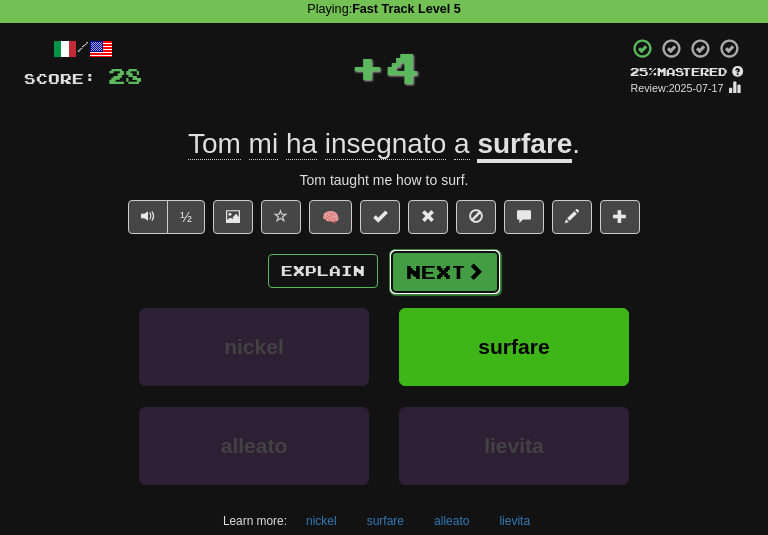 click on "Next" at bounding box center [445, 272] 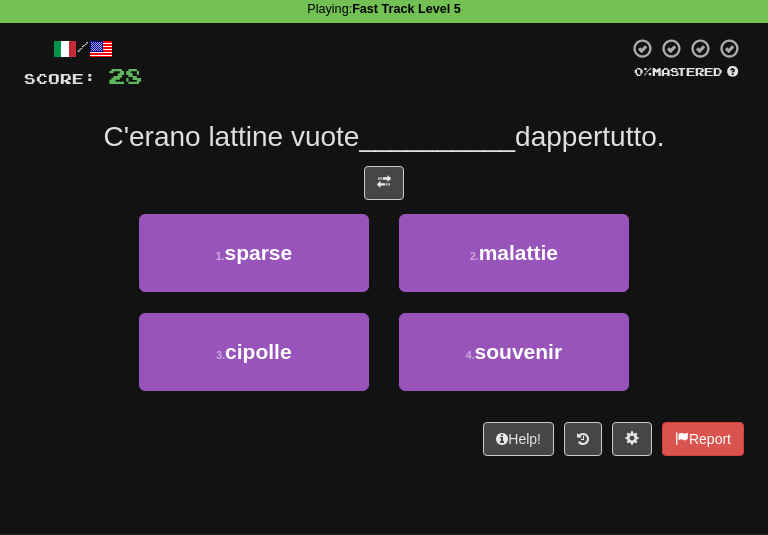 click on "/  Score:   28 0 %  Mastered C'erano lattine vuote  __________  dappertutto. 1 .  sparse 2 .  malattie 3 .  cipolle 4 .  souvenir  Help!  Report" at bounding box center (384, 246) 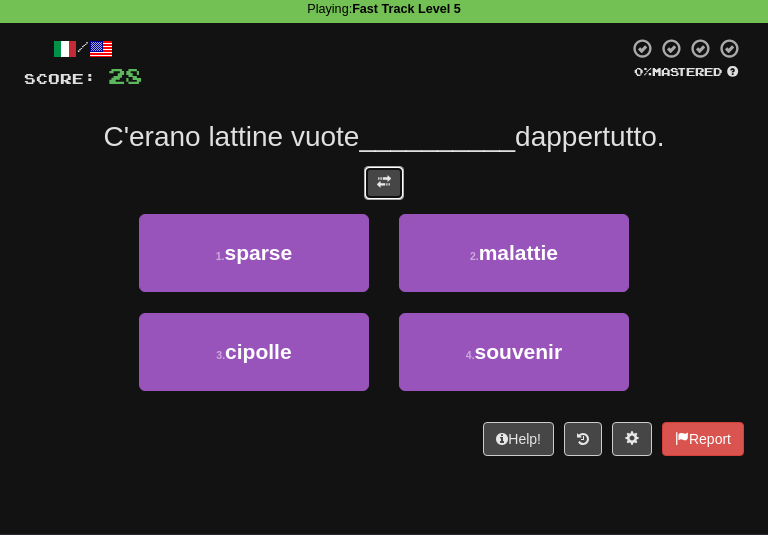 click at bounding box center (384, 183) 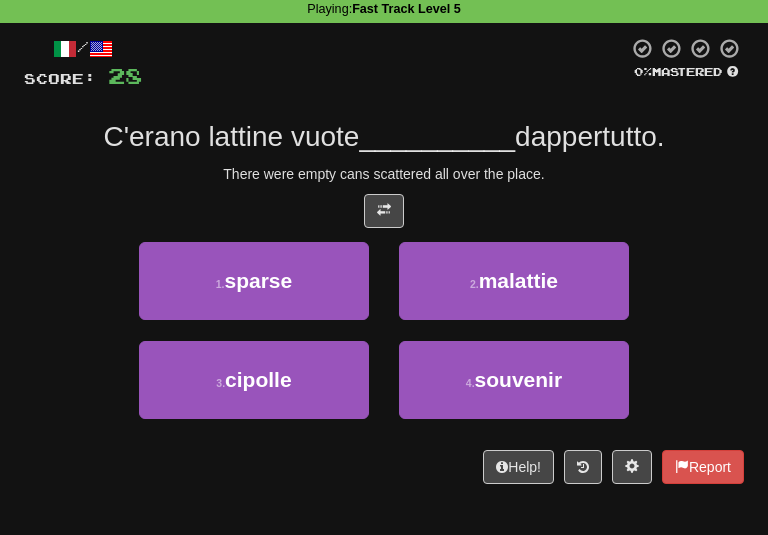 click at bounding box center [384, 211] 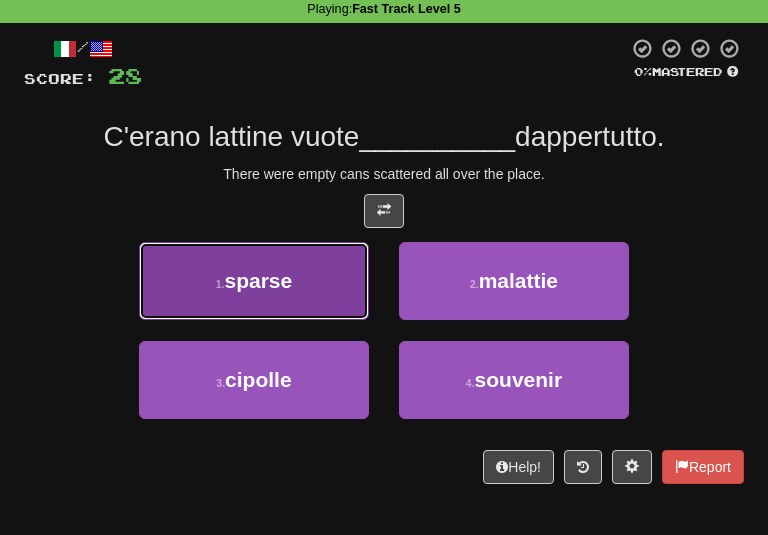 click on "1 .  sparse" at bounding box center (254, 281) 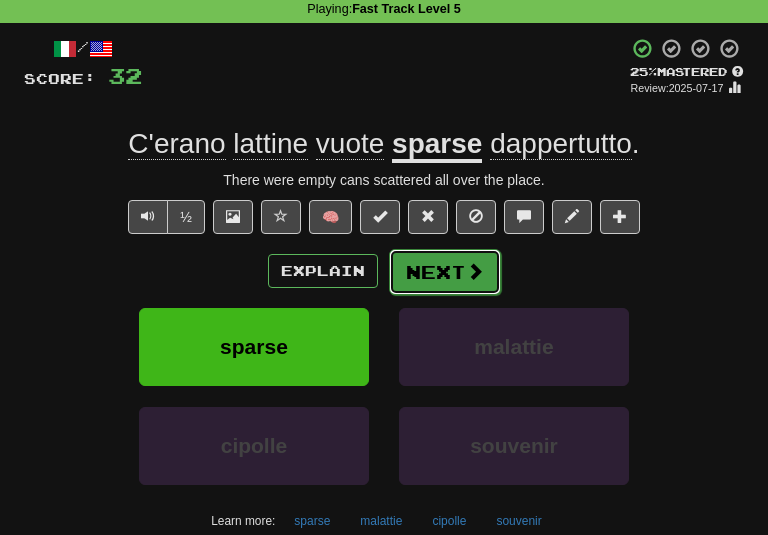 click on "Next" at bounding box center (445, 272) 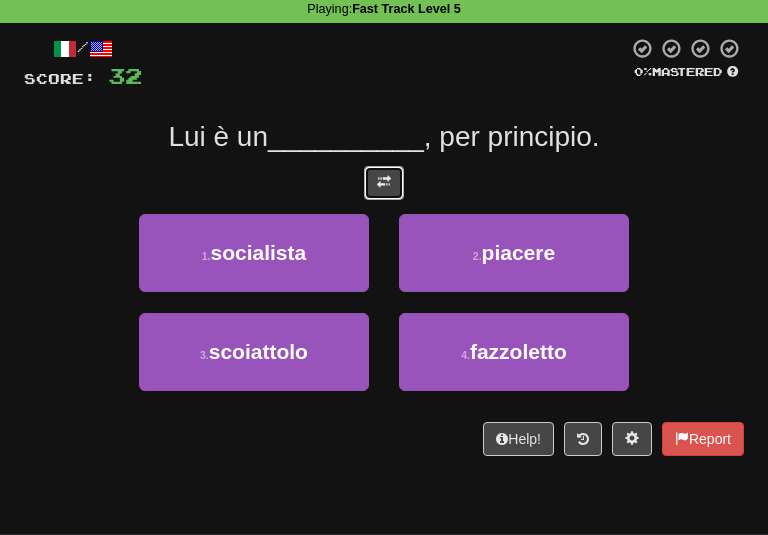 click at bounding box center [384, 183] 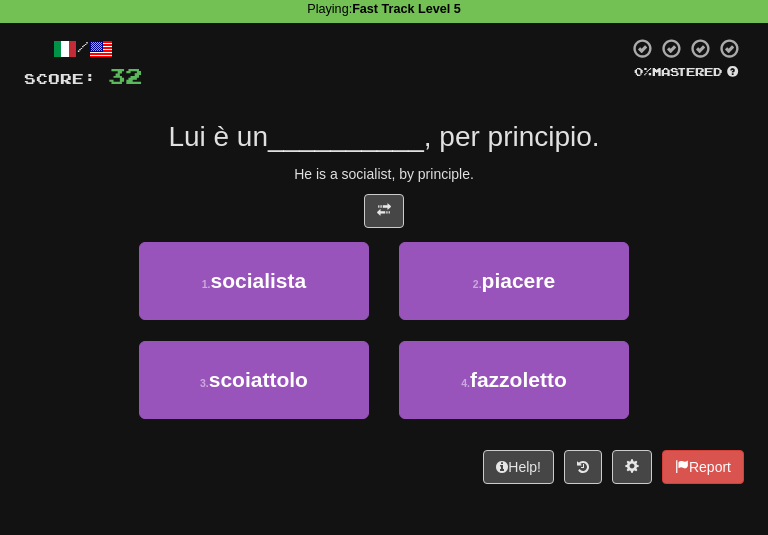drag, startPoint x: 589, startPoint y: 163, endPoint x: 567, endPoint y: 160, distance: 22.203604 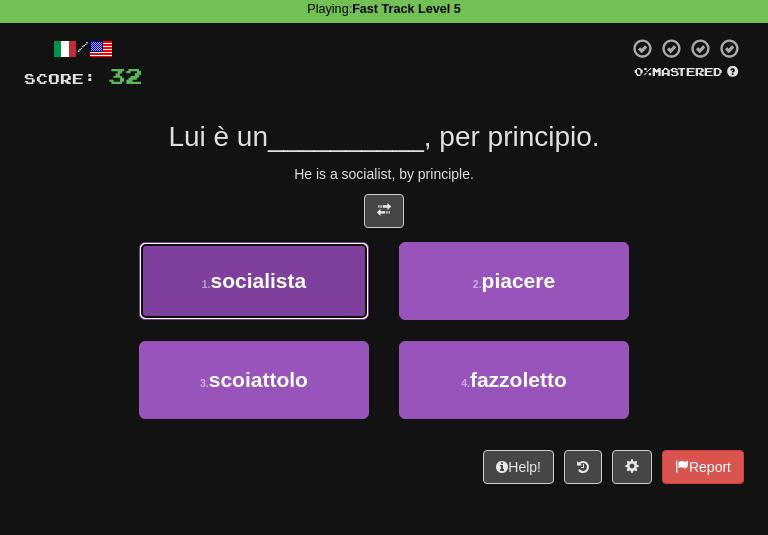 click on "socialista" at bounding box center (258, 280) 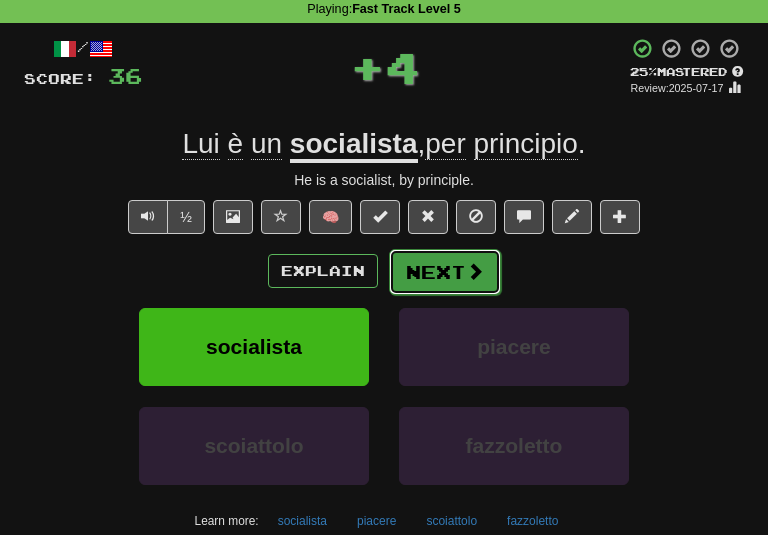 click on "Next" at bounding box center (445, 272) 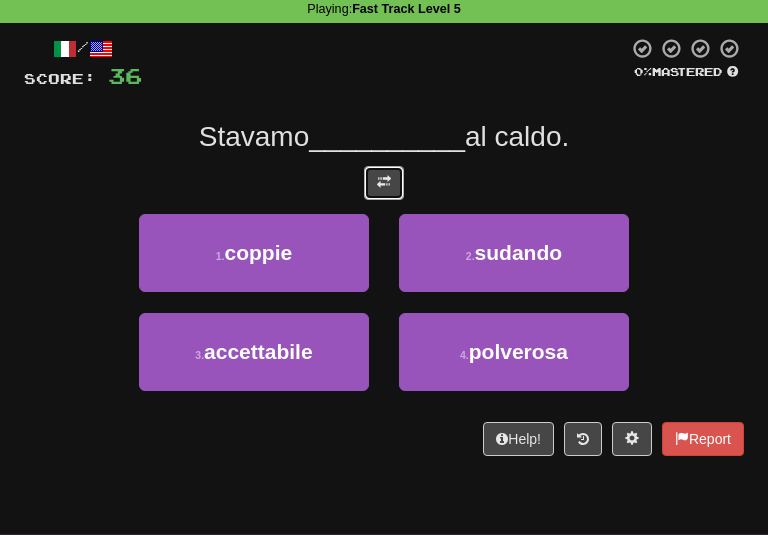 click at bounding box center (384, 182) 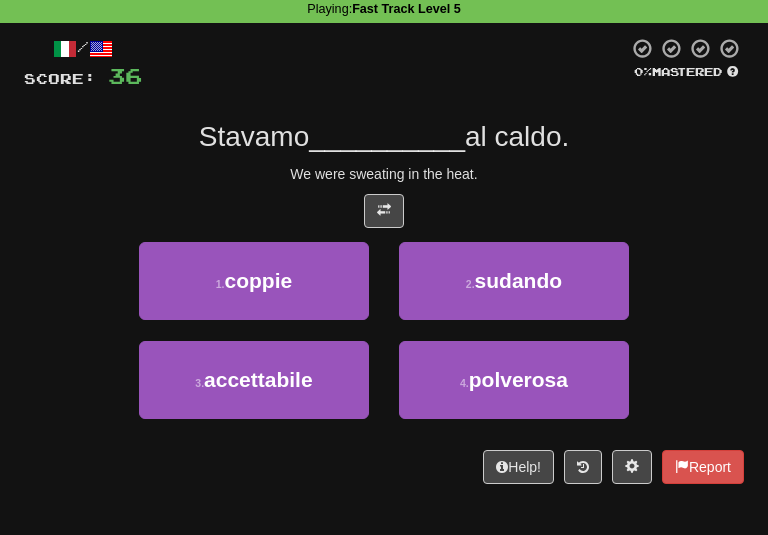 drag, startPoint x: 546, startPoint y: 183, endPoint x: 501, endPoint y: 177, distance: 45.39824 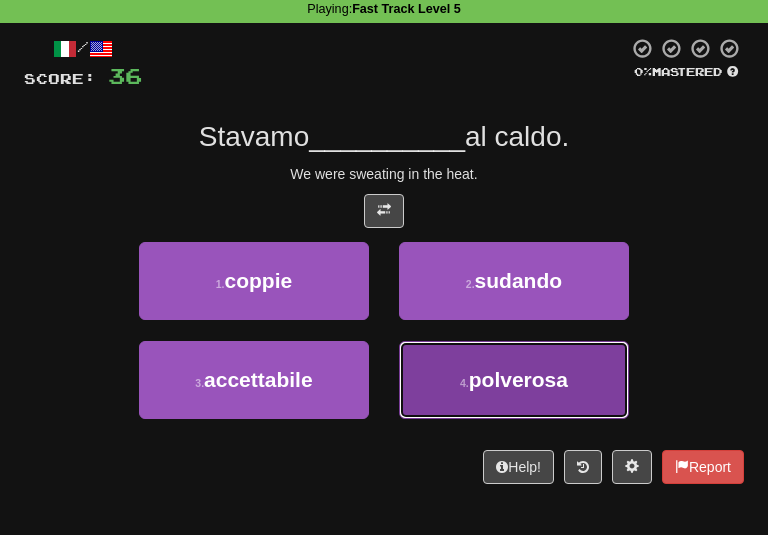 click on "4 .  polverosa" at bounding box center (514, 380) 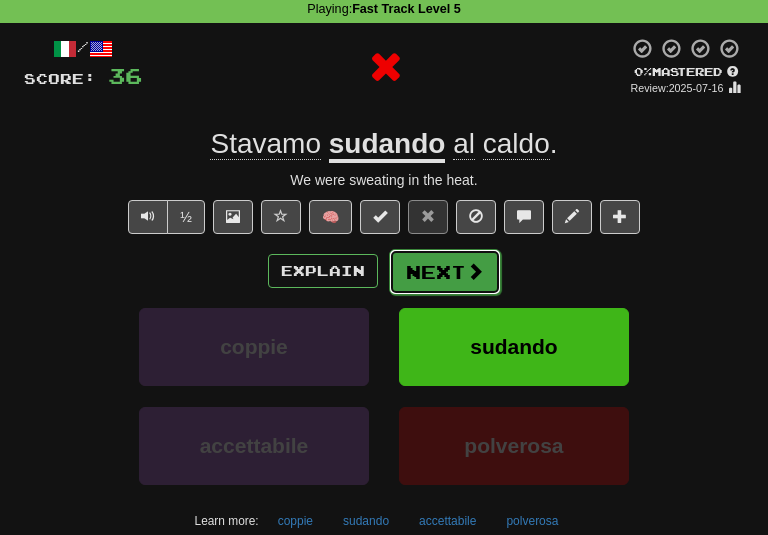 click on "Next" at bounding box center (445, 272) 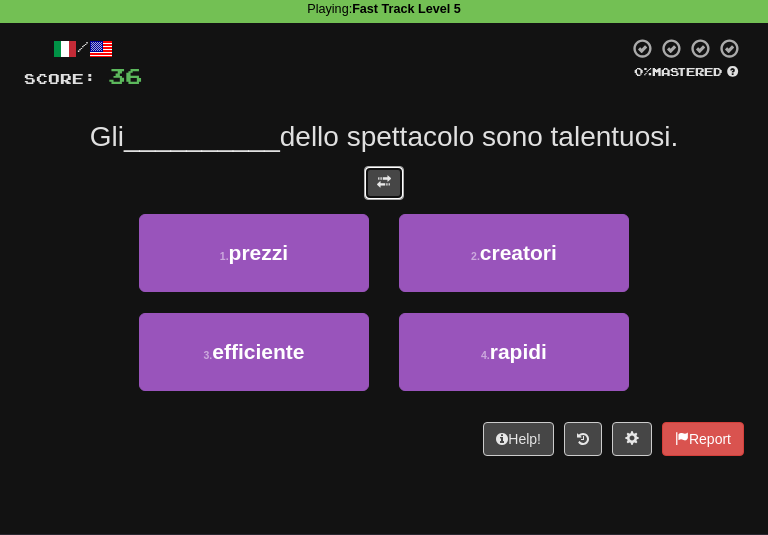 click at bounding box center (384, 182) 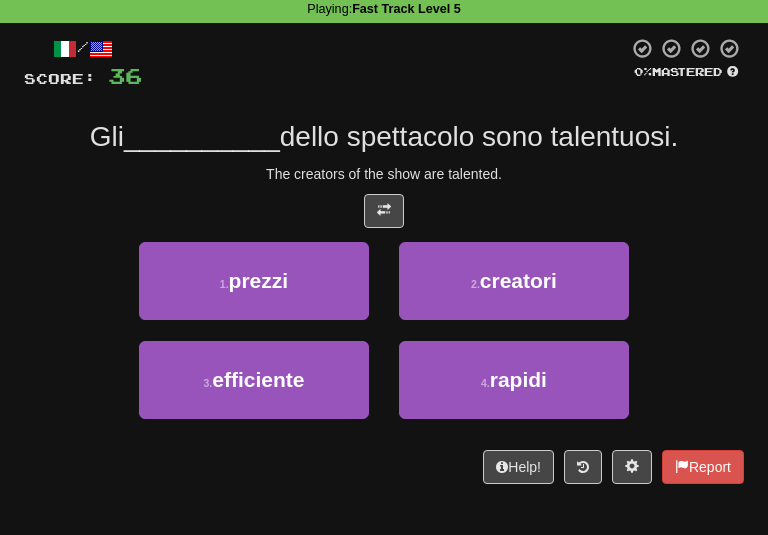 click on "dello spettacolo sono talentuosi." at bounding box center [479, 136] 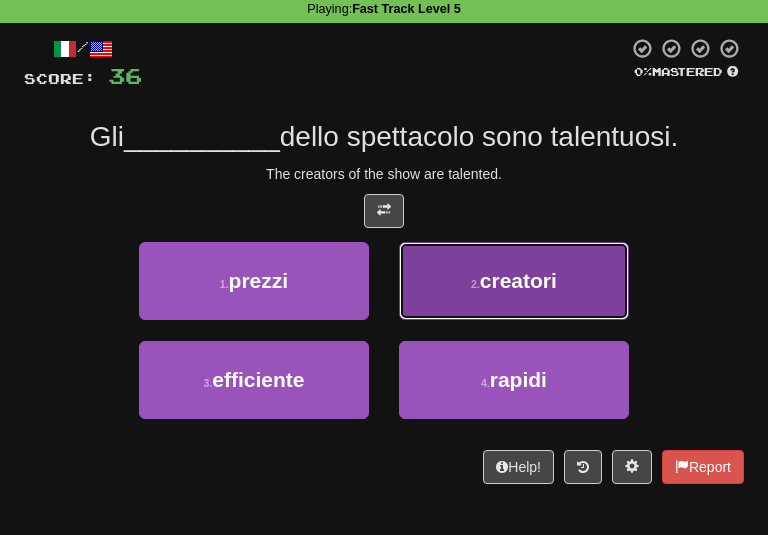 click on "2 .  creatori" at bounding box center [514, 281] 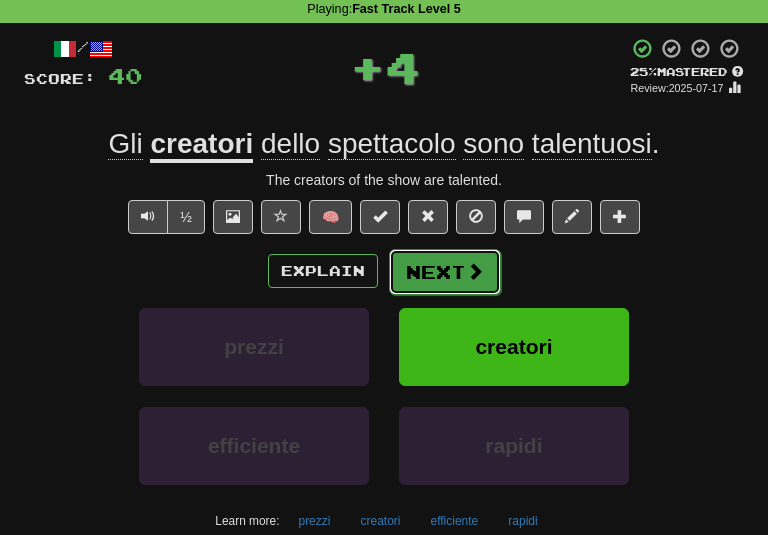 click on "Next" at bounding box center [445, 272] 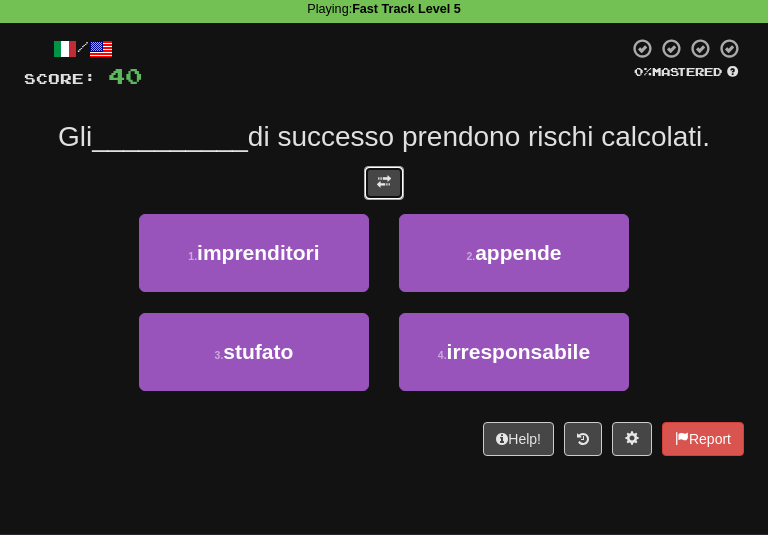 click at bounding box center (384, 182) 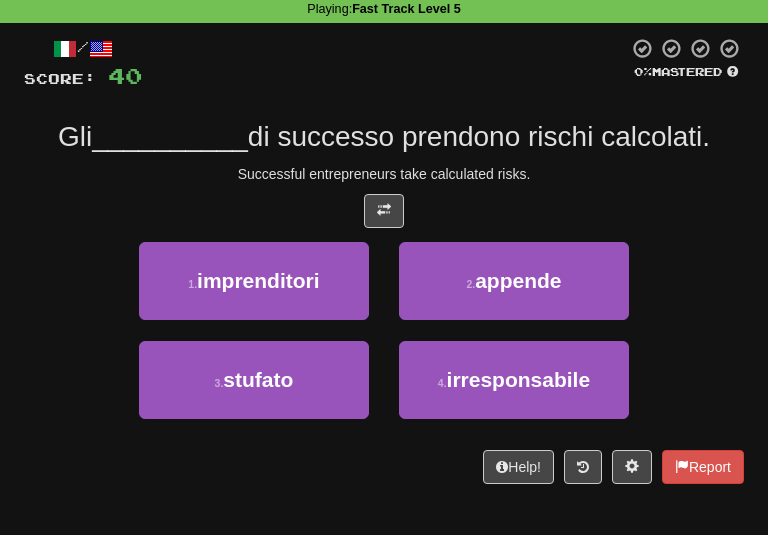 click on "/  Score:   40 0 %  Mastered Gli  __________  di successo prendono rischi calcolati. Successful entrepreneurs take calculated risks. 1 .  imprenditori 2 .  appende 3 .  stufato 4 .  irresponsabile  Help!  Report" at bounding box center (384, 260) 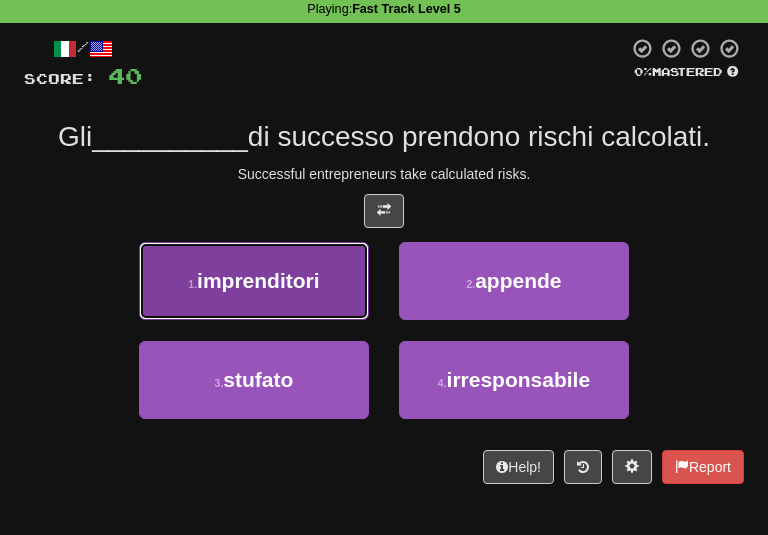 click on "1 .  imprenditori" at bounding box center (254, 281) 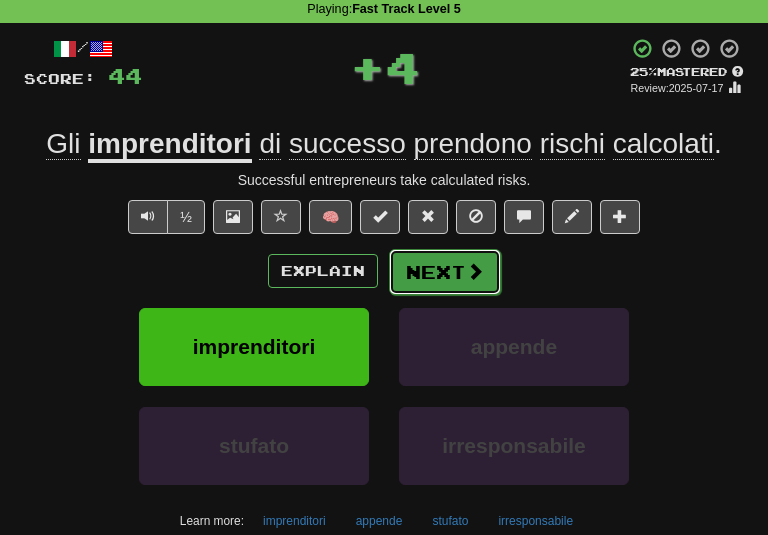 click on "Next" at bounding box center (445, 272) 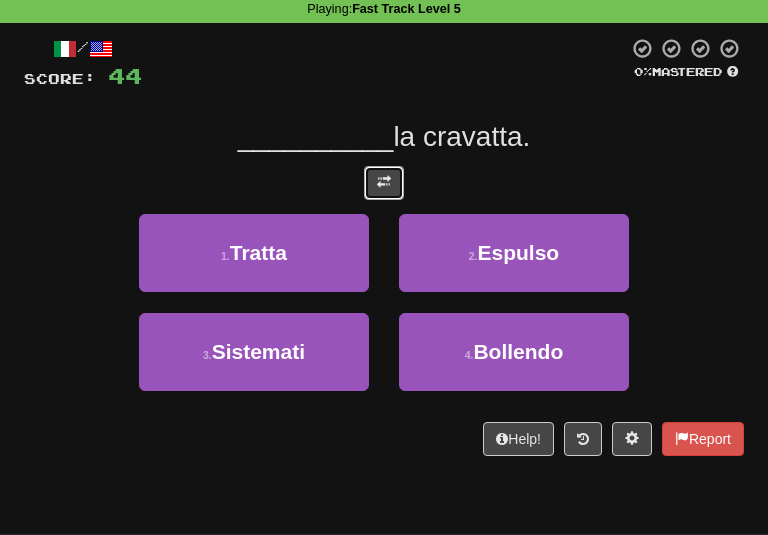 click at bounding box center (384, 183) 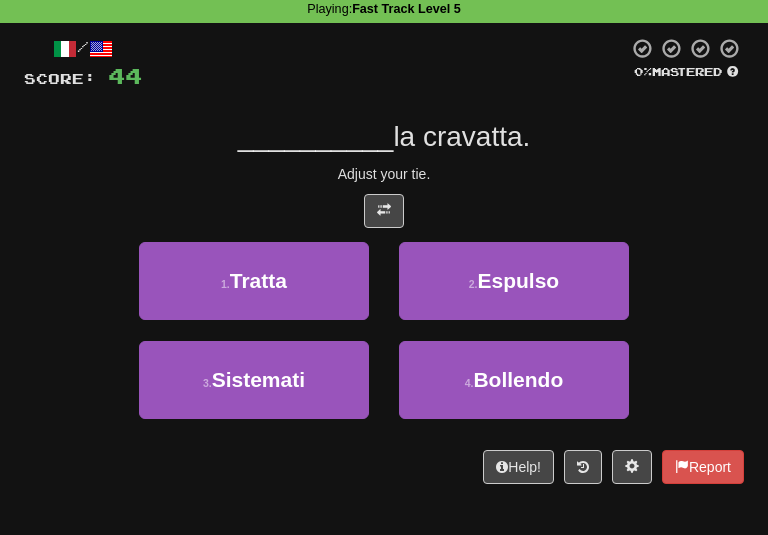 drag, startPoint x: 520, startPoint y: 118, endPoint x: 505, endPoint y: 118, distance: 15 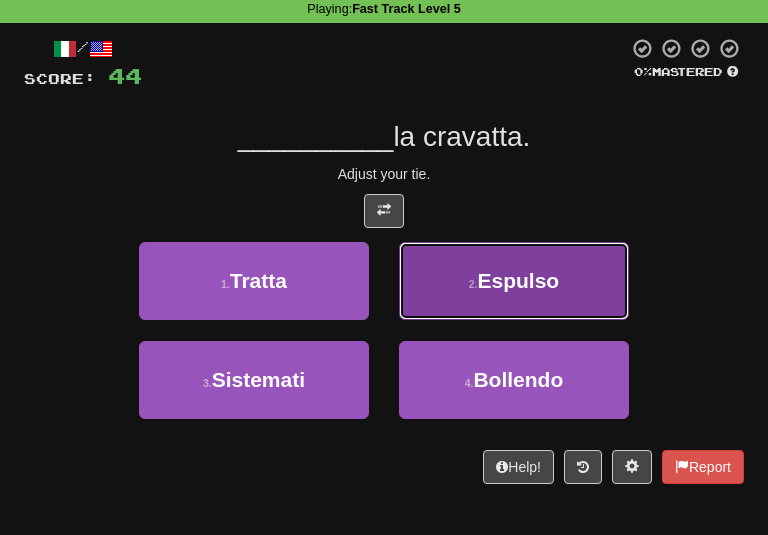 click on "2 ." at bounding box center [473, 284] 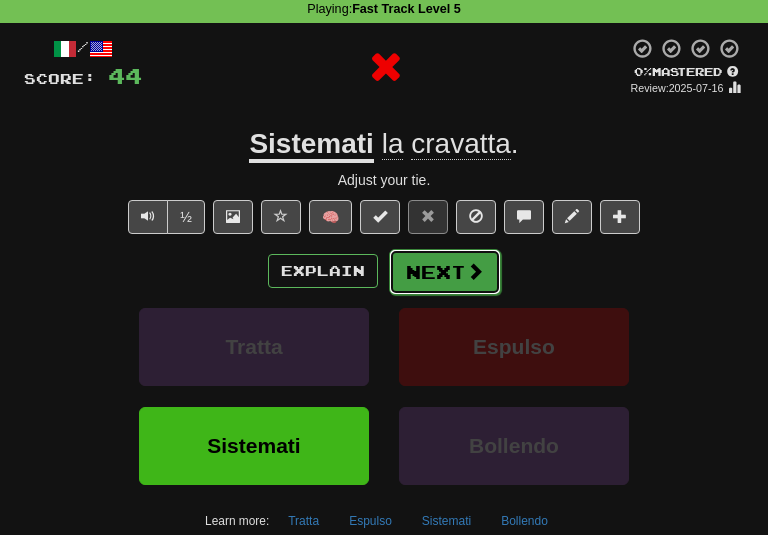 click on "Next" at bounding box center (445, 272) 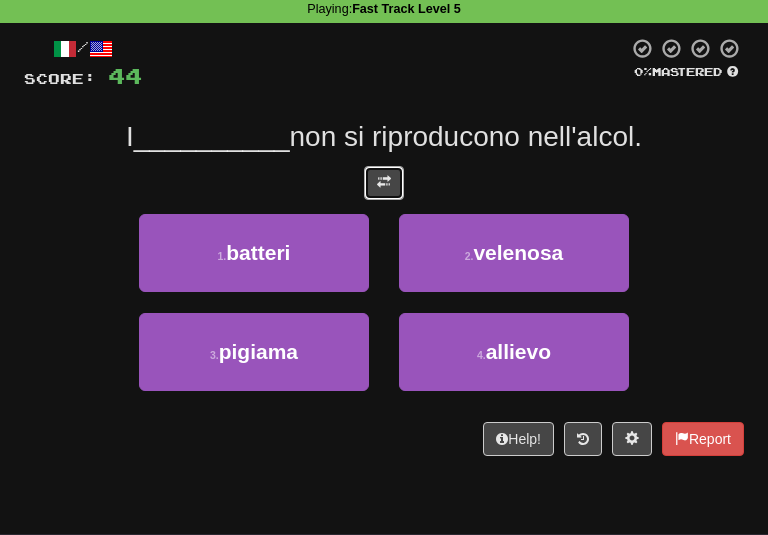 click at bounding box center [384, 182] 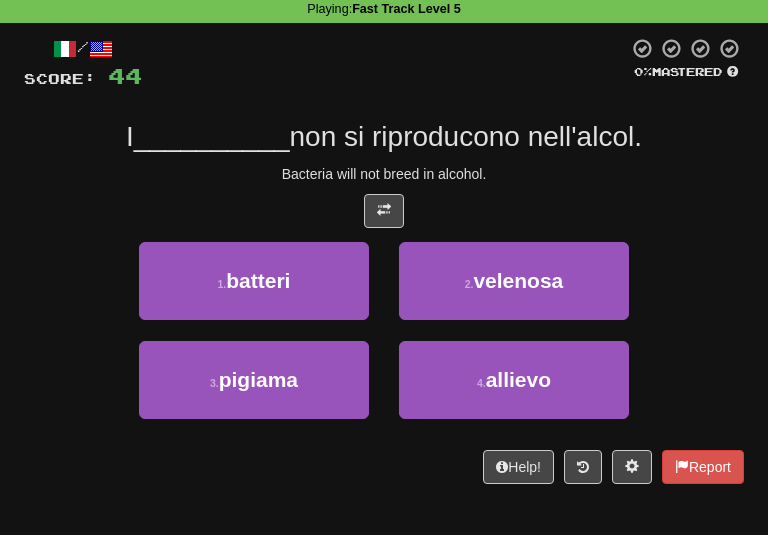 click on "I  __________  non si riproducono nell'alcol." at bounding box center [384, 137] 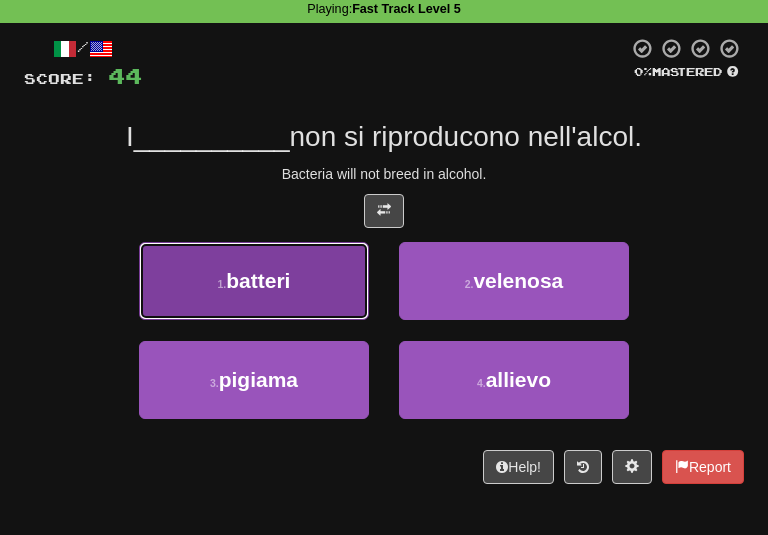 click on "1 .  batteri" at bounding box center [254, 281] 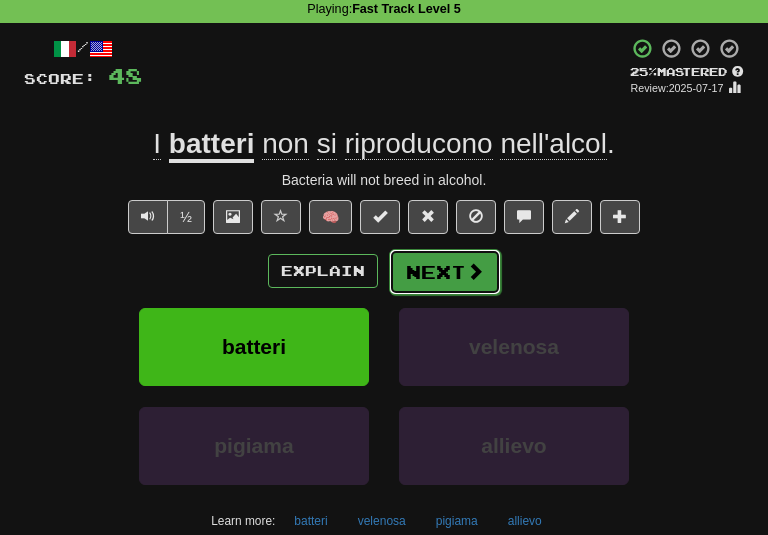 click on "Next" at bounding box center [445, 272] 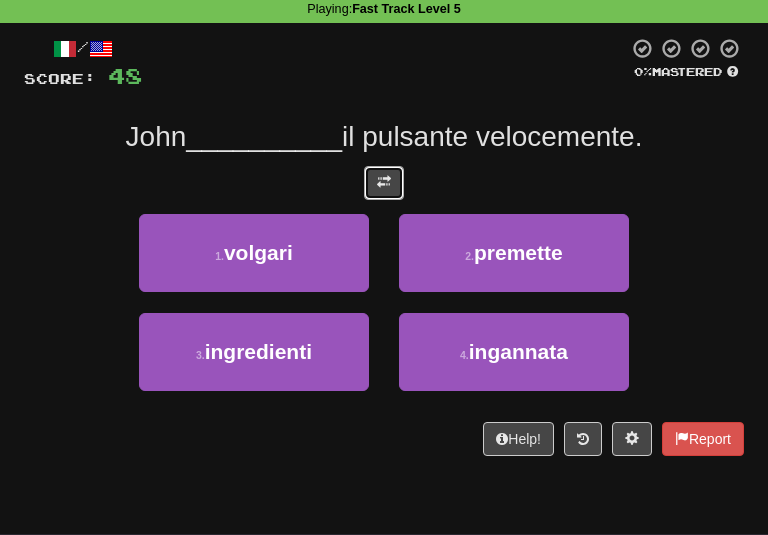 click at bounding box center (384, 182) 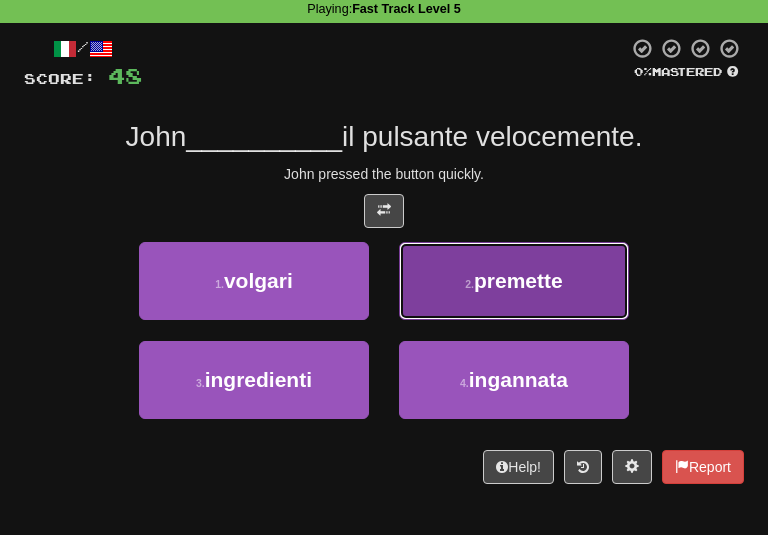 click on "2 .  premette" at bounding box center [514, 281] 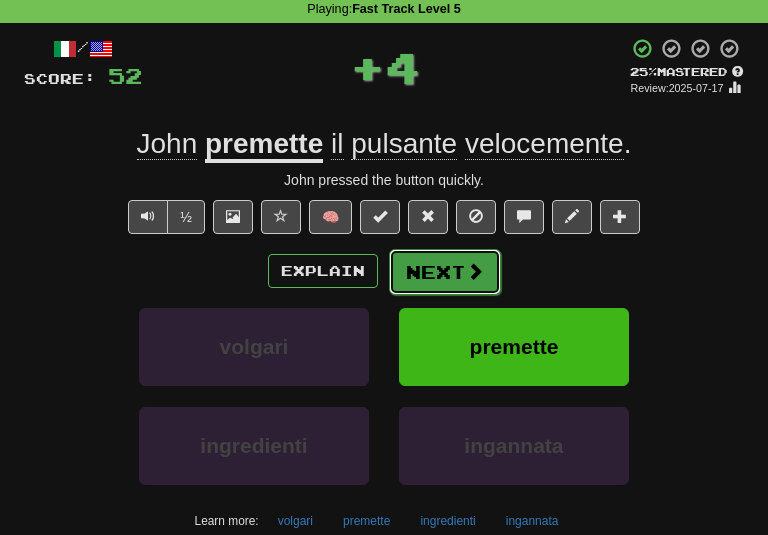 click on "Next" at bounding box center (445, 272) 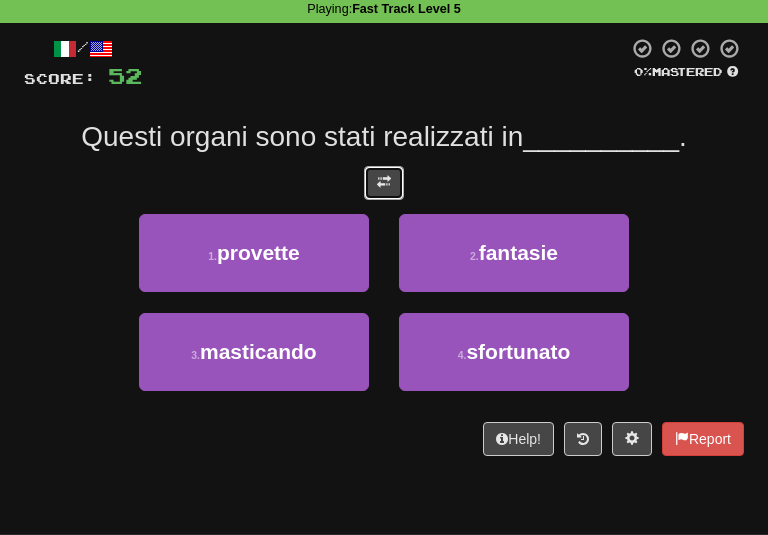 click at bounding box center [384, 183] 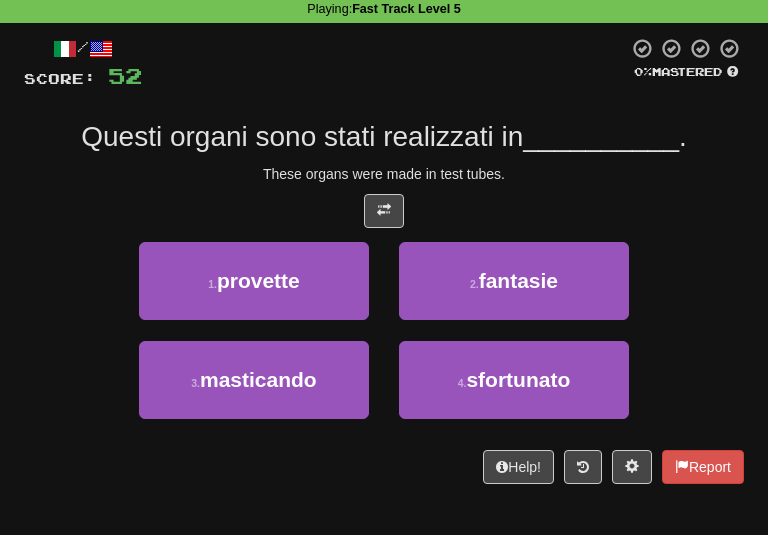 click on "These organs were made in test tubes." at bounding box center [384, 174] 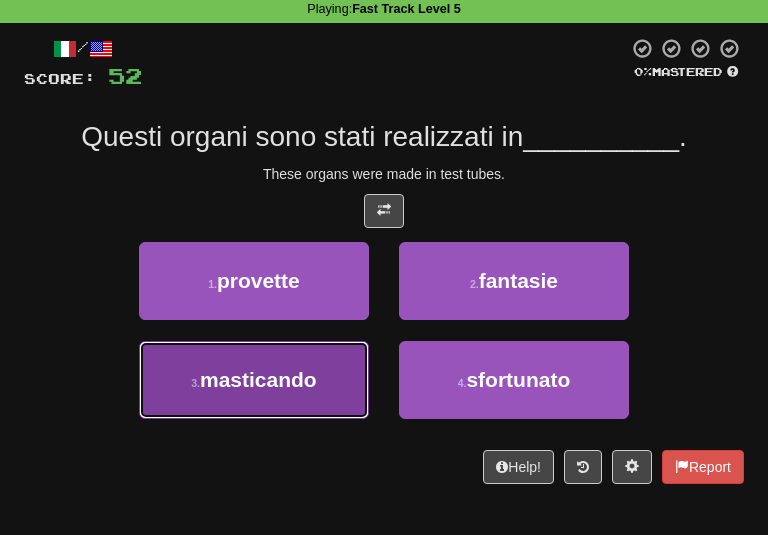 click on "3 .  masticando" at bounding box center (254, 380) 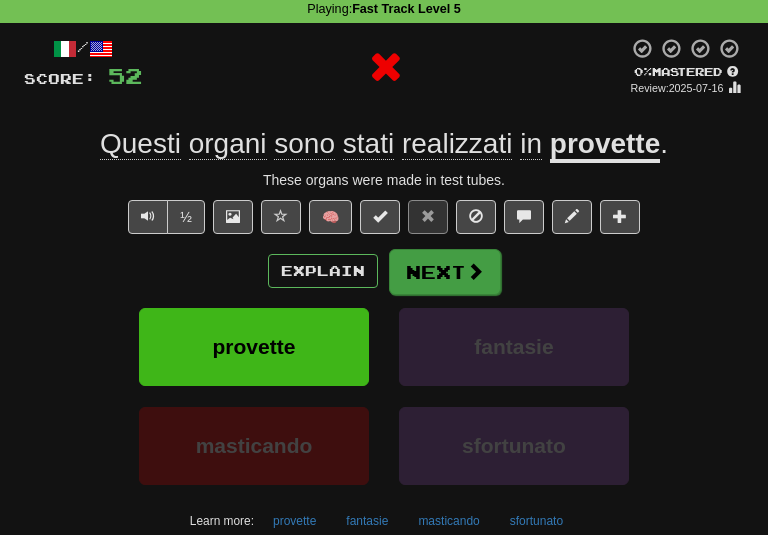 click on "Explain Next provette fantasie masticando sfortunato Learn more: provette fantasie masticando sfortunato" at bounding box center [384, 392] 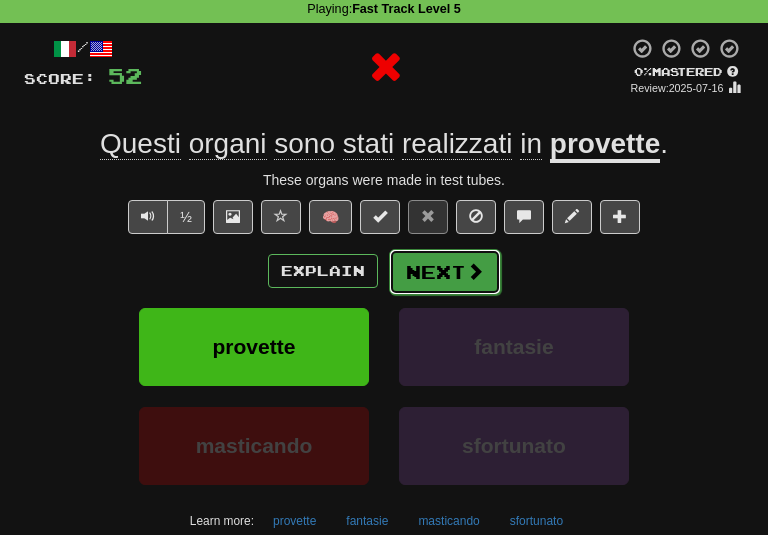 click on "Next" at bounding box center [445, 272] 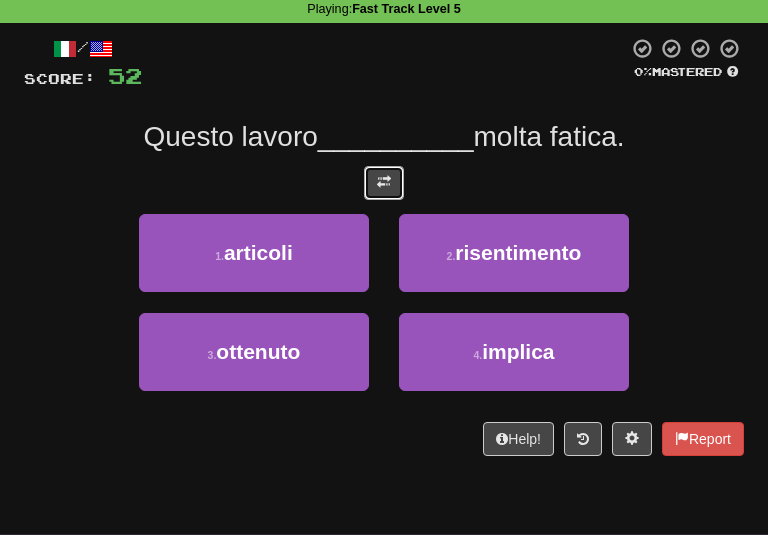 click at bounding box center [384, 182] 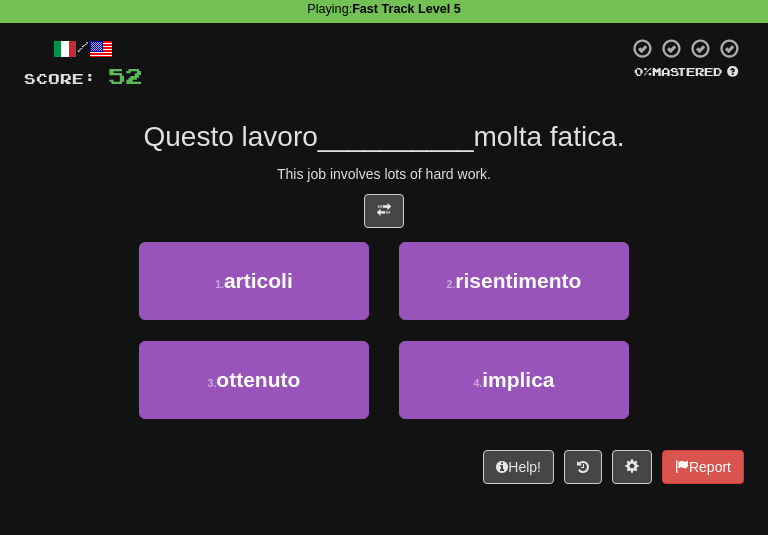 drag, startPoint x: 501, startPoint y: 189, endPoint x: 474, endPoint y: 186, distance: 27.166155 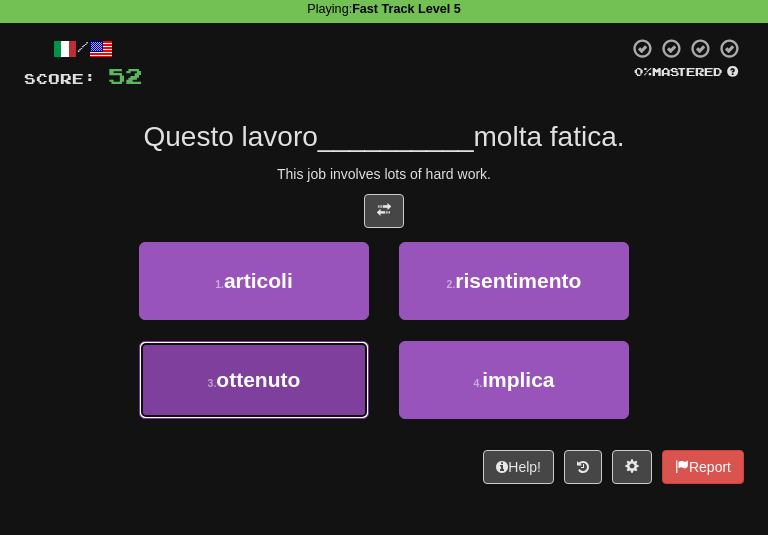 click on "3 .  ottenuto" at bounding box center (254, 380) 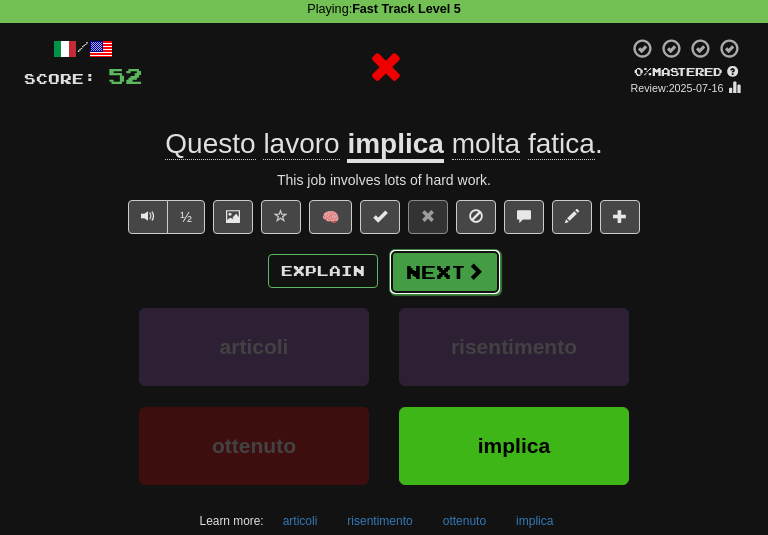 click on "Next" at bounding box center [445, 272] 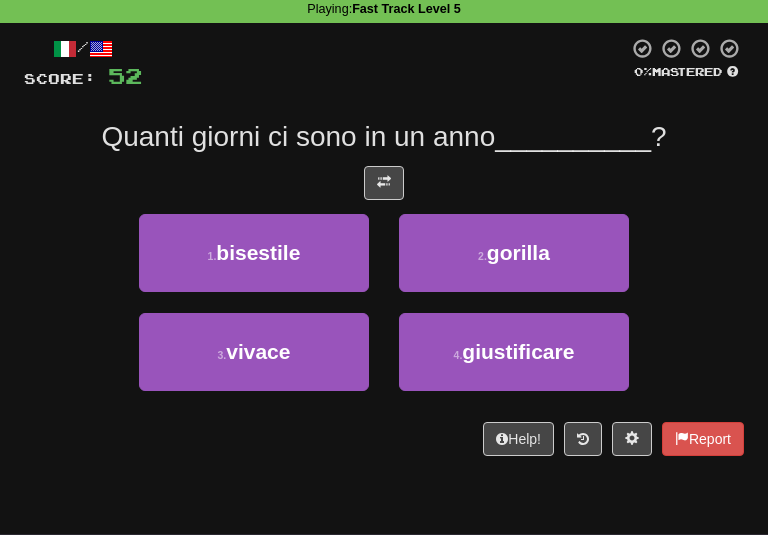 click on "Quanti giorni ci sono in un anno" at bounding box center [298, 136] 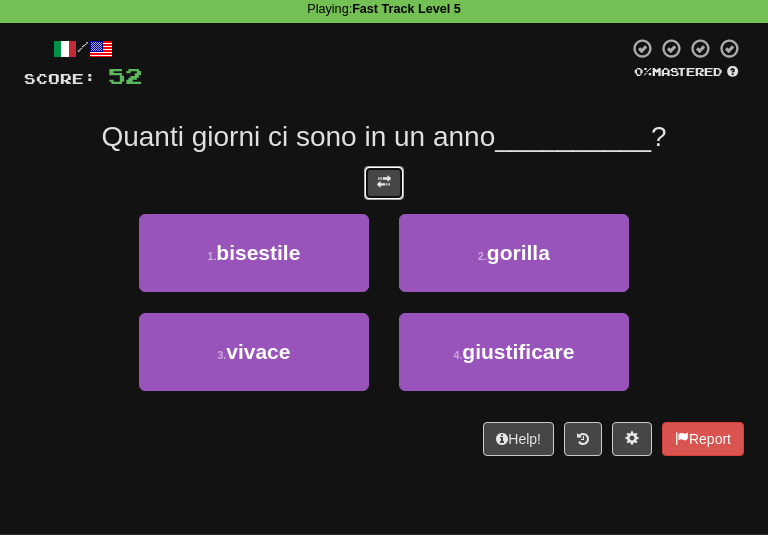 click at bounding box center (384, 183) 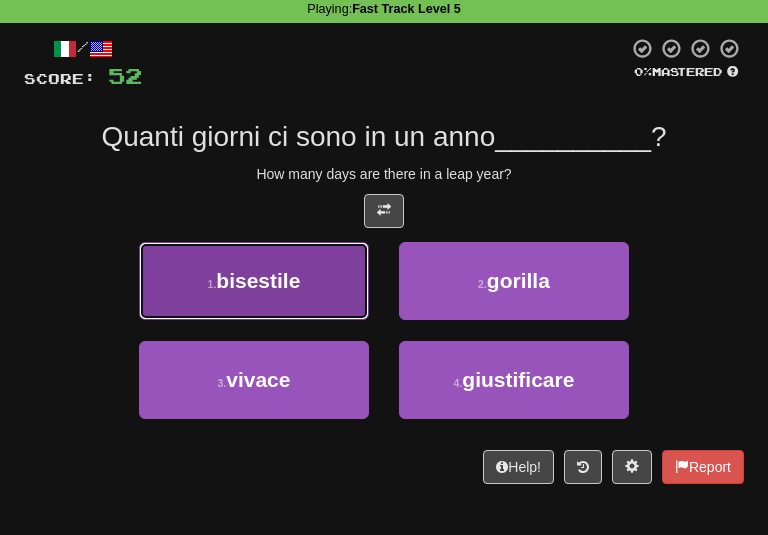 click on "1 .  bisestile" at bounding box center (254, 281) 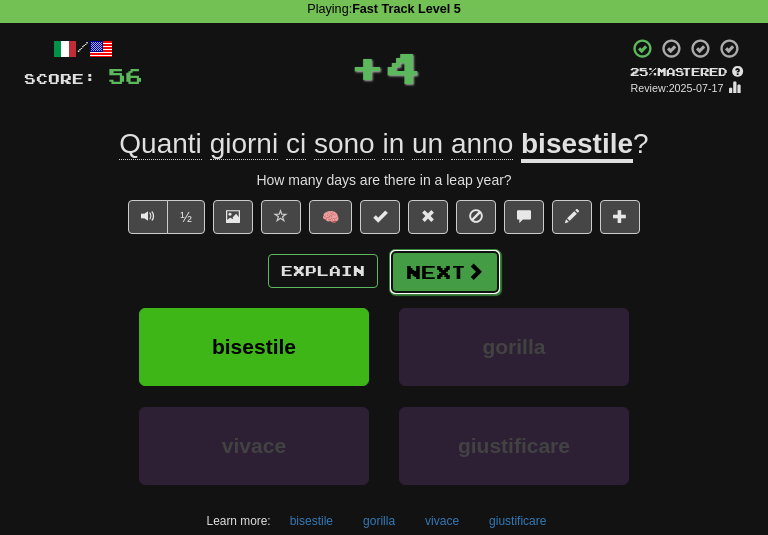 click on "Next" at bounding box center (445, 272) 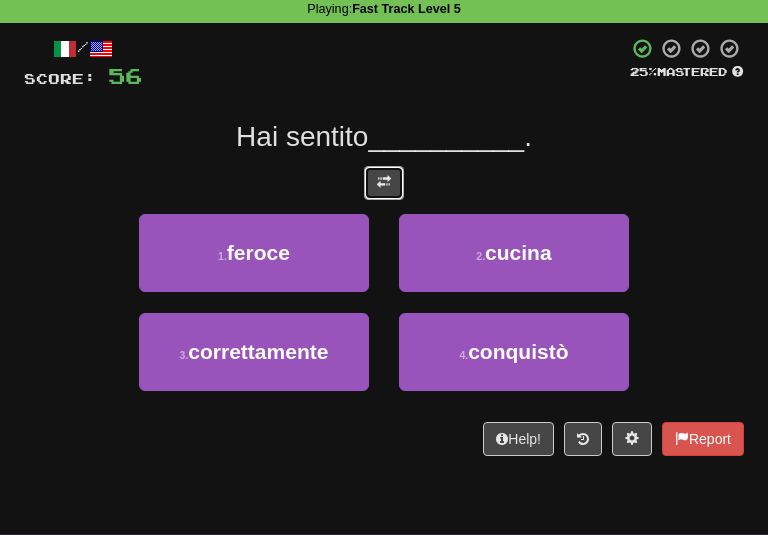 click at bounding box center (384, 183) 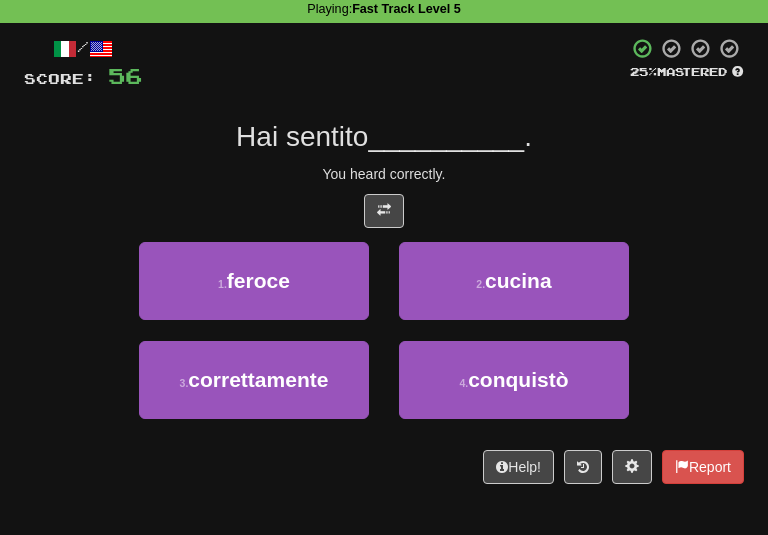 drag, startPoint x: 520, startPoint y: 147, endPoint x: 477, endPoint y: 138, distance: 43.931767 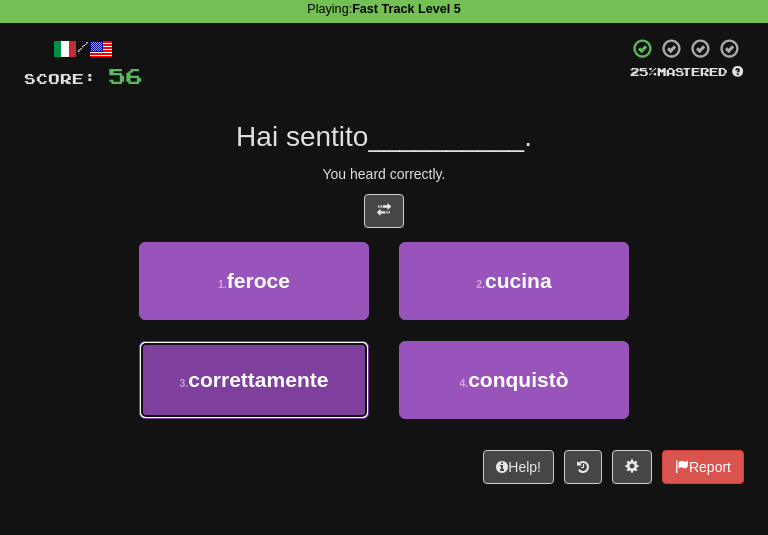click on "correttamente" at bounding box center [258, 379] 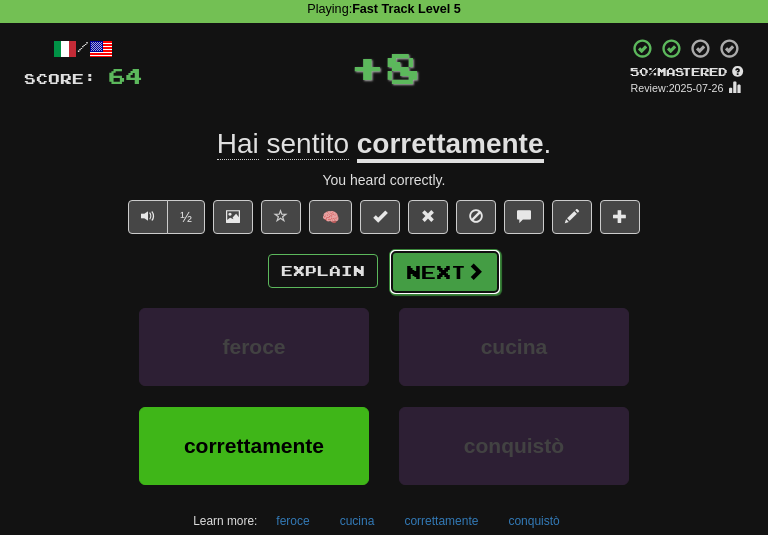 click on "Next" at bounding box center (445, 272) 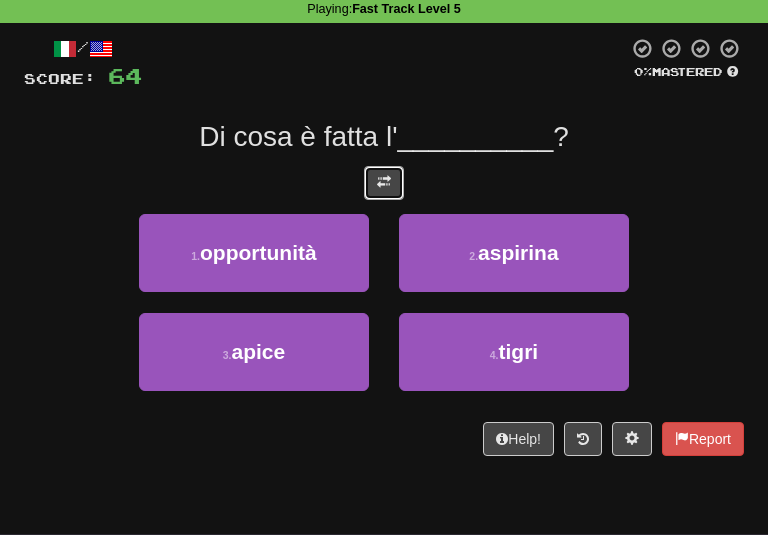 click at bounding box center [384, 183] 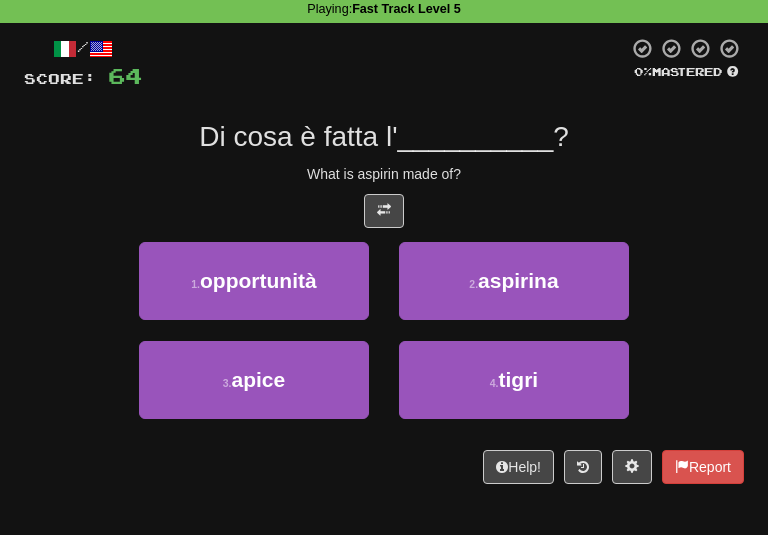 click on "What is aspirin made of?" at bounding box center [384, 174] 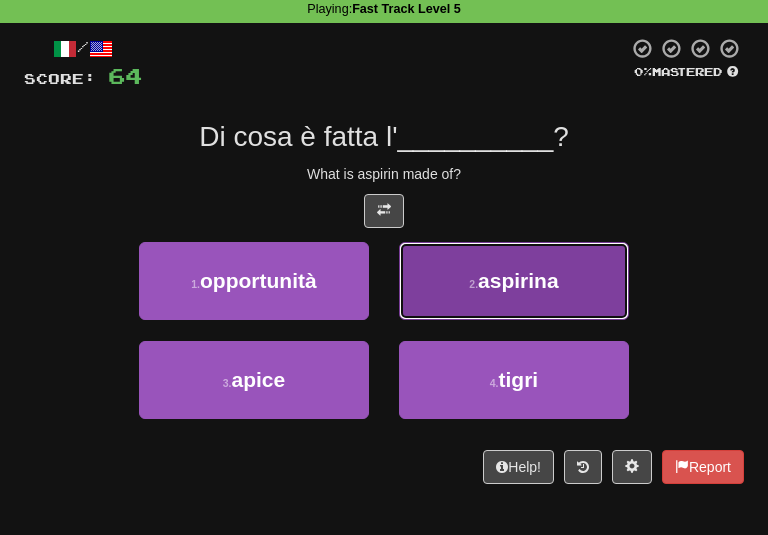 click on "aspirina" at bounding box center [518, 280] 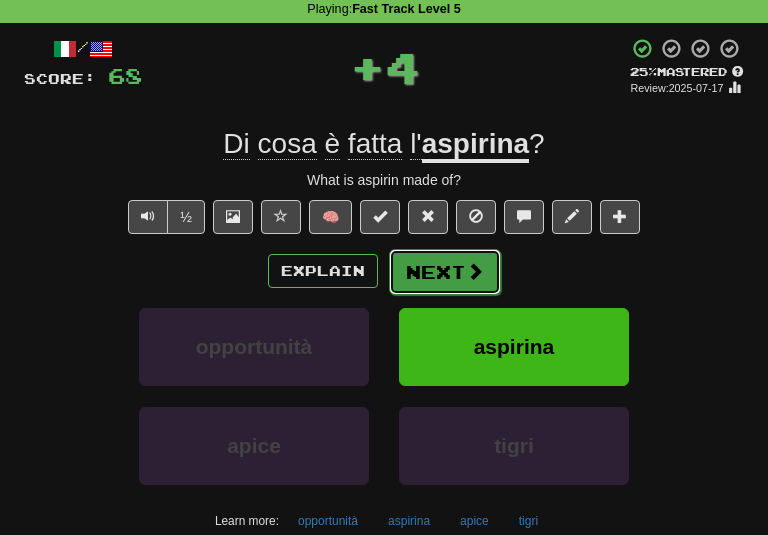 click on "Next" at bounding box center [445, 272] 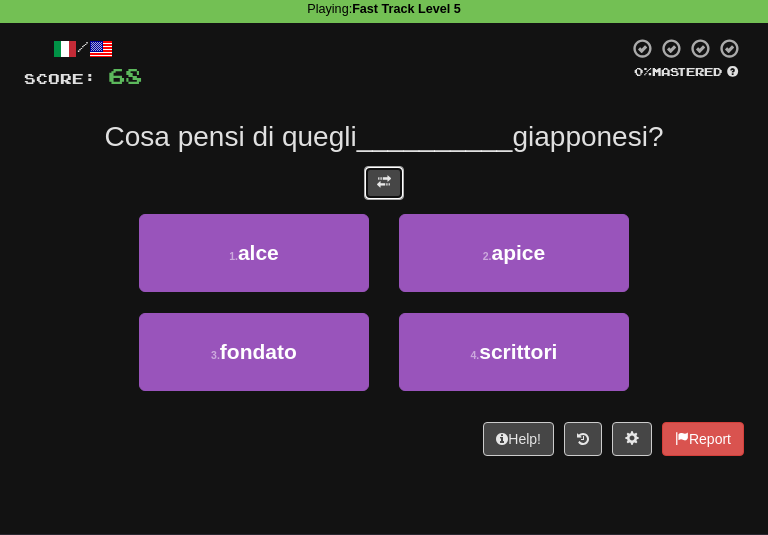 click at bounding box center [384, 183] 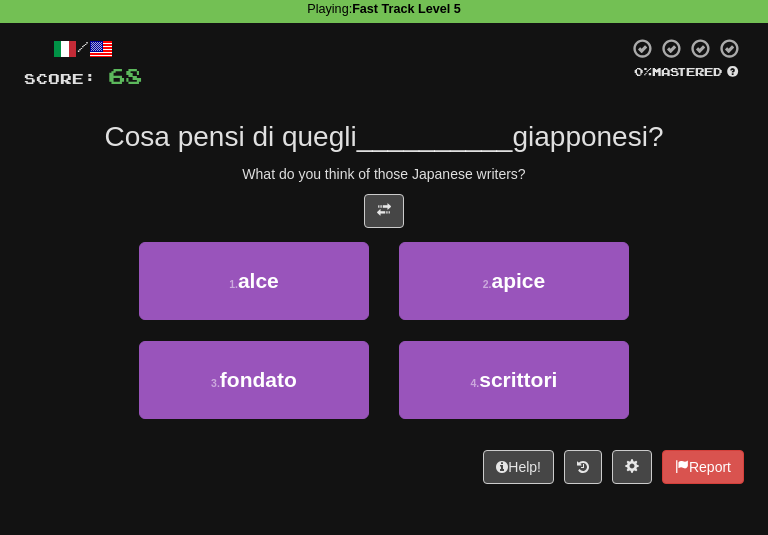 click on "/  Score:   68 0 %  Mastered Cosa pensi di quegli  __________  giapponesi? What do you think of those Japanese writers? 1 .  alce 2 .  apice 3 .  fondato 4 .  scrittori  Help!  Report" at bounding box center (384, 260) 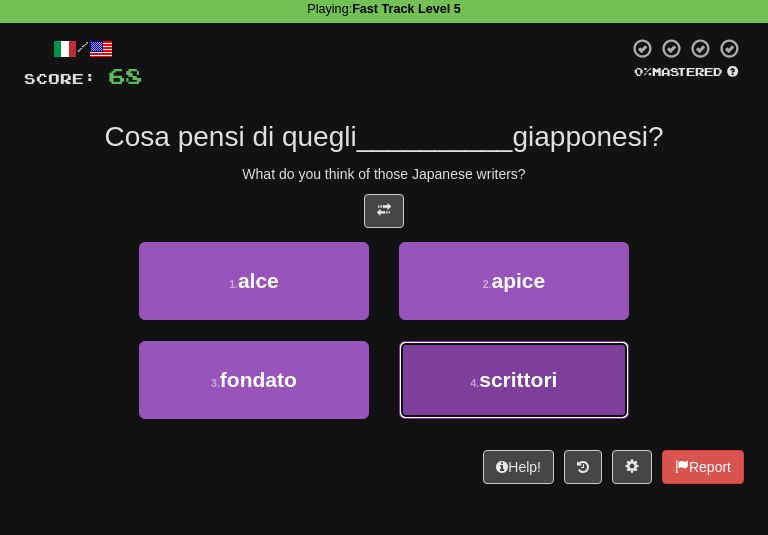 click on "4 .  scrittori" at bounding box center (514, 380) 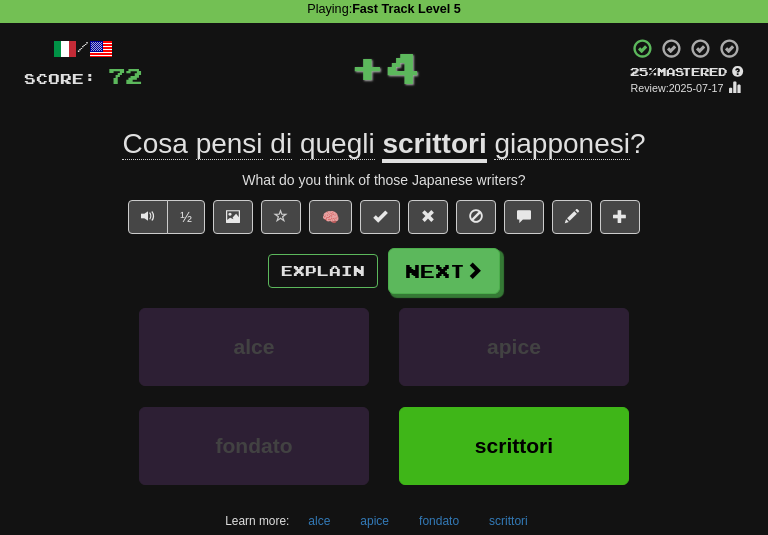click on "/ Score: 72 + 4 25 % Mastered Review: 2025-07-17 Cosa pensi di quegli scrittori giapponesi ? What do you think of those Japanese writers? ½ 🧠 Explain Next alce apice fondato scrittori Help! Report" at bounding box center [384, 309] 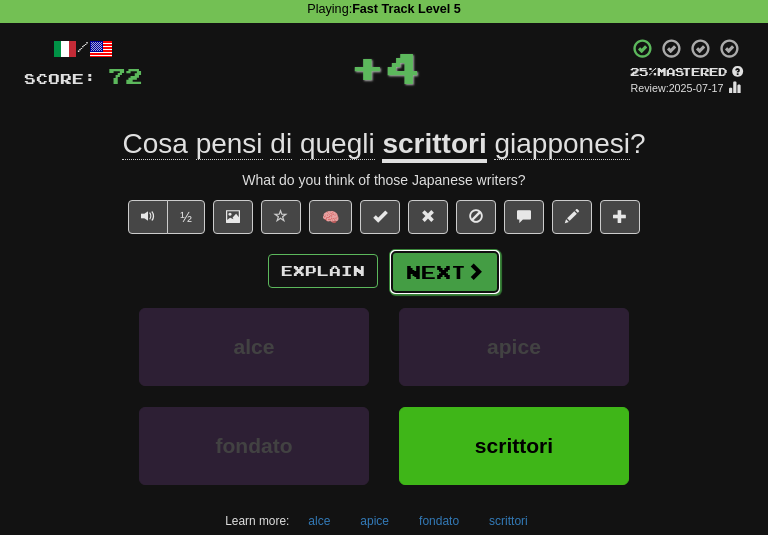 click on "Next" at bounding box center (445, 272) 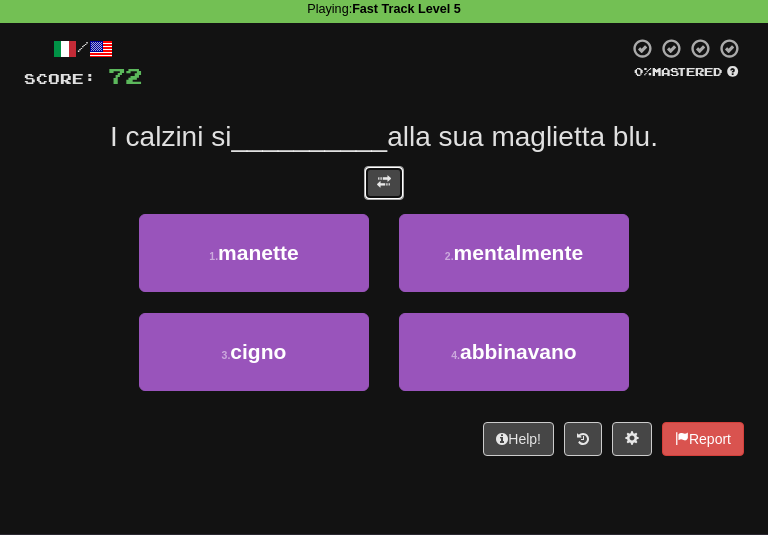 click at bounding box center [384, 182] 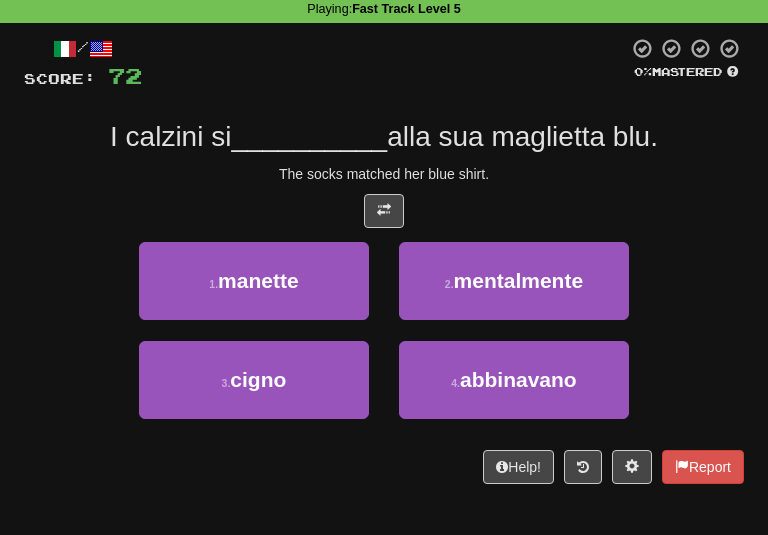 drag, startPoint x: 550, startPoint y: 160, endPoint x: 531, endPoint y: 169, distance: 21.023796 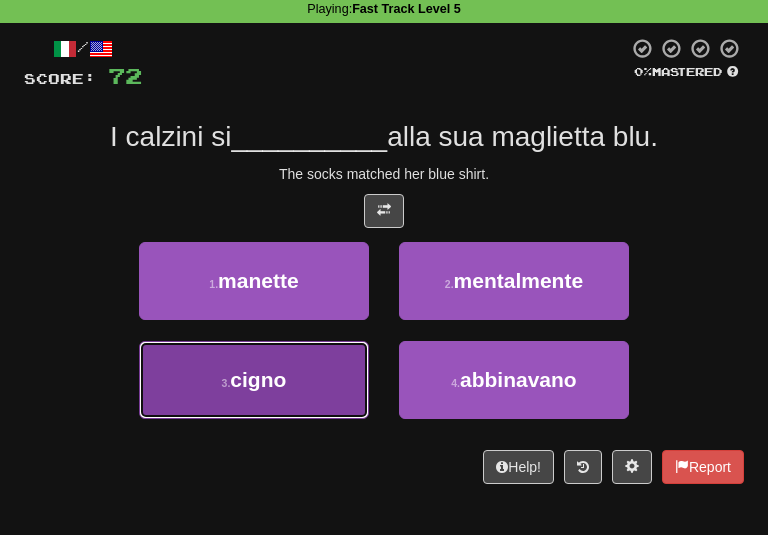click on "3 .  cigno" at bounding box center (254, 380) 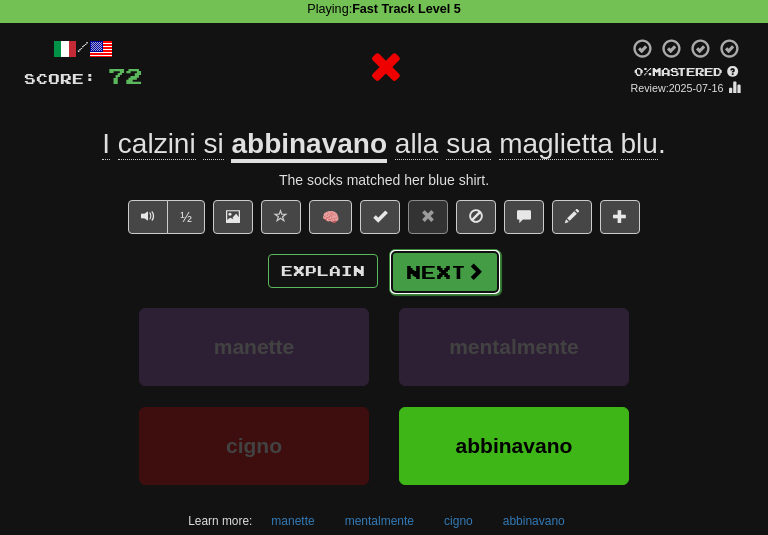 click on "Next" at bounding box center [445, 272] 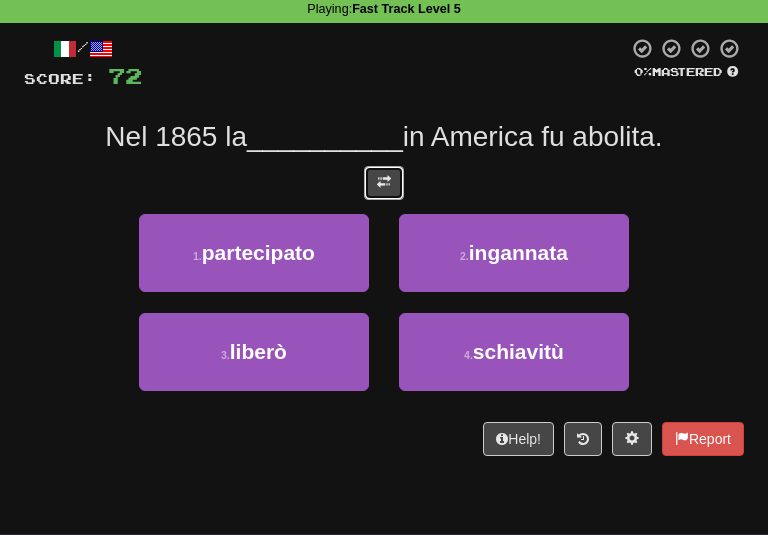 click at bounding box center (384, 183) 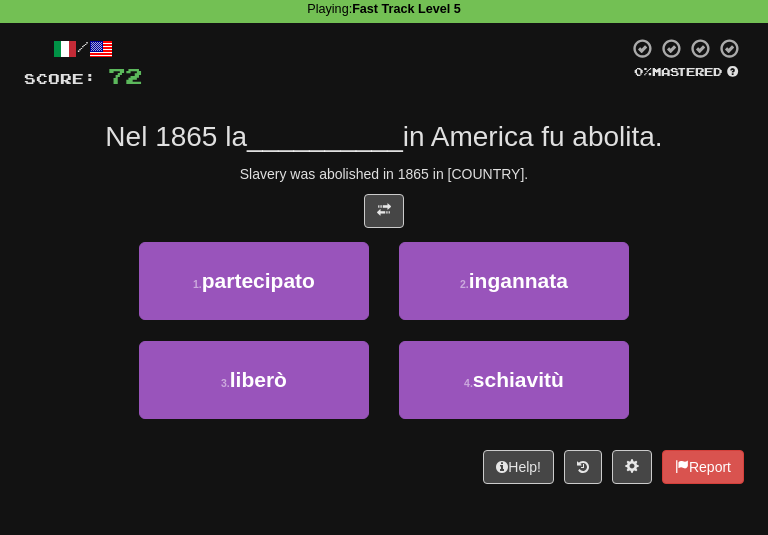 click at bounding box center [384, 211] 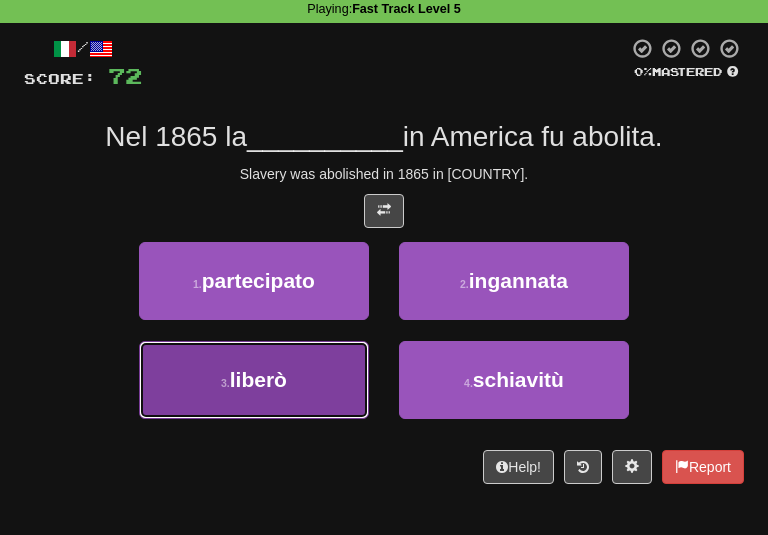 click on "3 .  liberò" at bounding box center (254, 380) 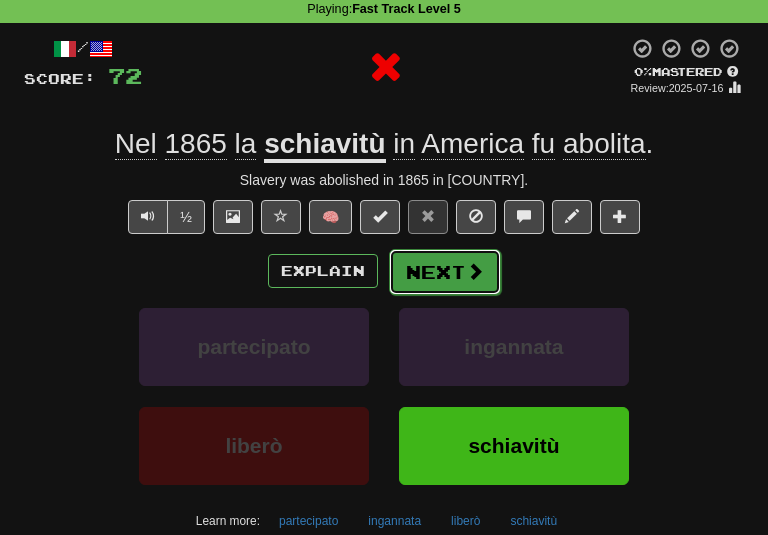 click on "Next" at bounding box center [445, 272] 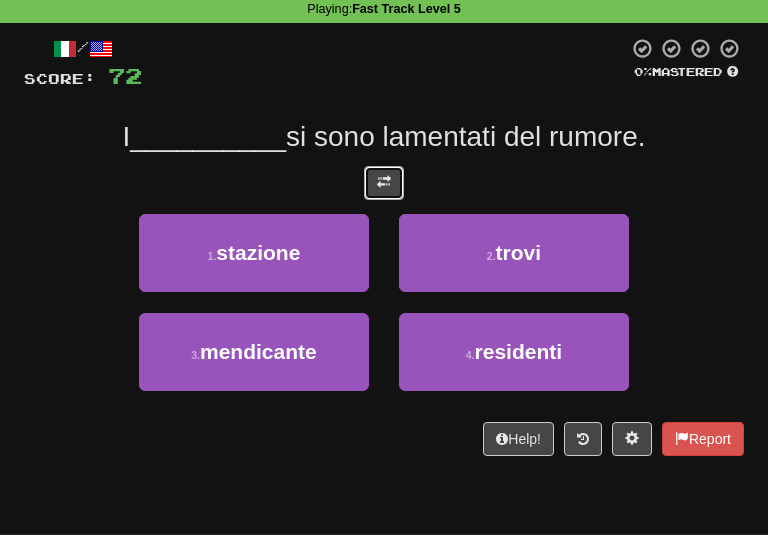 click at bounding box center [384, 183] 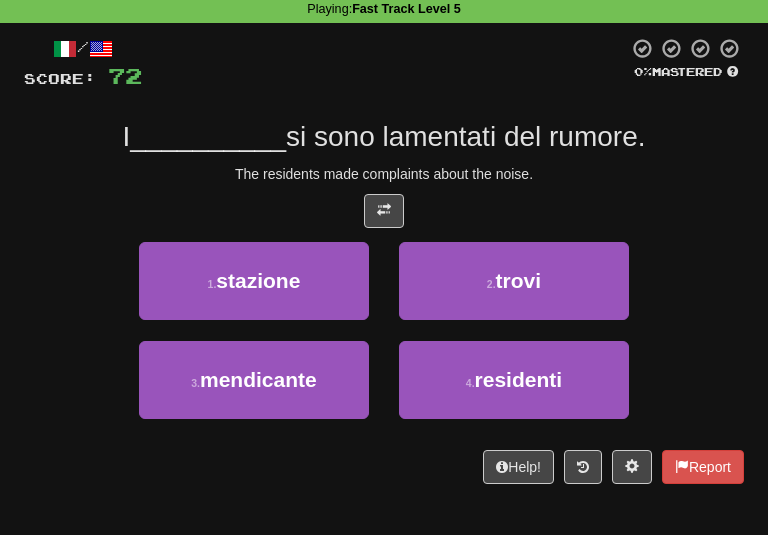 click on "/  Score:   72 0 %  Mastered I  __________  si sono lamentati del rumore. The residents made complaints about the noise. 1 .  stazione 2 .  trovi 3 .  mendicante 4 .  residenti  Help!  Report" at bounding box center (384, 260) 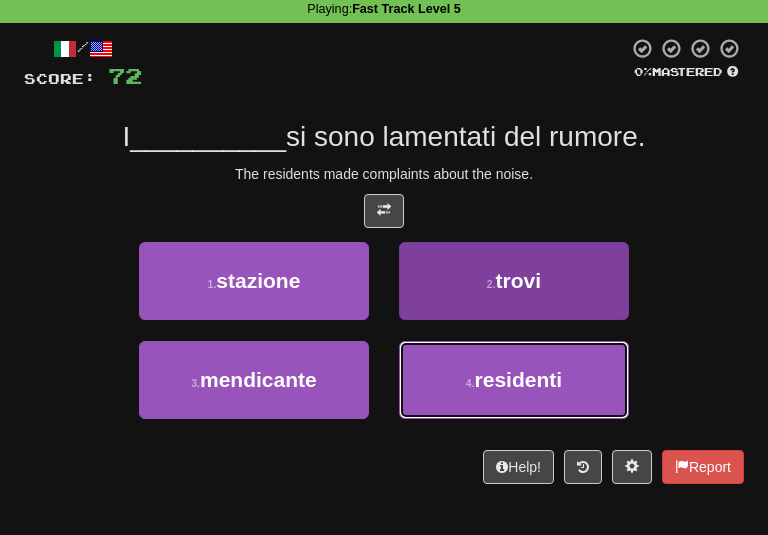 drag, startPoint x: 456, startPoint y: 385, endPoint x: 438, endPoint y: 307, distance: 80.04999 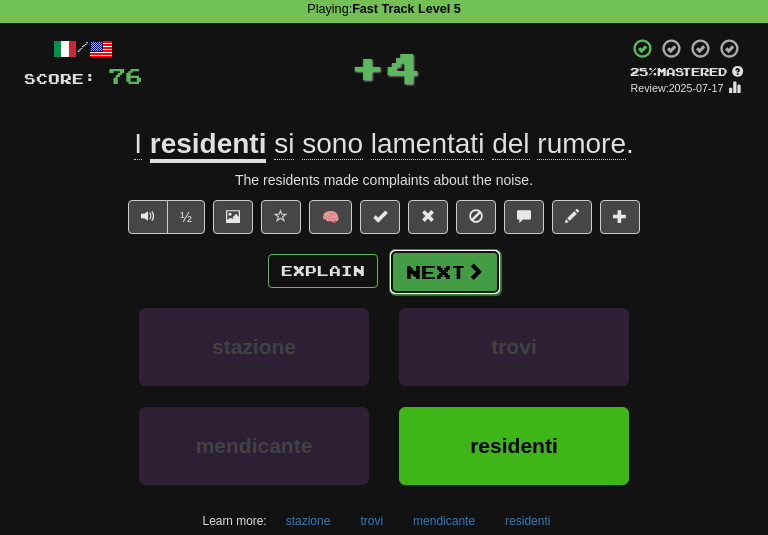 click on "Next" at bounding box center [445, 272] 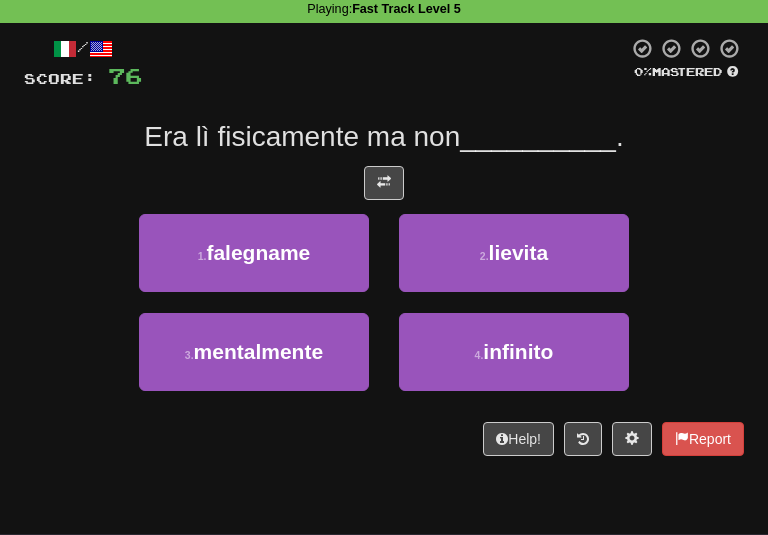 click on "/  Score:   76 0 %  Mastered Era lì fisicamente ma non  __________ . 1 .  falegname 2 .  lievita 3 .  mentalmente 4 .  infinito  Help!  Report" at bounding box center (384, 246) 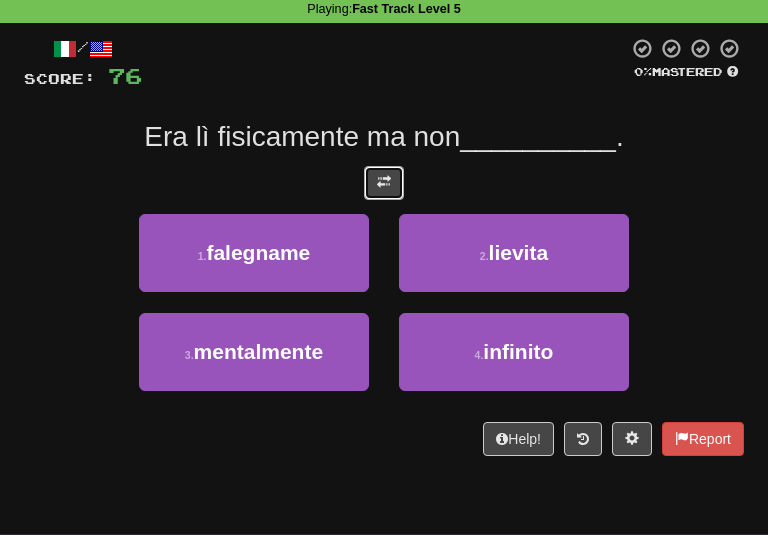 click at bounding box center (384, 183) 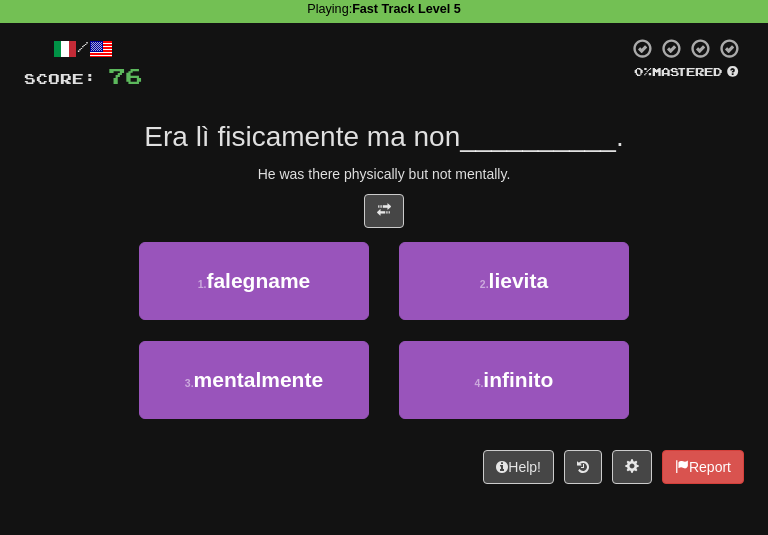 drag, startPoint x: 475, startPoint y: 196, endPoint x: 465, endPoint y: 198, distance: 10.198039 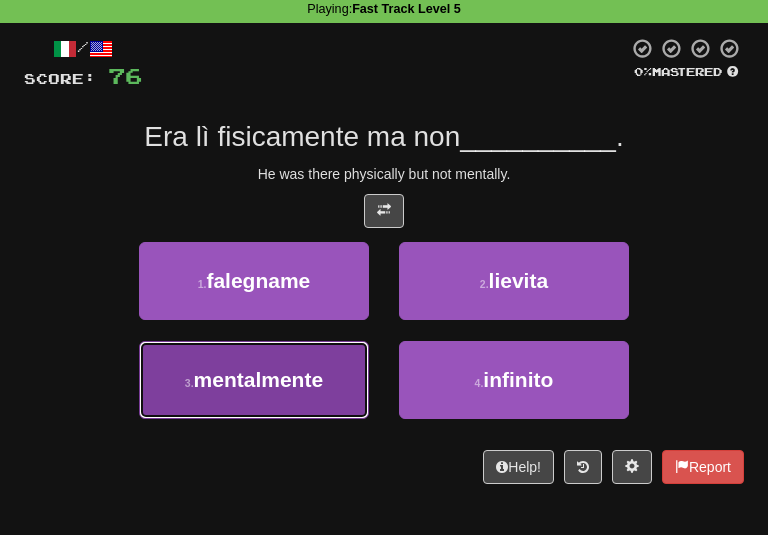 click on "3 .  mentalmente" at bounding box center [254, 380] 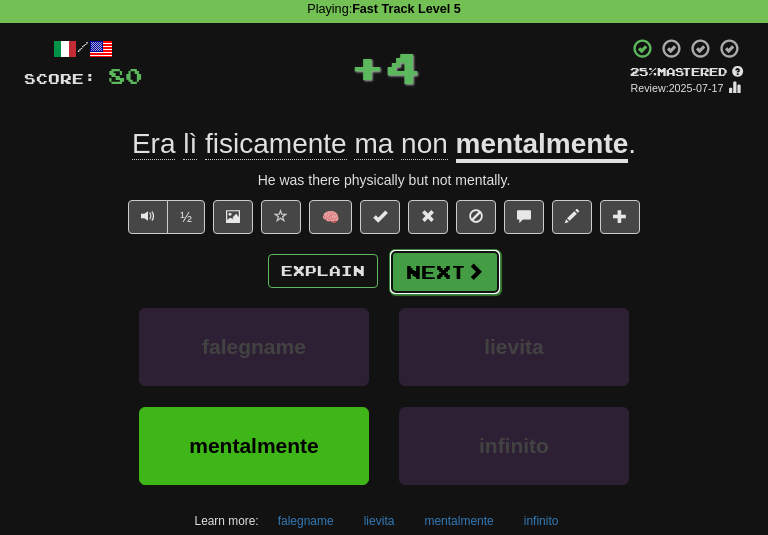 click on "Next" at bounding box center [445, 272] 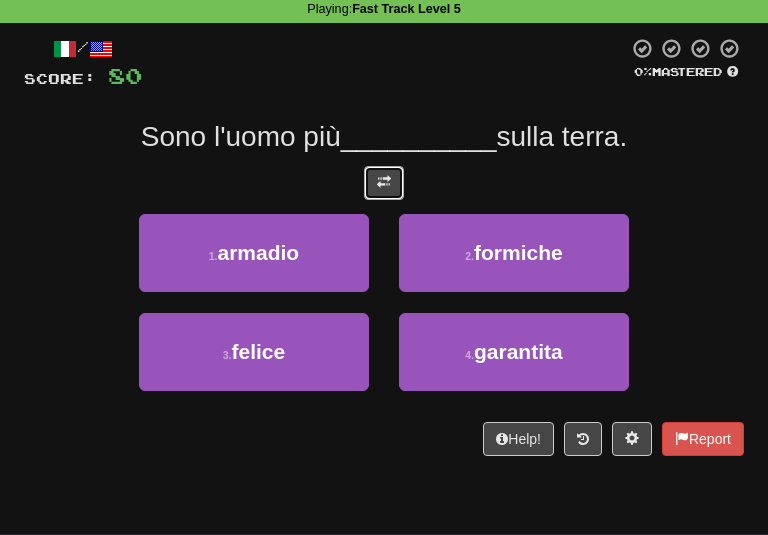 drag, startPoint x: 394, startPoint y: 171, endPoint x: 397, endPoint y: 192, distance: 21.213203 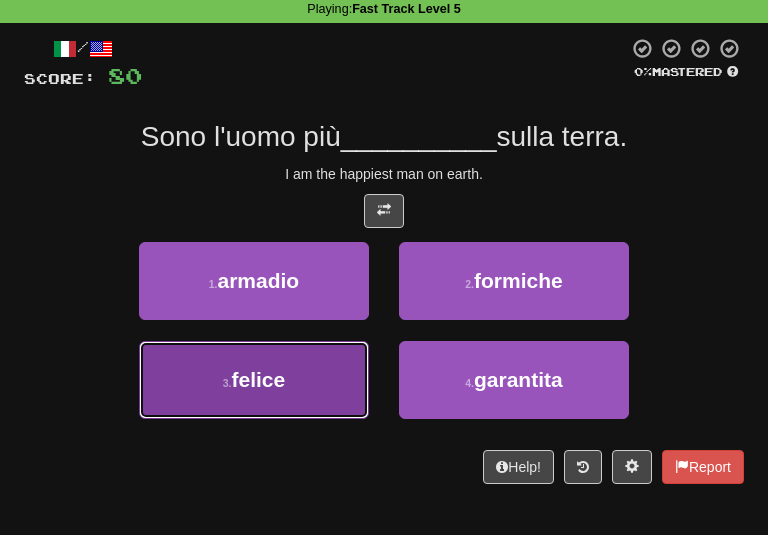 click on "3 ." at bounding box center (227, 383) 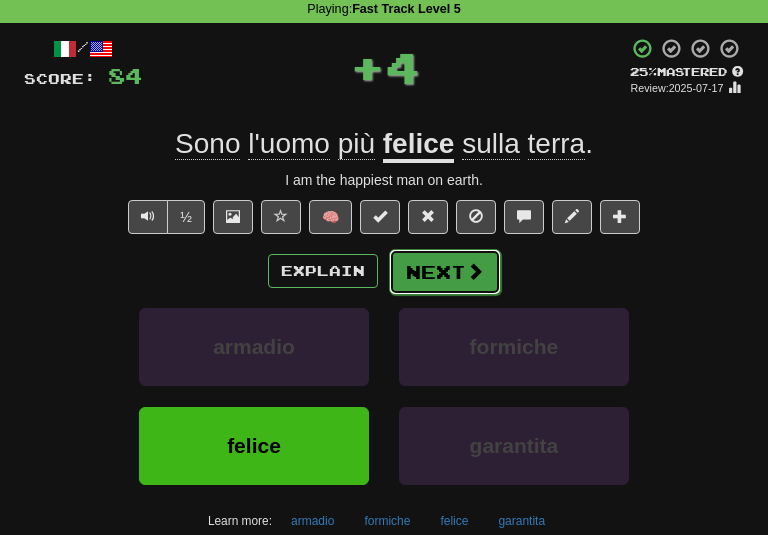 click on "Next" at bounding box center [445, 272] 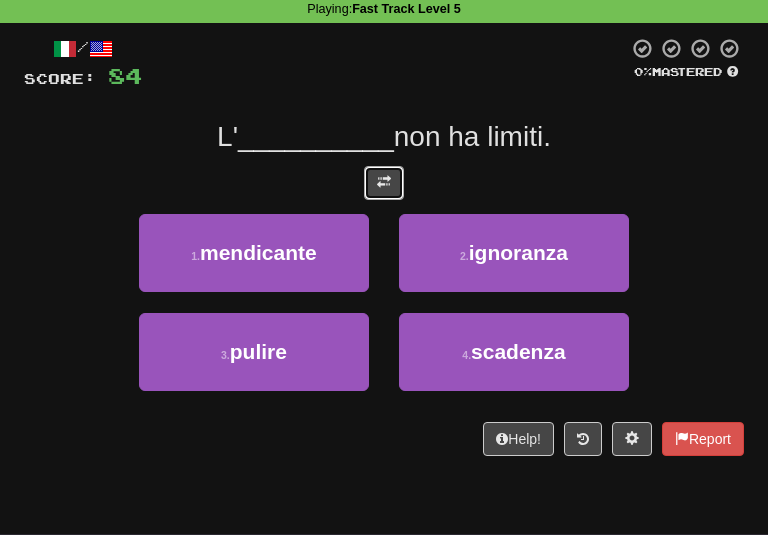 click at bounding box center (384, 183) 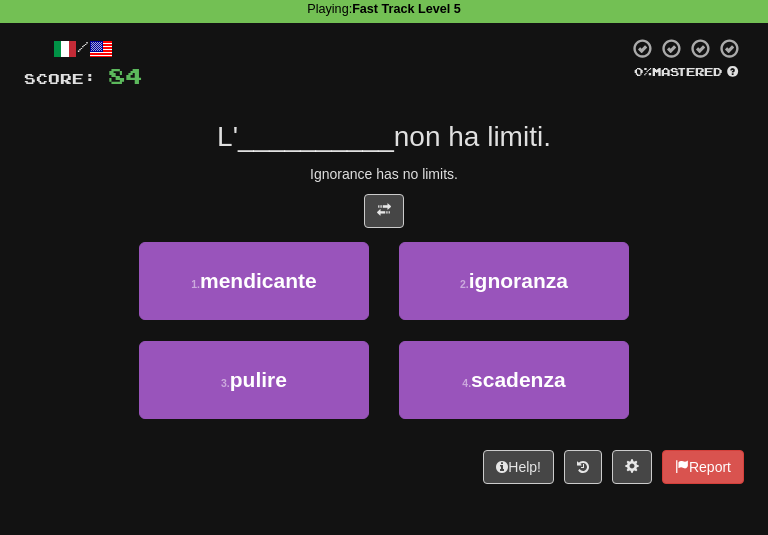 click on "L' __________  non ha limiti." at bounding box center [384, 137] 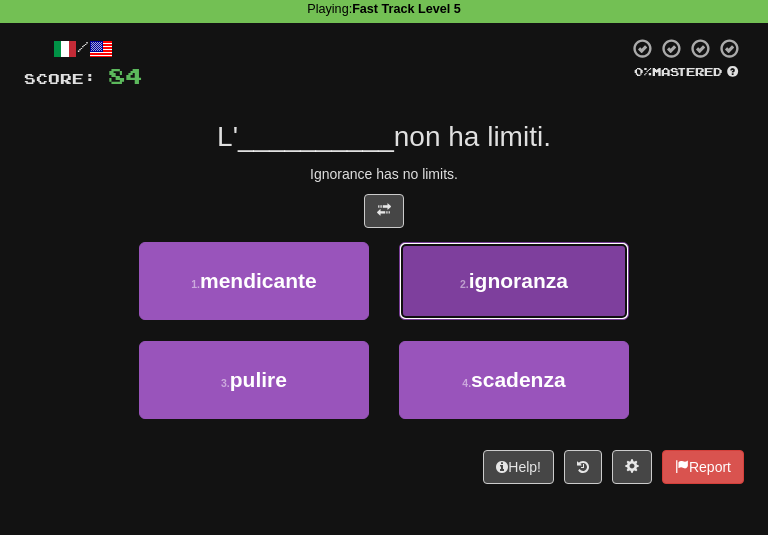 click on "2 .  ignoranza" at bounding box center [514, 281] 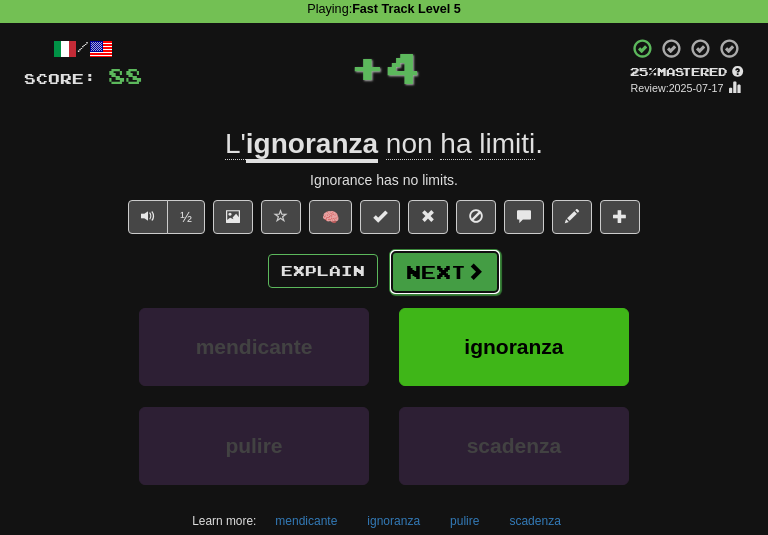 click on "Next" at bounding box center (445, 272) 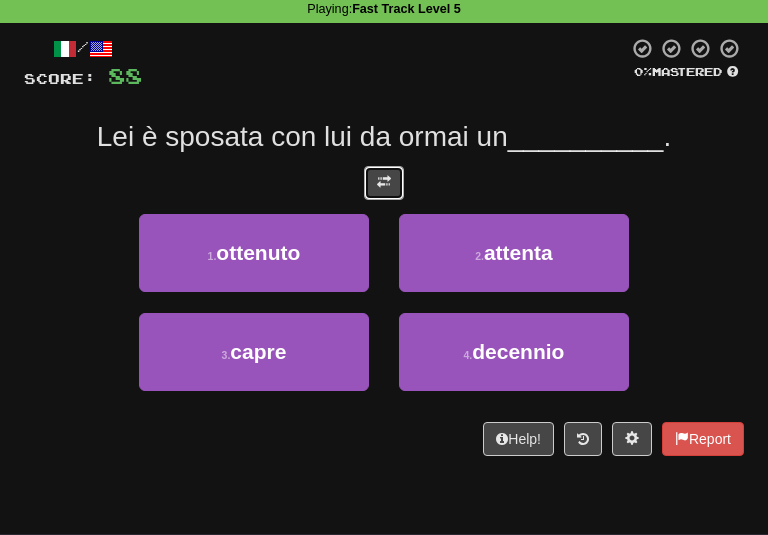 click at bounding box center (384, 183) 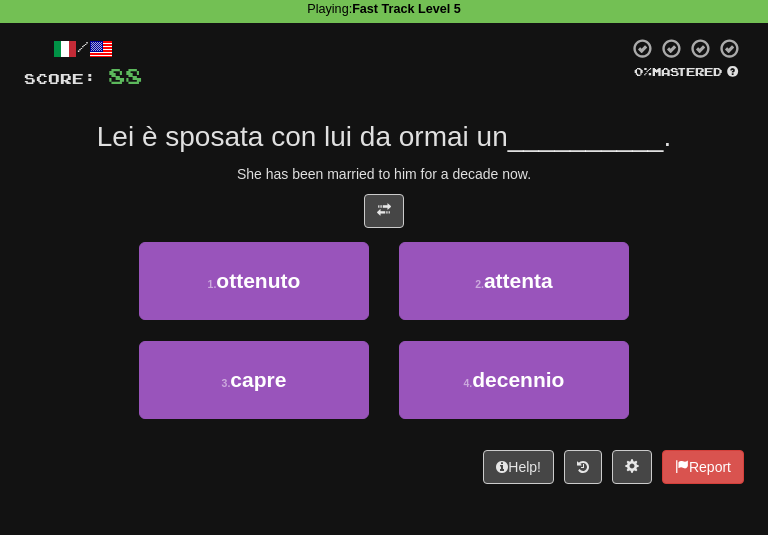 click on "She has been married to him for a decade now." at bounding box center [384, 174] 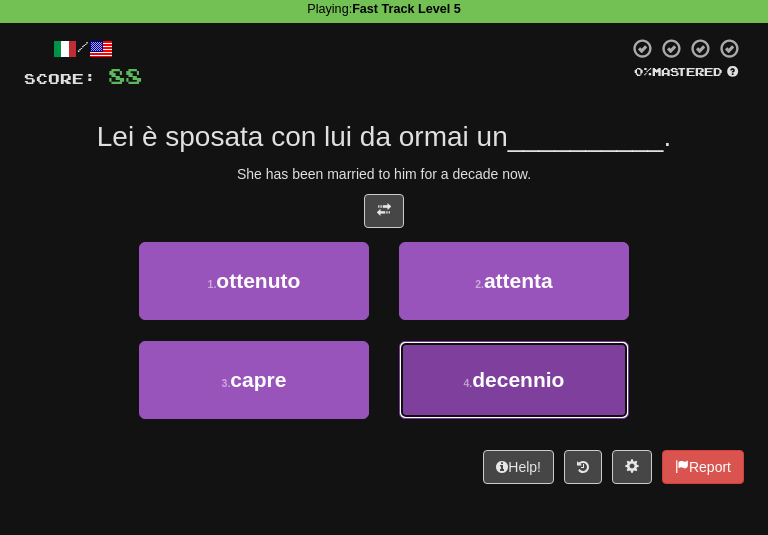 click on "decennio" at bounding box center (518, 379) 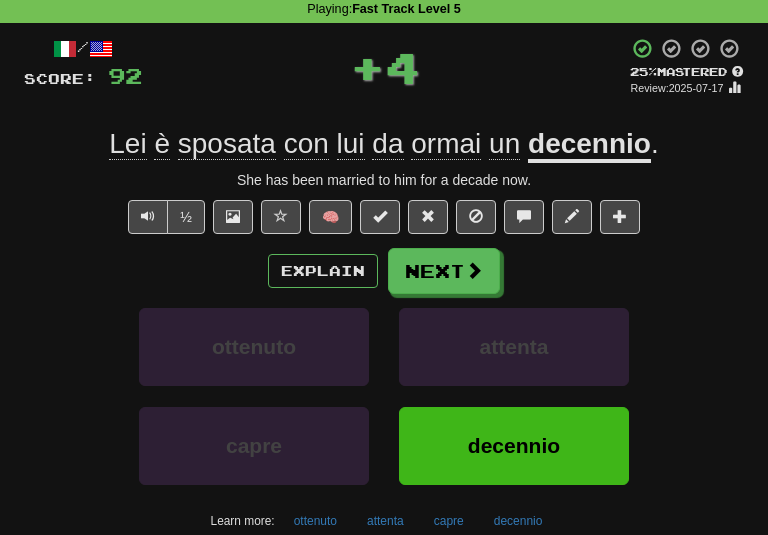 click on "/  Score:   92 + 4 25 %  Mastered Review:  2025-07-17 Lei   è   sposata   con   lui   da   ormai   un   decennio . She has been married to him for a decade now. ½ 🧠 Explain Next ottenuto attenta capre decennio Learn more: ottenuto attenta capre decennio  Help!  Report" at bounding box center [384, 309] 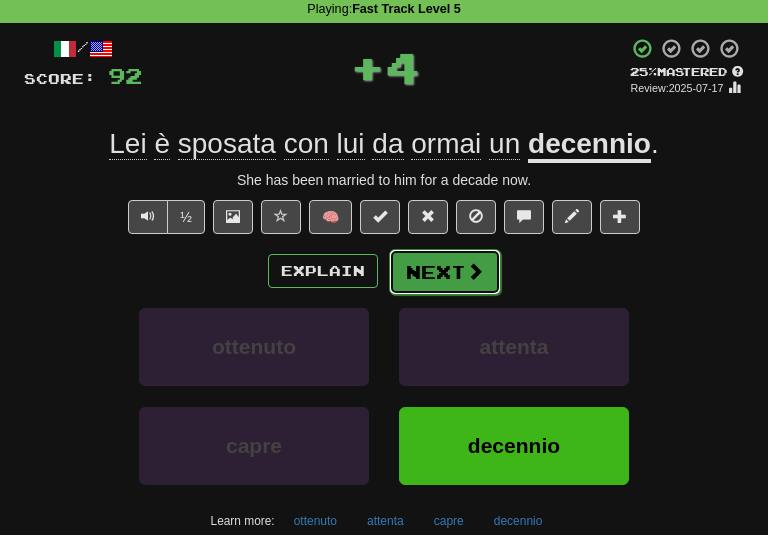click on "Next" at bounding box center [445, 272] 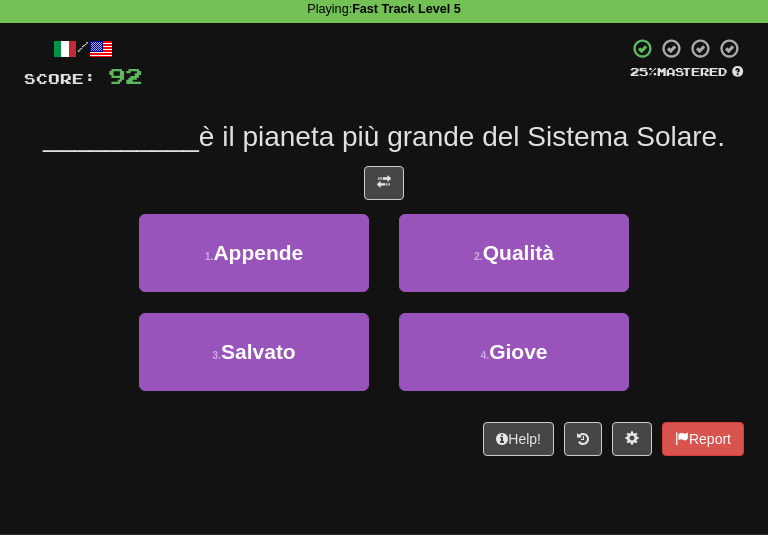 click at bounding box center (384, 183) 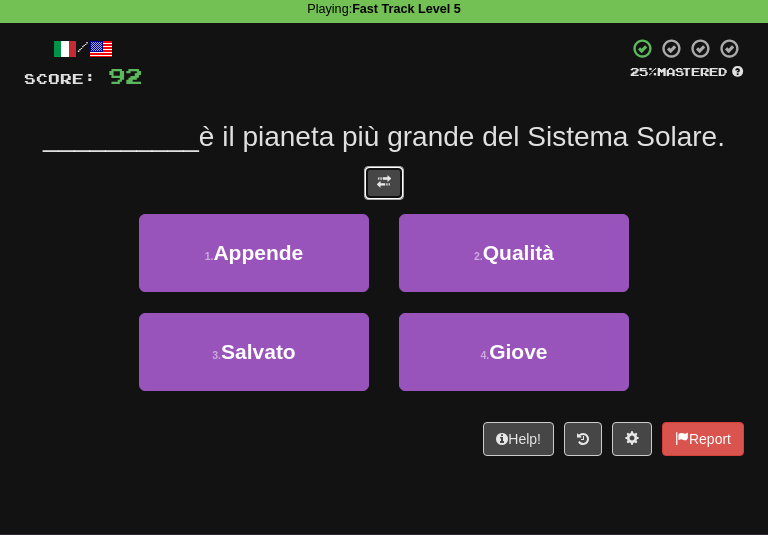 click at bounding box center (384, 182) 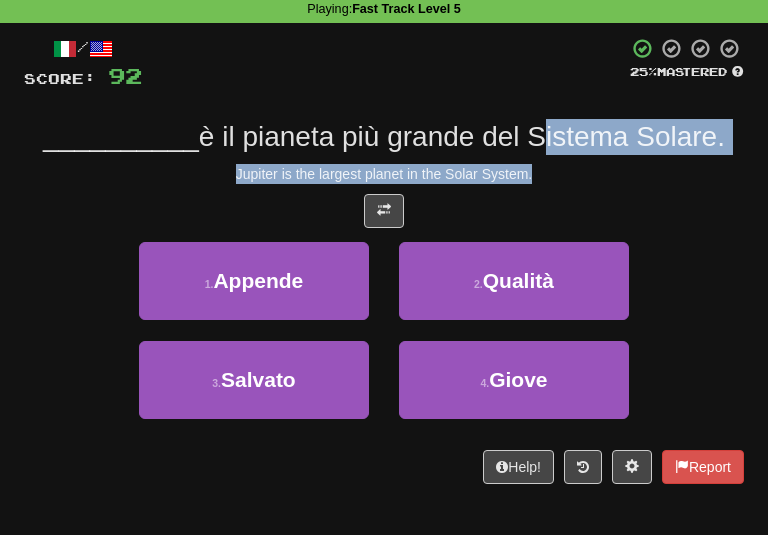 click on "/ Score: 92 25 % Mastered __________ è il pianeta più grande del Sistema Solare. Jupiter is the largest planet in the Solar System. 1 . Appende 2 . Qualità 3 . Salvato 4 . Giove Help! Report" at bounding box center [384, 260] 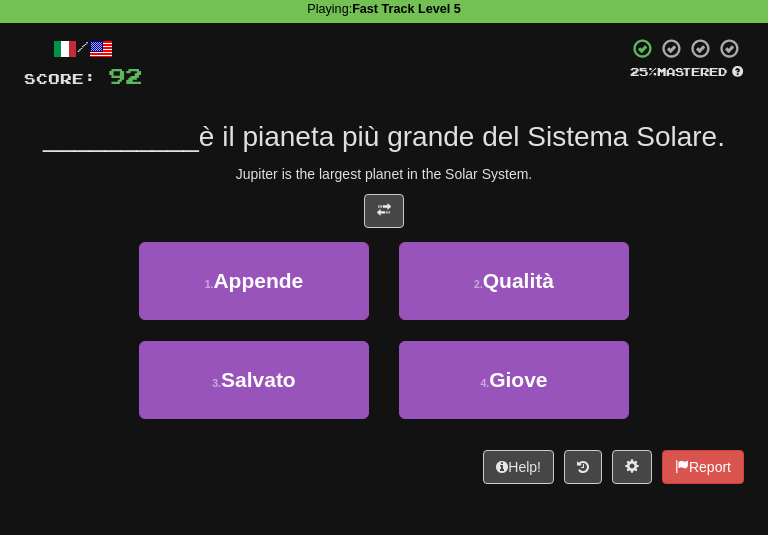 drag, startPoint x: 540, startPoint y: 151, endPoint x: 445, endPoint y: 141, distance: 95.524864 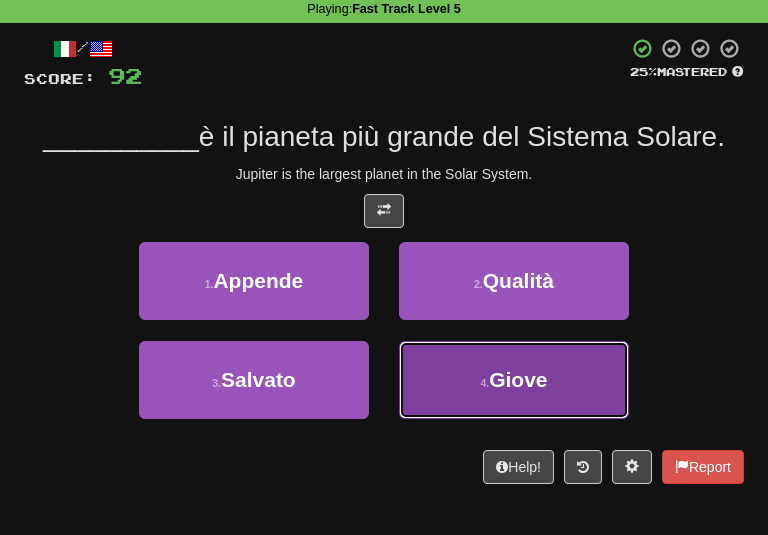 click on "4 ." at bounding box center (484, 383) 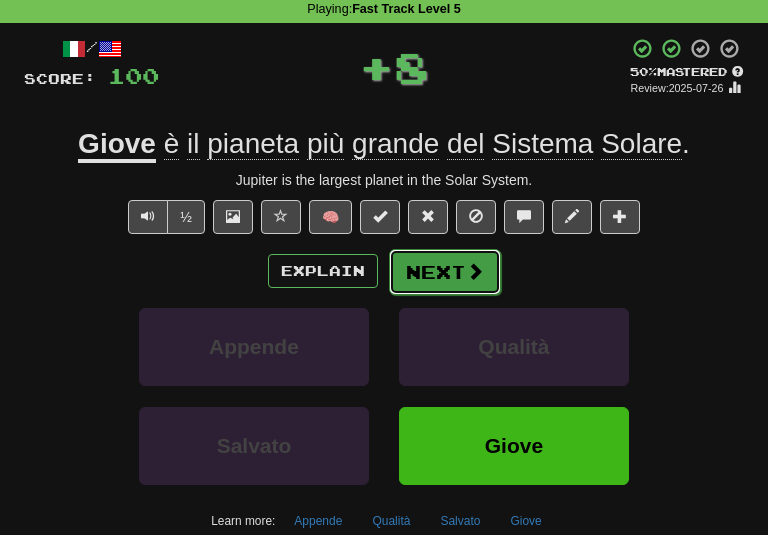 click on "Next" at bounding box center (445, 272) 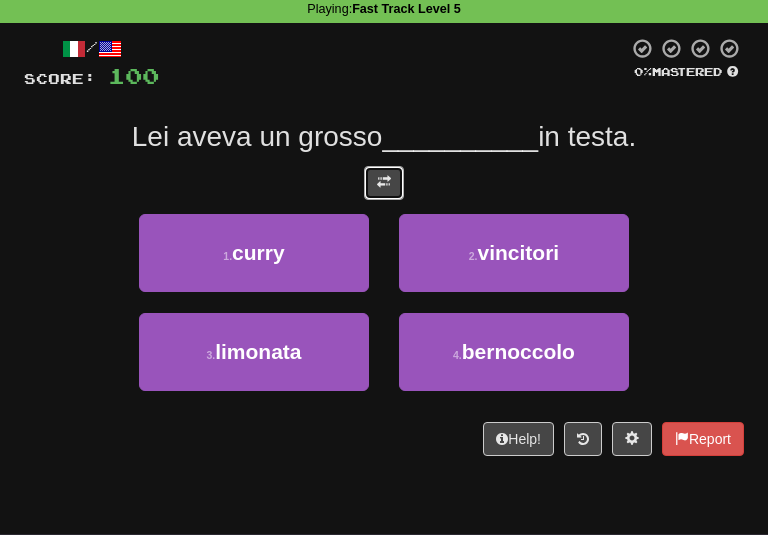 click at bounding box center (384, 182) 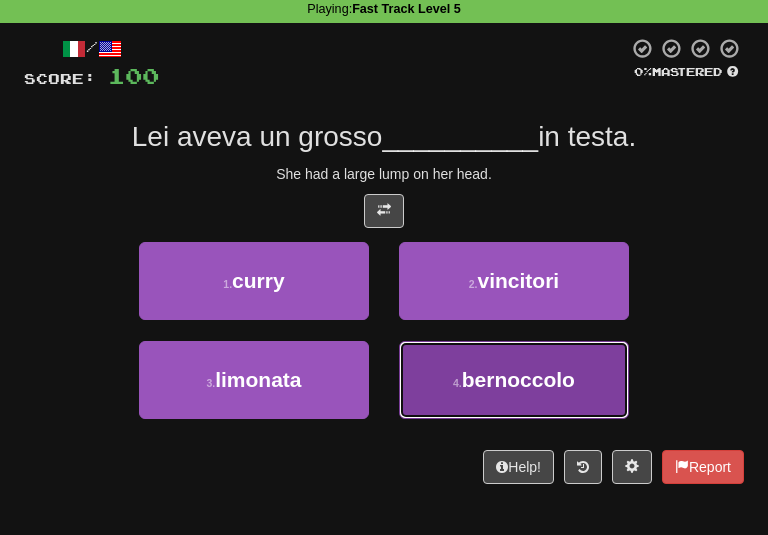click on "4 .  bernoccolo" at bounding box center [514, 380] 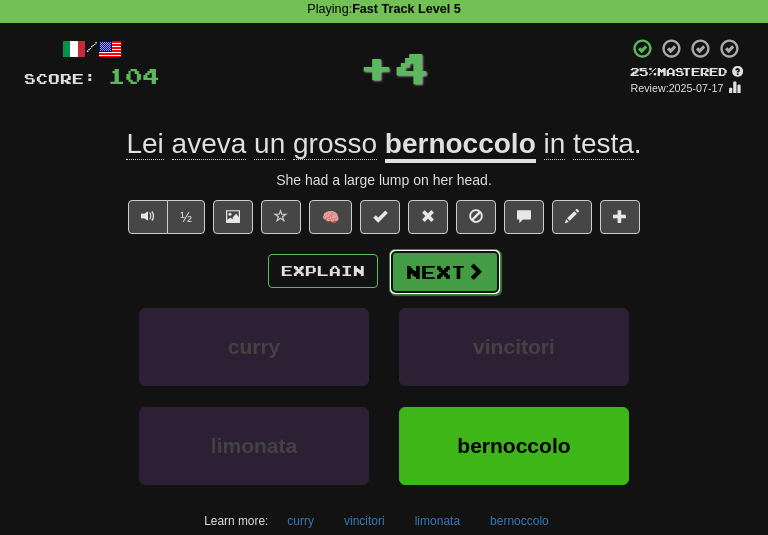 click on "Next" at bounding box center [445, 272] 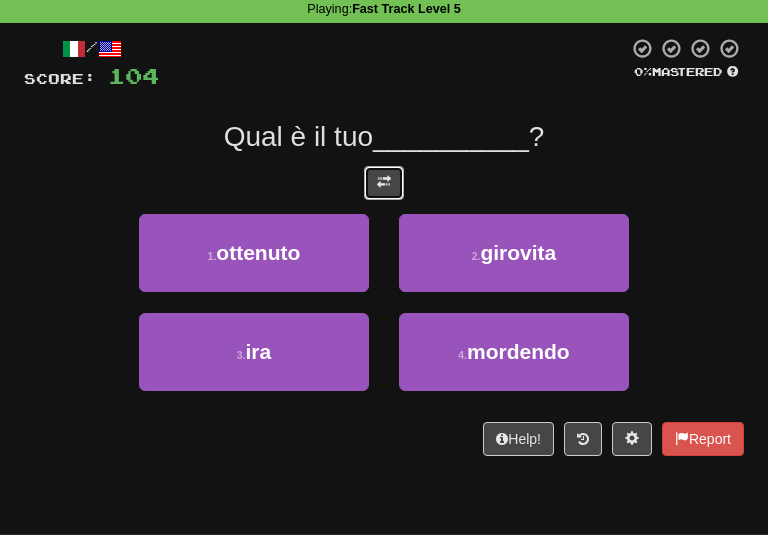 click at bounding box center [384, 183] 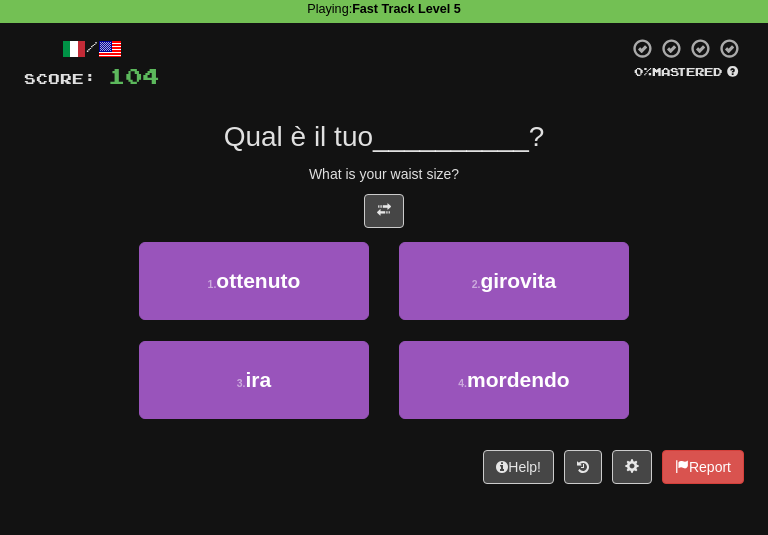 click on "What is your waist size?" at bounding box center (384, 174) 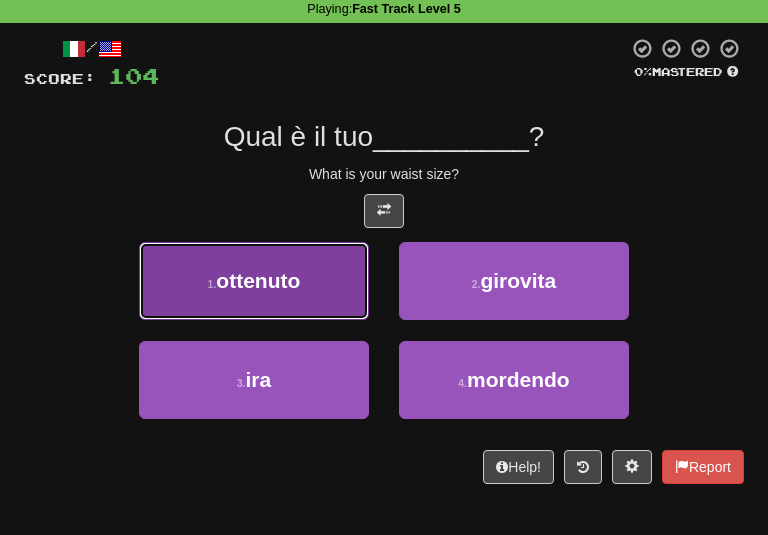 click on "1 .  ottenuto" at bounding box center [254, 281] 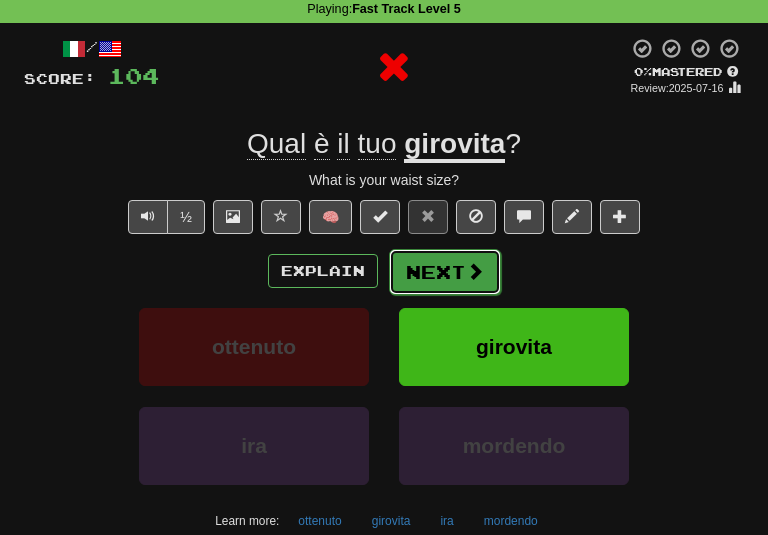 click on "Next" at bounding box center (445, 272) 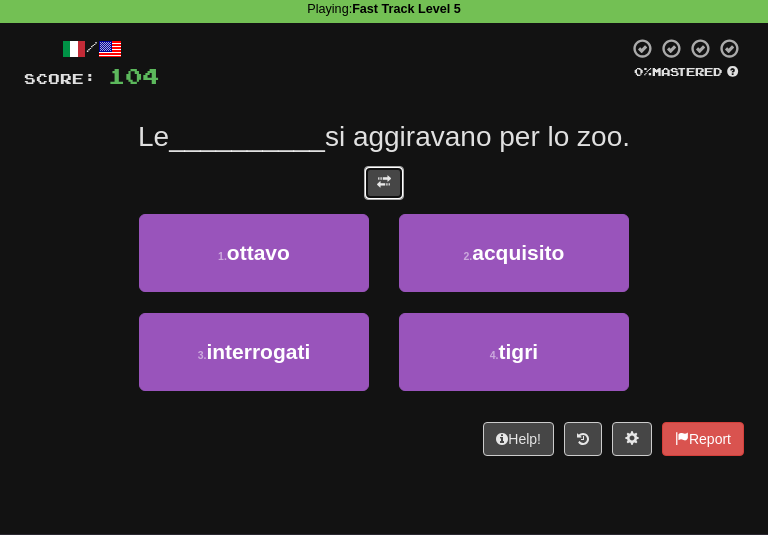click at bounding box center [384, 183] 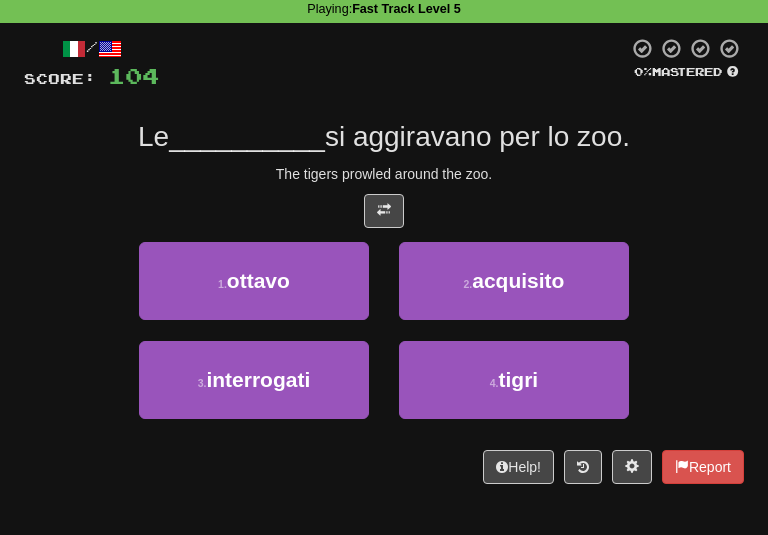drag, startPoint x: 532, startPoint y: 180, endPoint x: 517, endPoint y: 189, distance: 17.492855 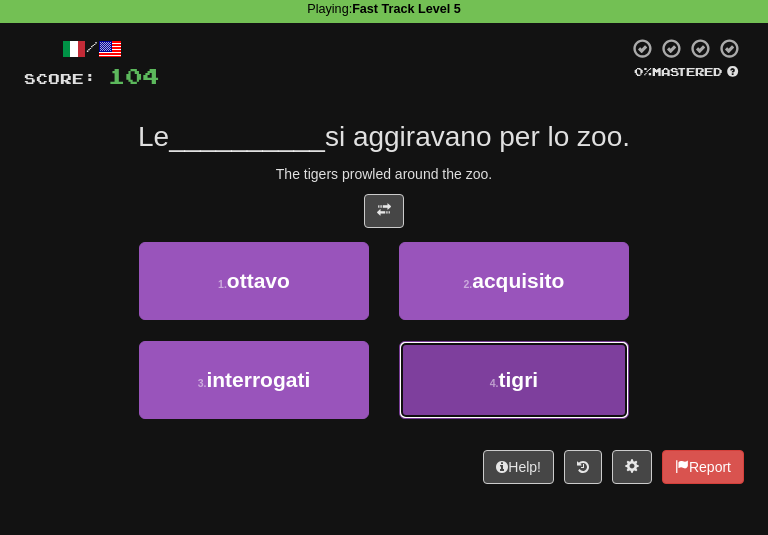 click on "4 .  tigri" at bounding box center [514, 380] 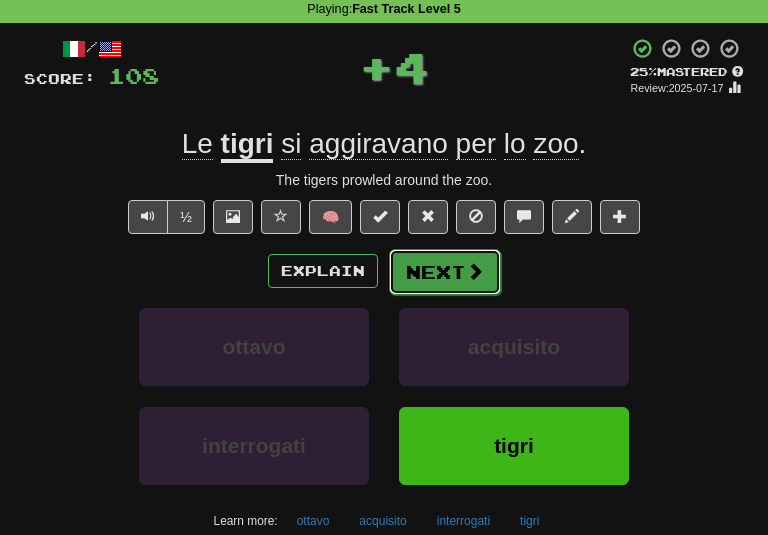click on "Next" at bounding box center (445, 272) 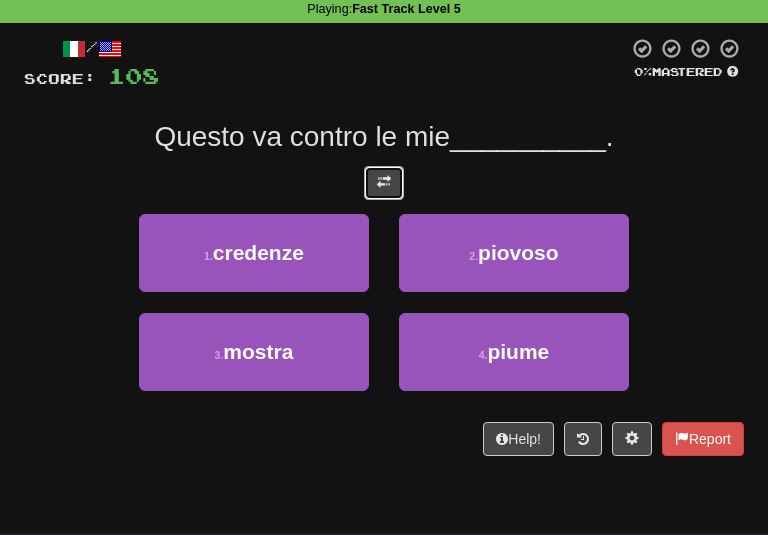 click at bounding box center [384, 183] 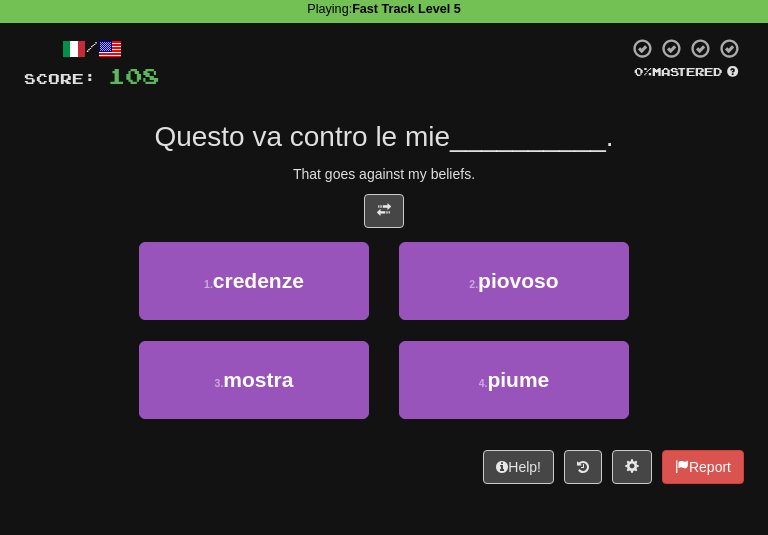 click at bounding box center [384, 211] 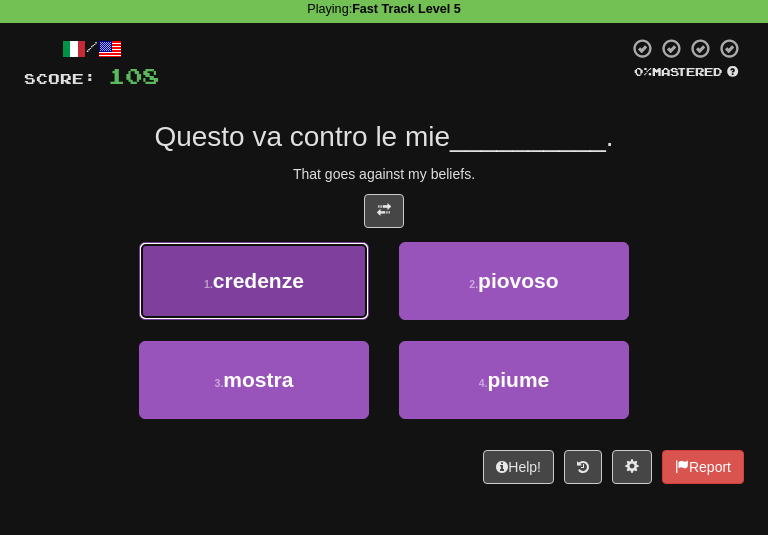 click on "credenze" at bounding box center [258, 280] 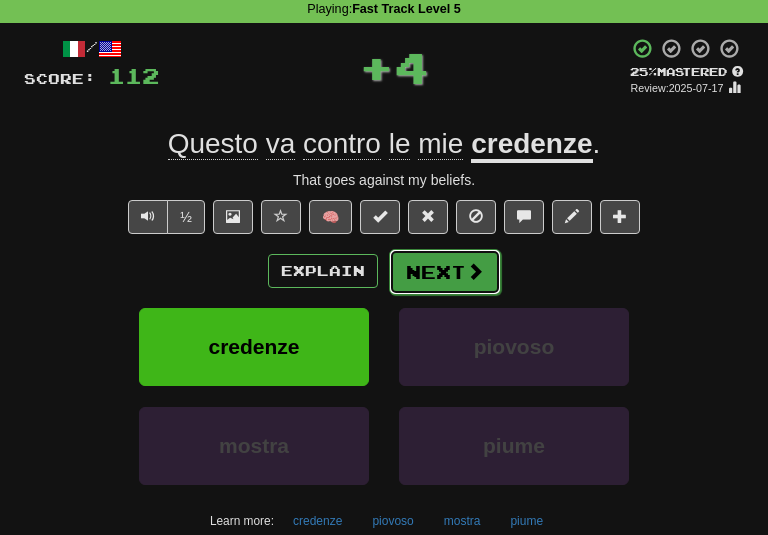 drag, startPoint x: 463, startPoint y: 283, endPoint x: 438, endPoint y: 285, distance: 25.079872 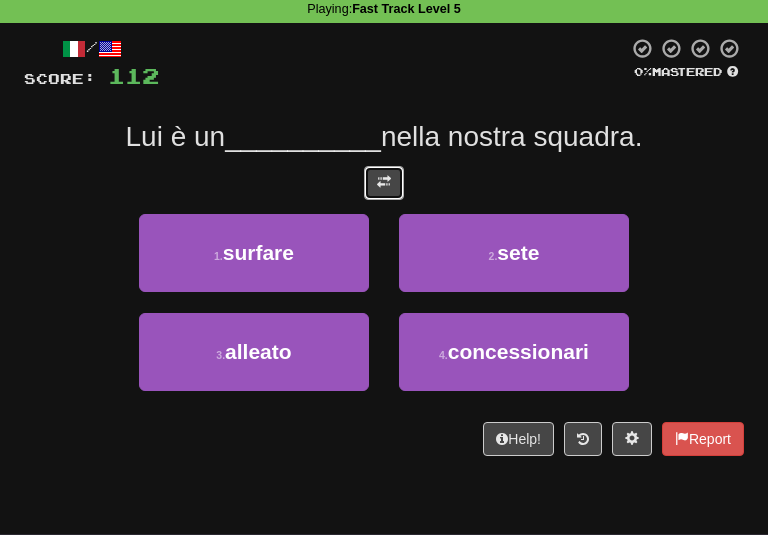 click at bounding box center (384, 182) 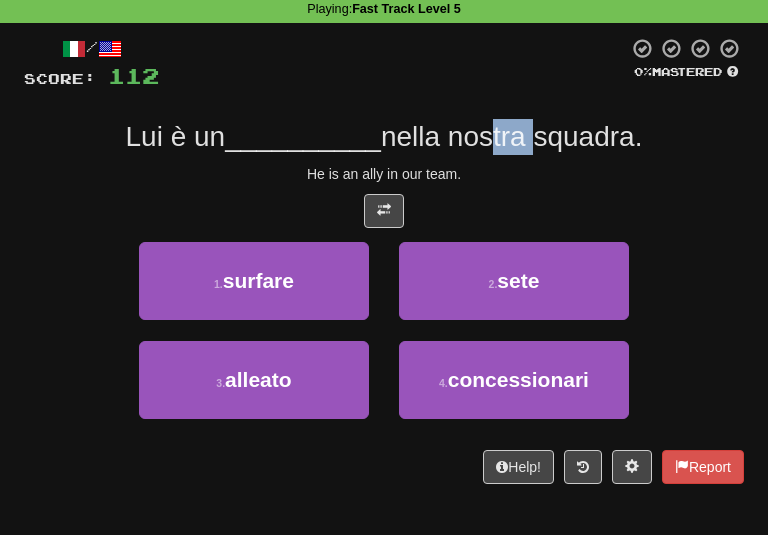 click on "Lui è un  __________  nella nostra squadra." at bounding box center (384, 137) 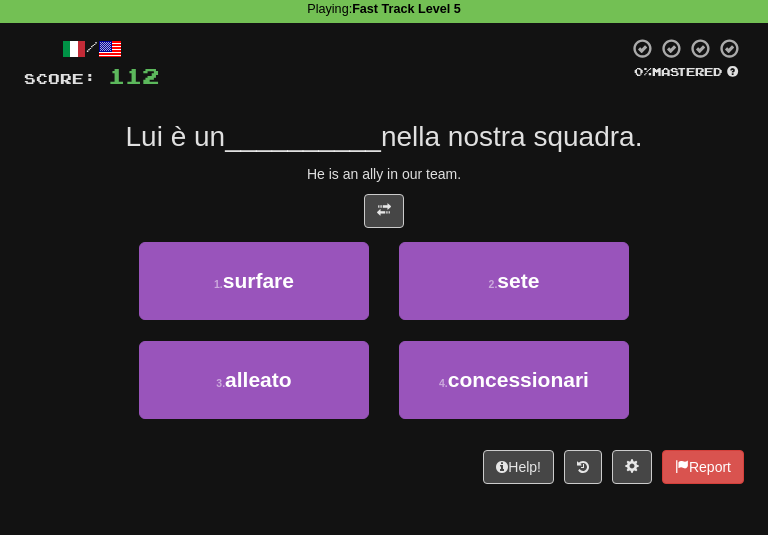 drag, startPoint x: 492, startPoint y: 148, endPoint x: 459, endPoint y: 102, distance: 56.61272 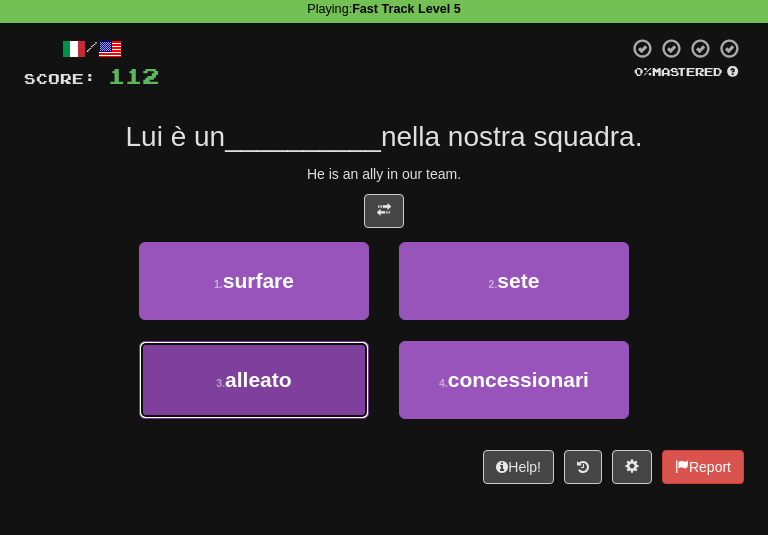 click on "3 .  alleato" at bounding box center [254, 380] 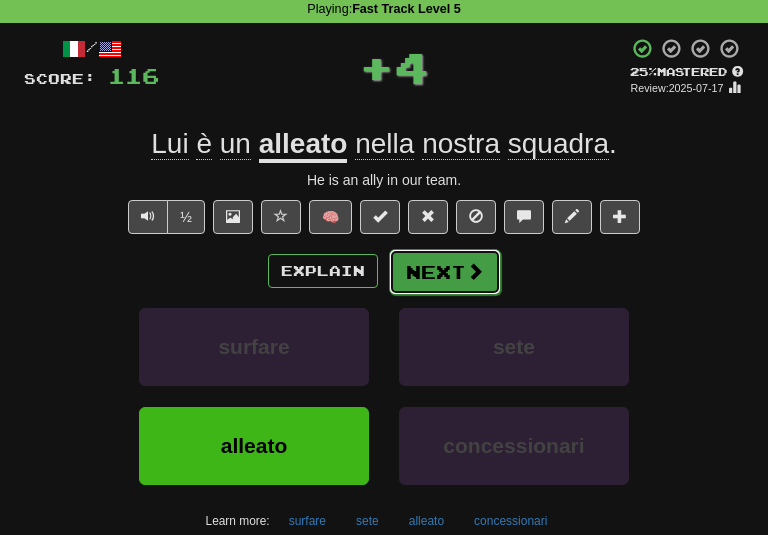 click on "Next" at bounding box center (445, 272) 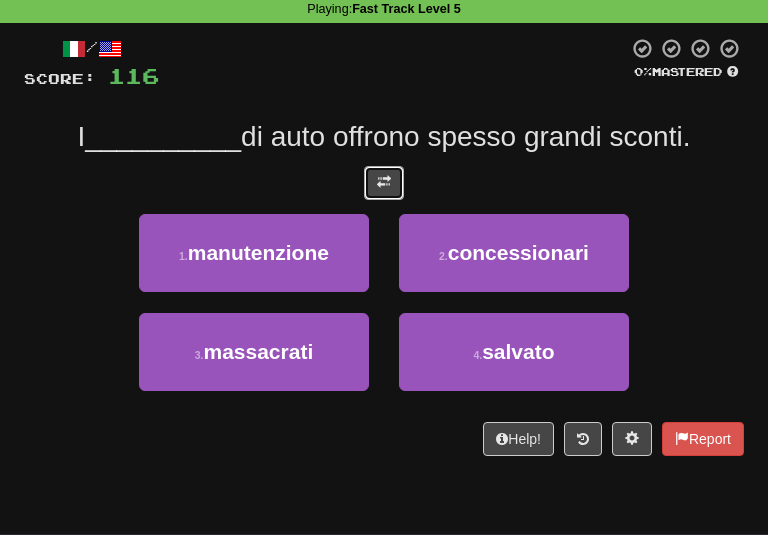 click at bounding box center [384, 183] 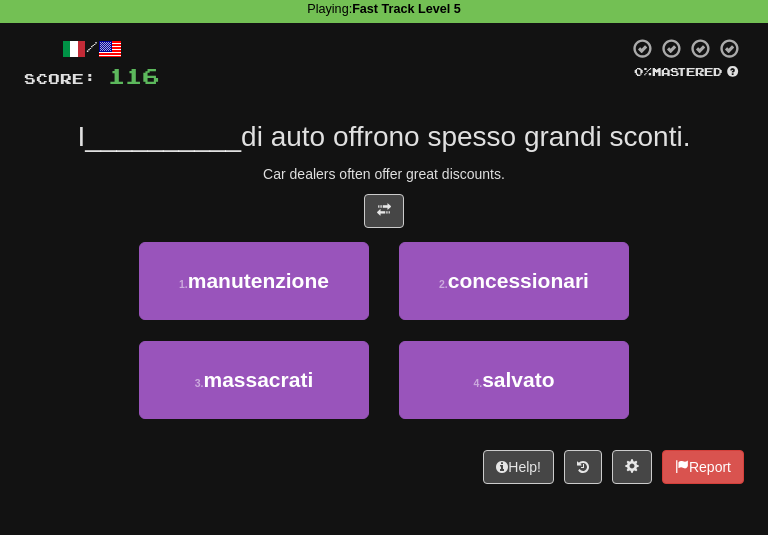 drag, startPoint x: 451, startPoint y: 171, endPoint x: 427, endPoint y: 175, distance: 24.33105 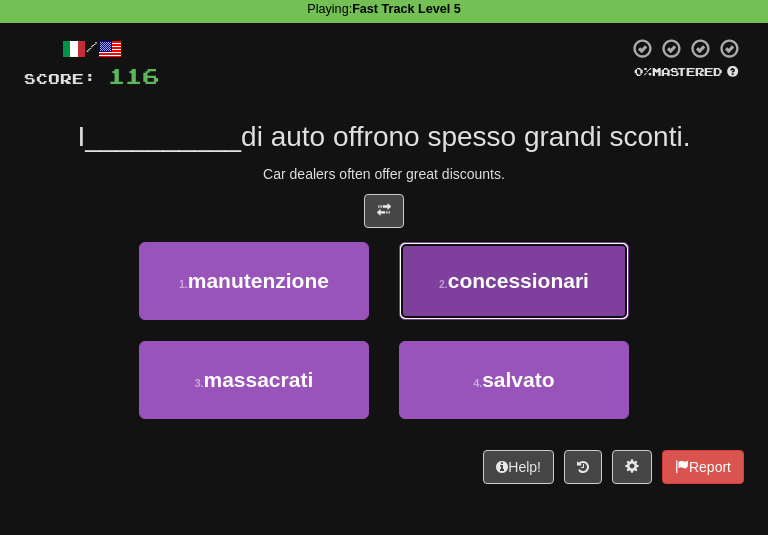 click on "2 .  concessionari" at bounding box center (514, 281) 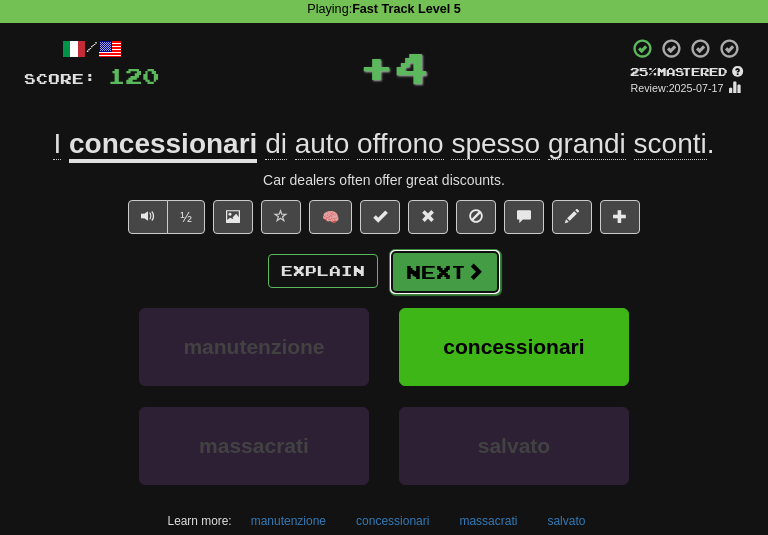 click on "Next" at bounding box center (445, 272) 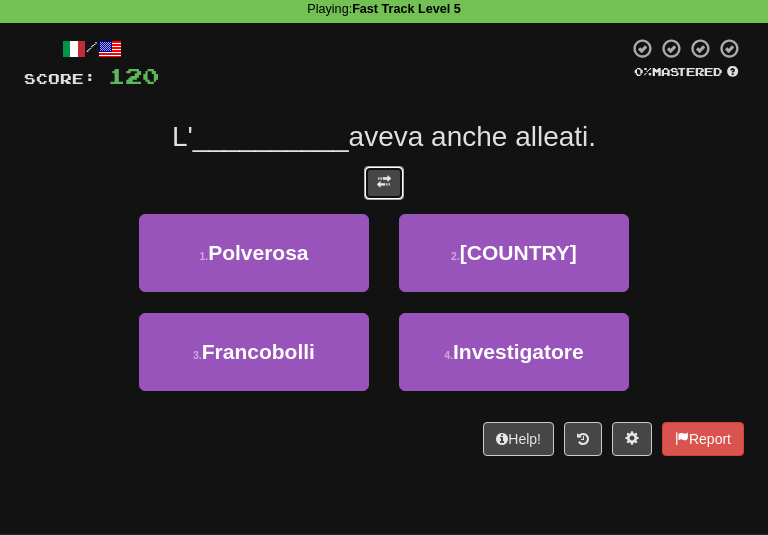 click at bounding box center (384, 183) 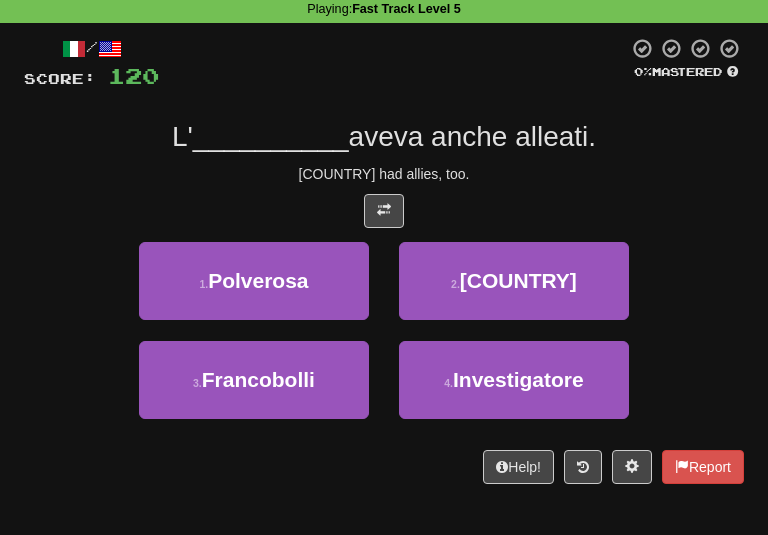 click at bounding box center (384, 211) 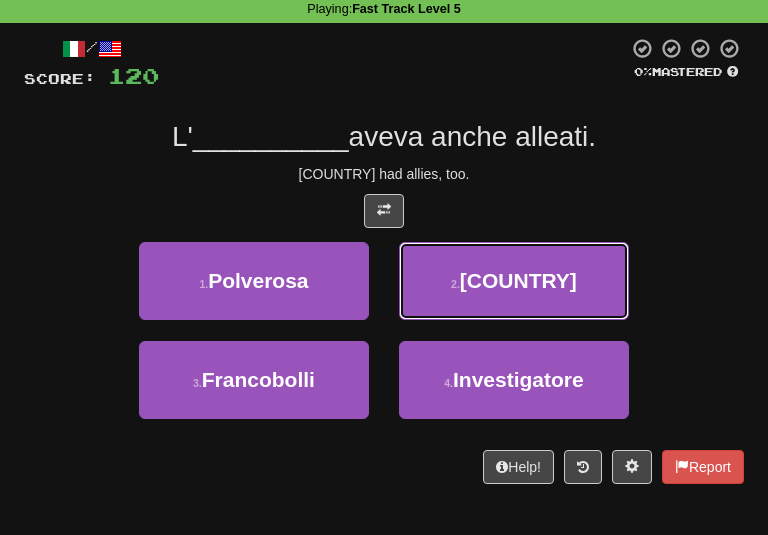 click on "2 .  [COUNTRY]" at bounding box center (514, 281) 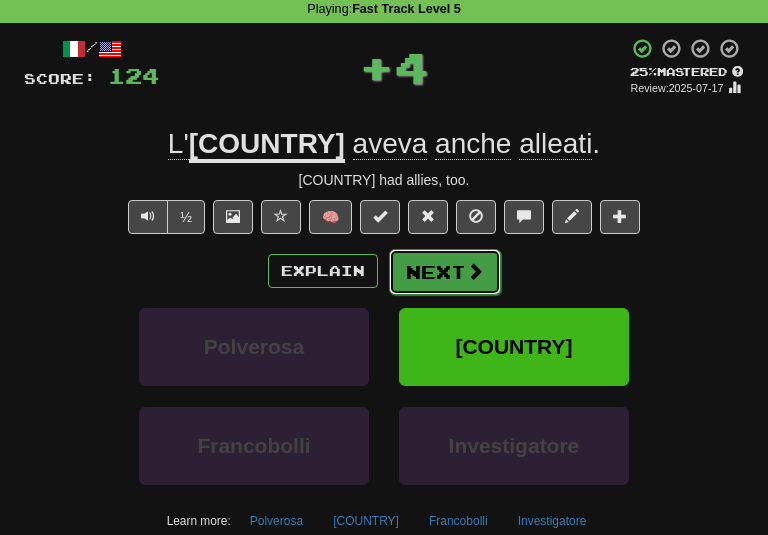 click on "Next" at bounding box center (445, 272) 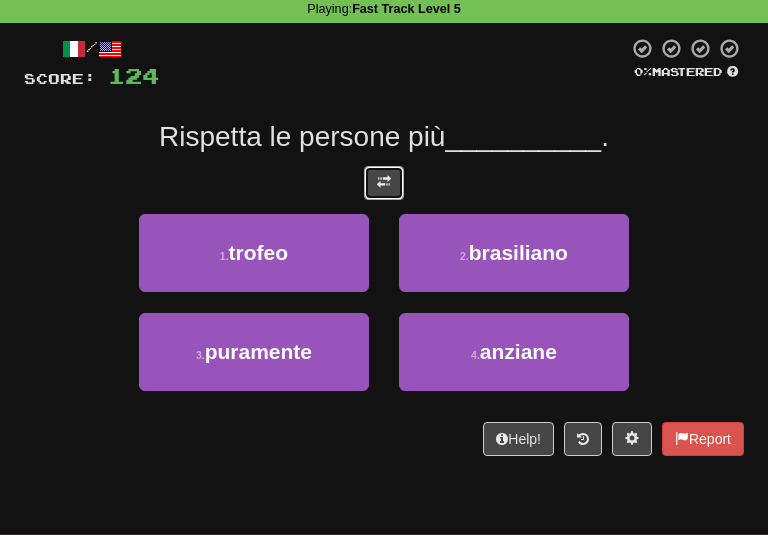 click at bounding box center [384, 183] 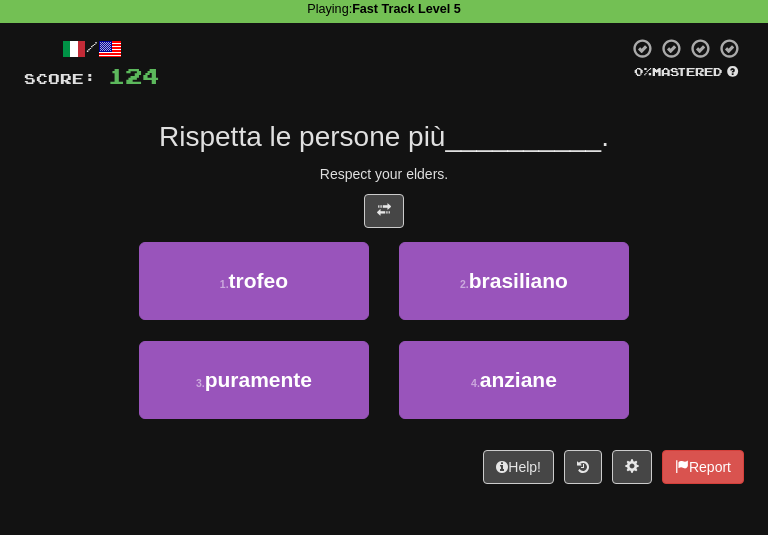 click on "/  Score:   124 0 %  Mastered Rispetta le persone più  __________ . Respect your elders. 1 .  trofeo 2 .  brasiliano 3 .  puramente 4 .  anziane  Help!  Report" at bounding box center [384, 260] 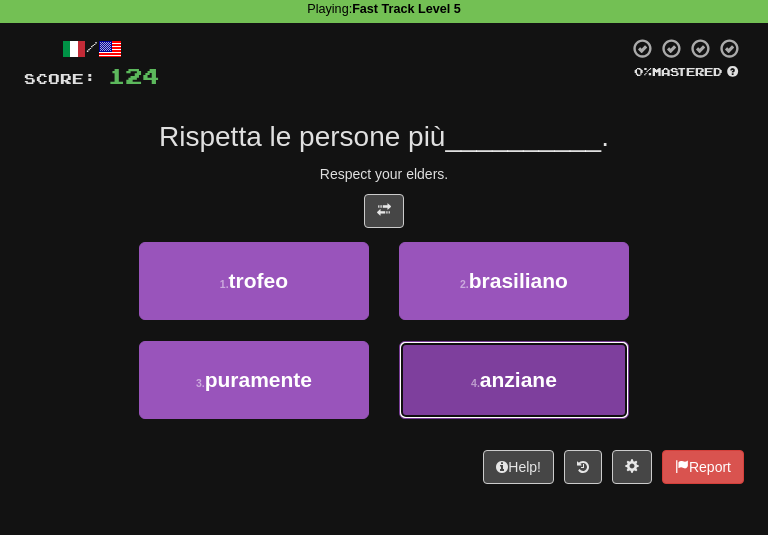 click on "4 .  anziane" at bounding box center [514, 380] 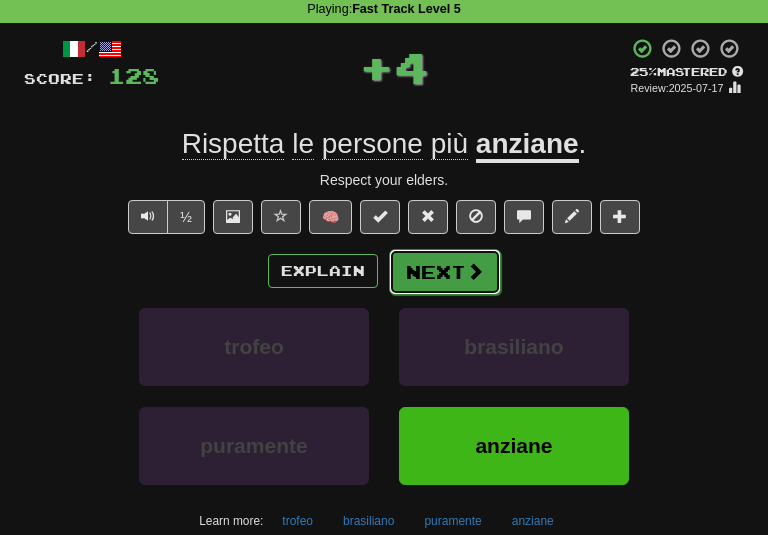 click on "Next" at bounding box center (445, 272) 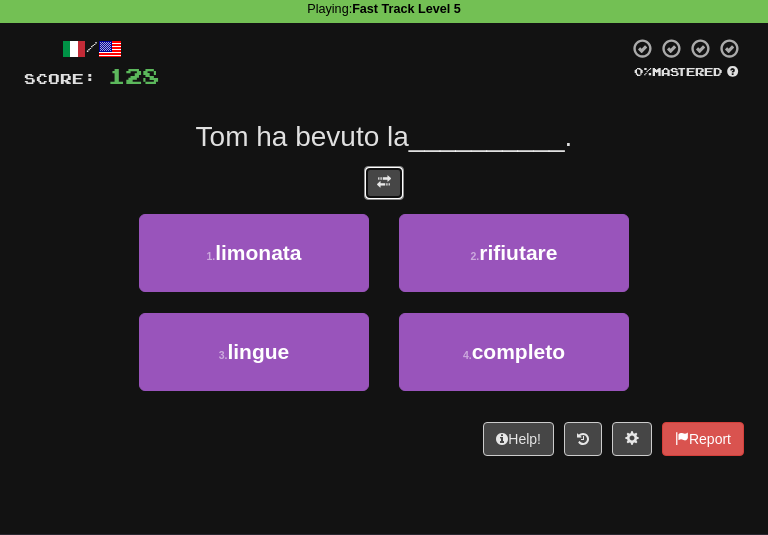 click at bounding box center [384, 183] 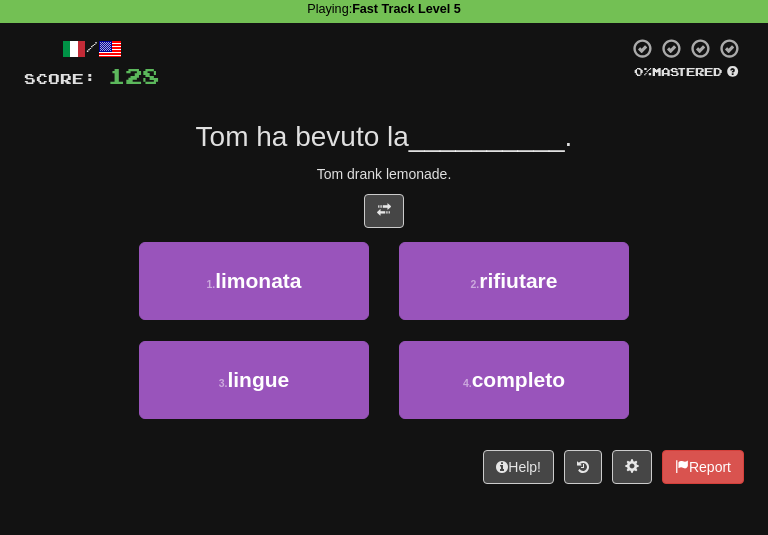 click on "/ Score: 128 0 % Mastered Tom ha bevuto la __________ . Tom drank lemonade. 1 . limonata 2 . rifiutare 3 . lingue 4 . completo Help! Report" at bounding box center (384, 260) 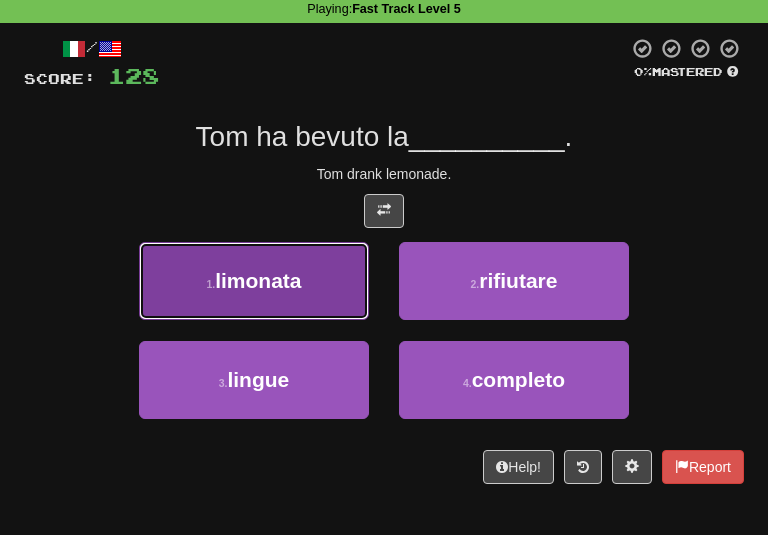 click on "1 .  limonata" at bounding box center [254, 281] 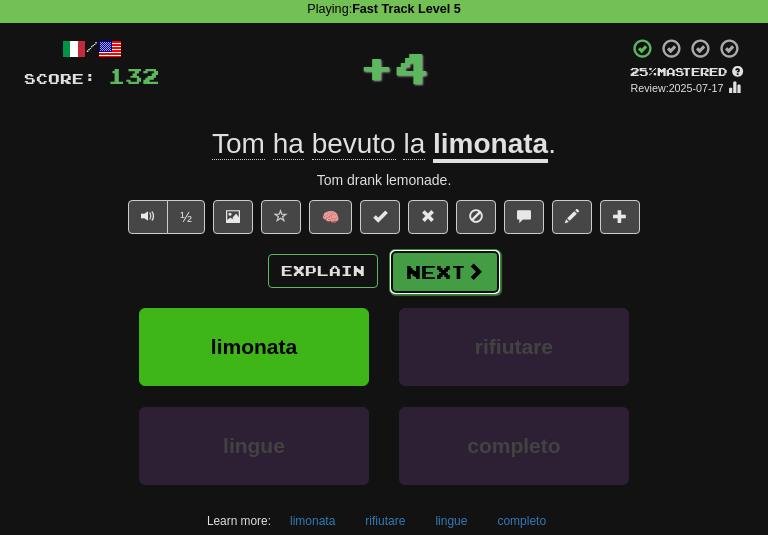 click on "Next" at bounding box center [445, 272] 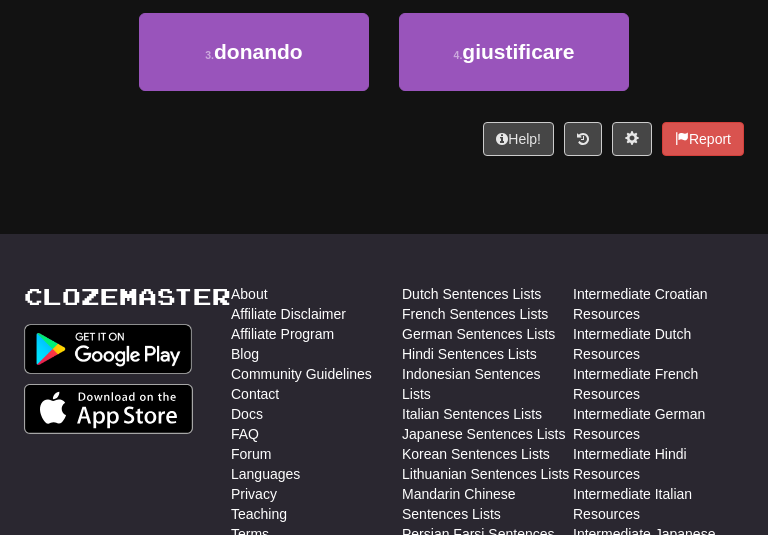 scroll, scrollTop: 0, scrollLeft: 0, axis: both 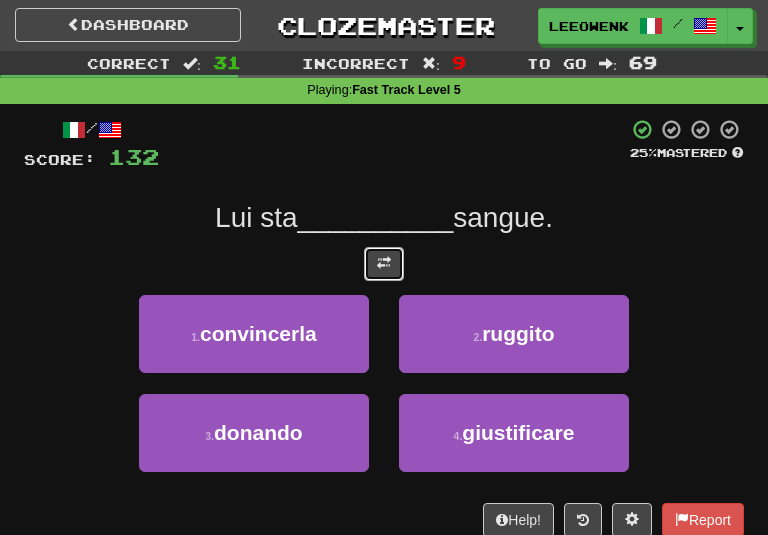 click at bounding box center (384, 264) 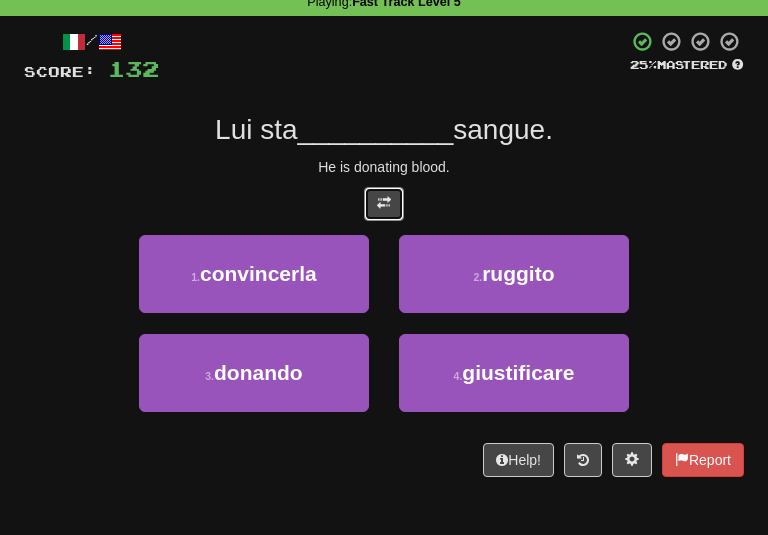 scroll, scrollTop: 106, scrollLeft: 0, axis: vertical 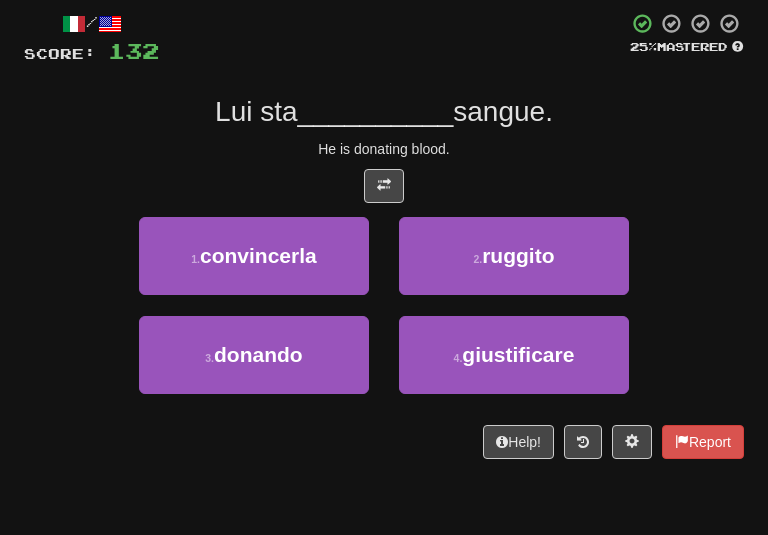 click on "3 .  donando 4 .  giustificare" at bounding box center (384, 365) 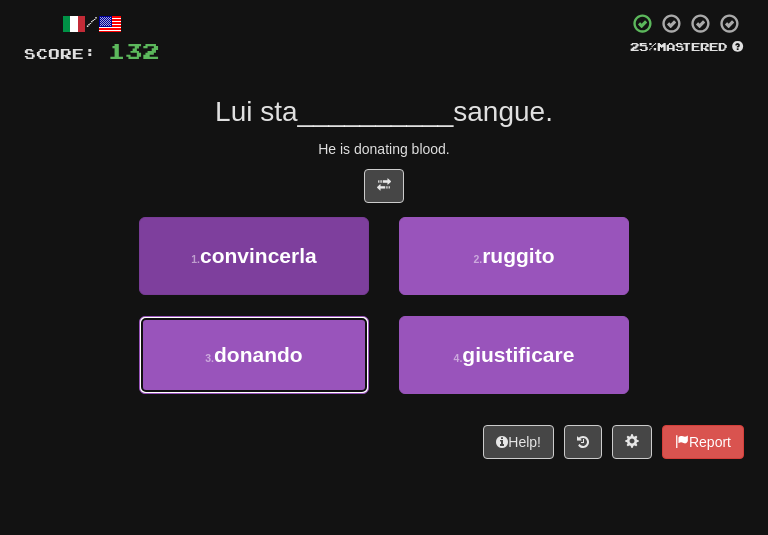 drag, startPoint x: 235, startPoint y: 346, endPoint x: 222, endPoint y: 348, distance: 13.152946 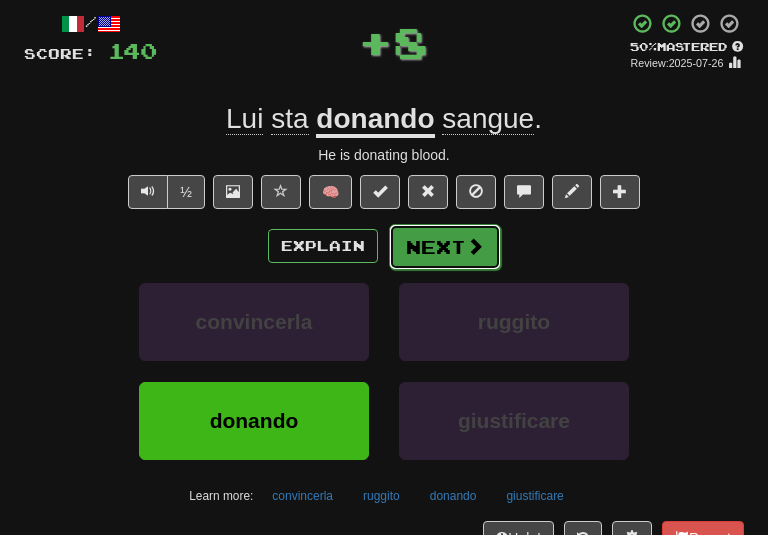 click on "Next" at bounding box center (445, 247) 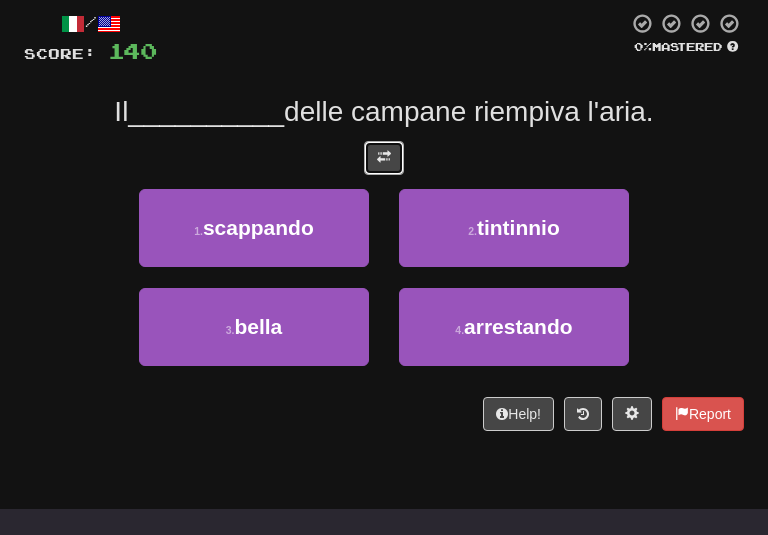 click at bounding box center (384, 158) 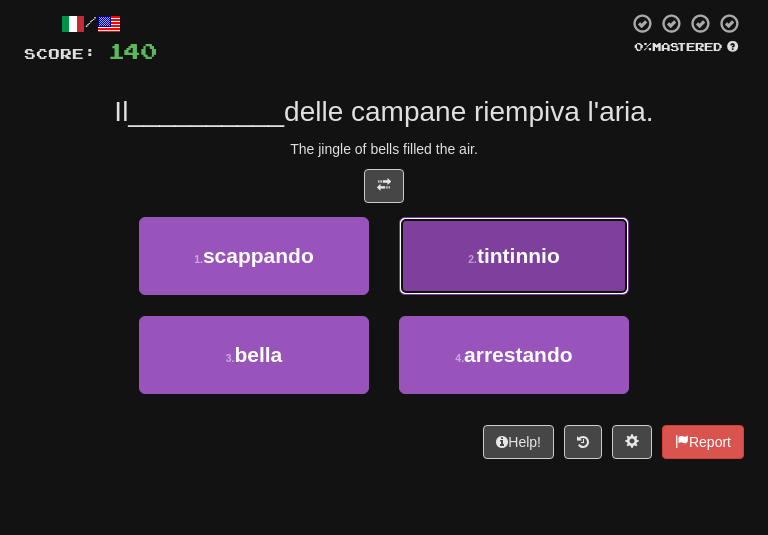 click on "2 .  tintinnio" at bounding box center [514, 256] 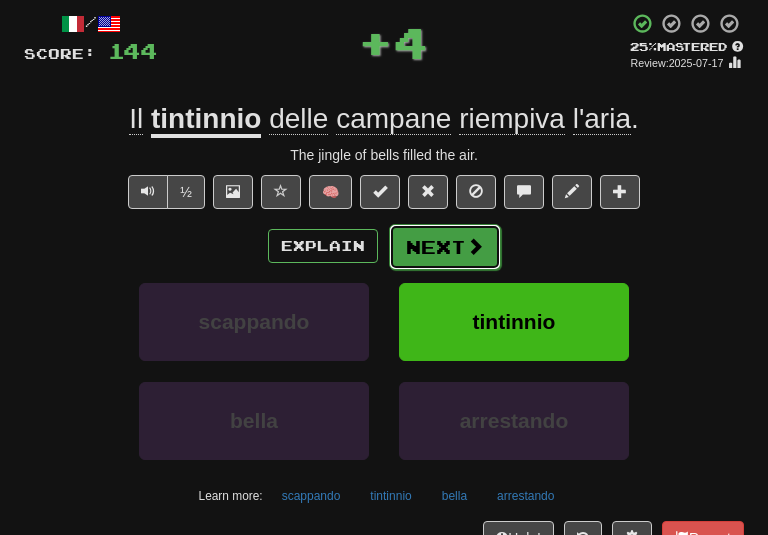 click on "Next" at bounding box center [445, 247] 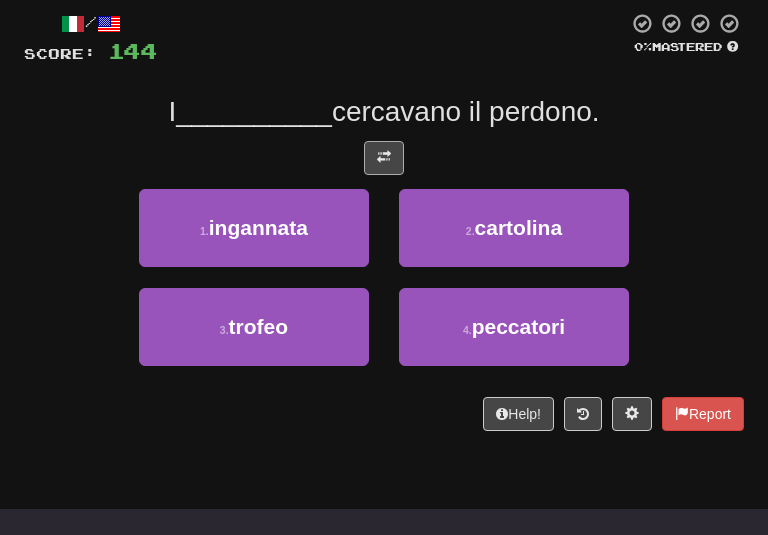 drag, startPoint x: 409, startPoint y: 148, endPoint x: 388, endPoint y: 144, distance: 21.377558 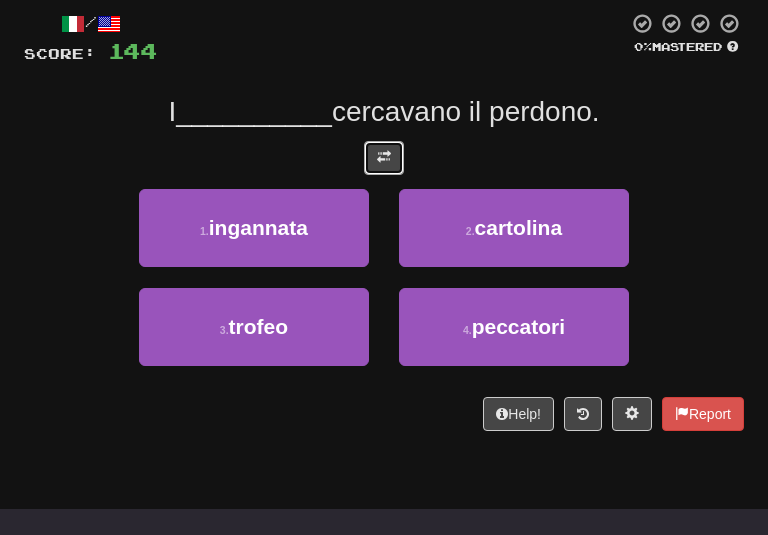 click at bounding box center [384, 157] 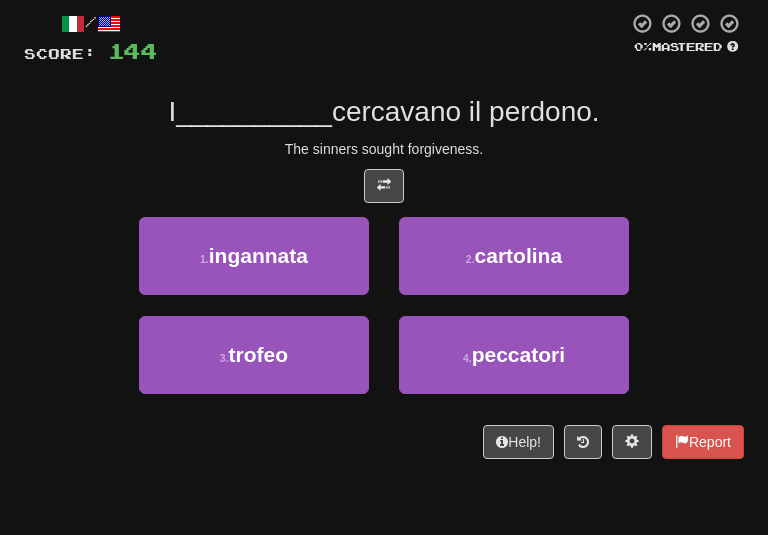 click on "I  __________  cercavano il perdono." at bounding box center [384, 112] 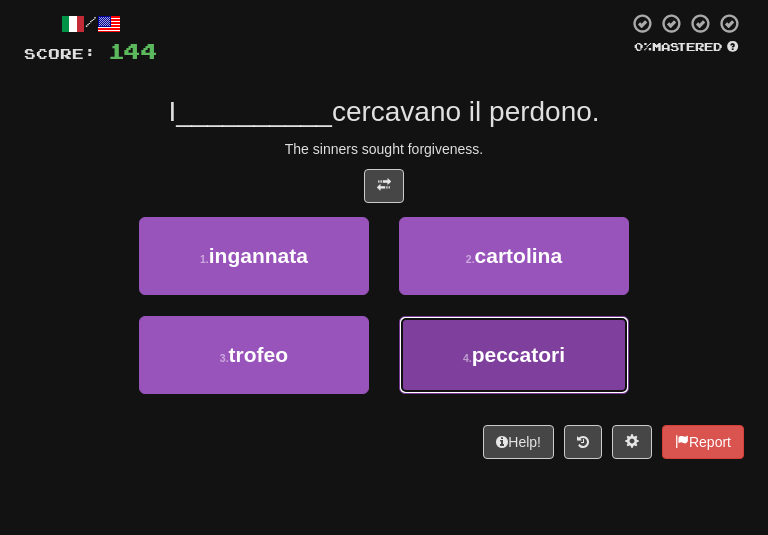 click on "4 .  peccatori" at bounding box center [514, 355] 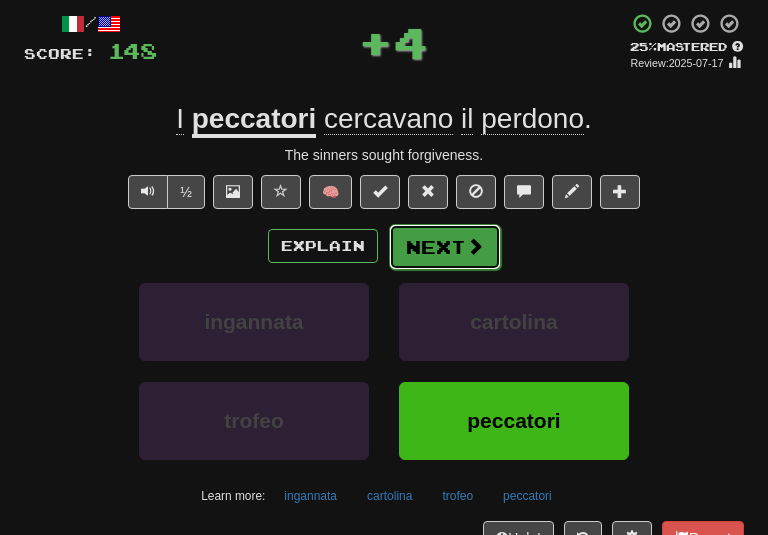 click on "Next" at bounding box center (445, 247) 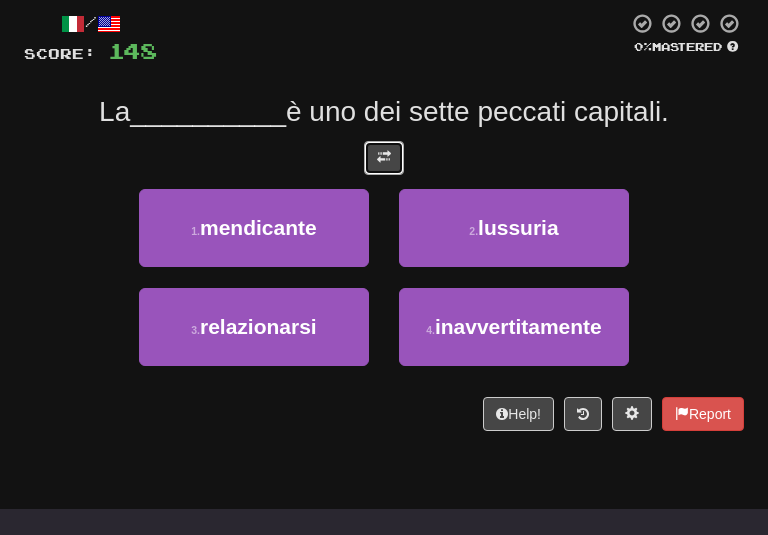 click at bounding box center [384, 158] 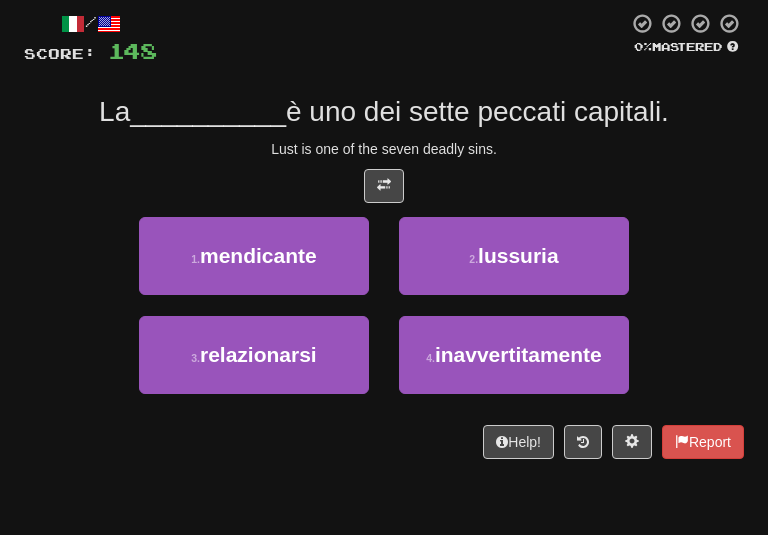 click on "/  Score:   148 0 %  Mastered La  __________  è uno dei sette peccati capitali. Lust is one of the seven deadly sins. 1 .  mendicante 2 .  lussuria 3 .  relazionarsi 4 .  inavvertitamente  Help!  Report" at bounding box center [384, 235] 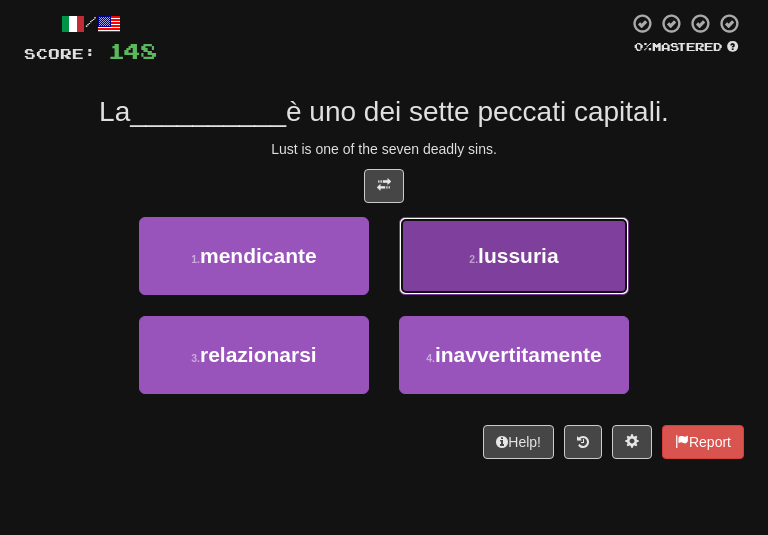 click on "2 .  lussuria" at bounding box center (514, 256) 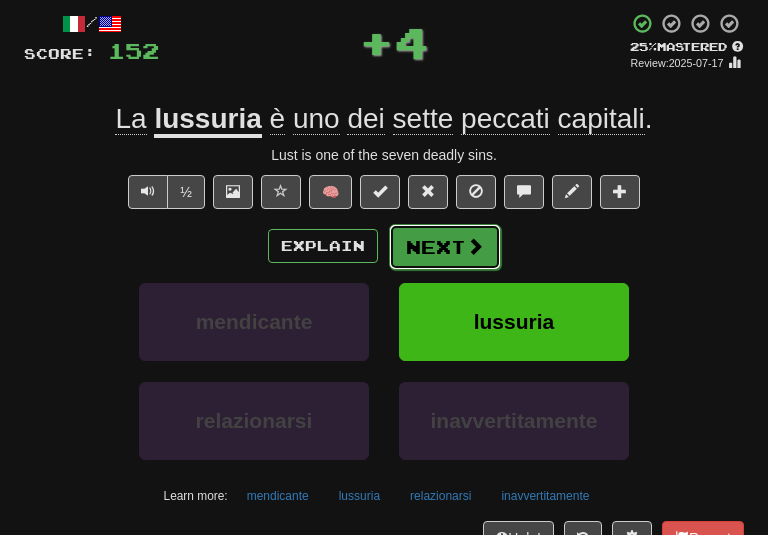 click on "Next" at bounding box center [445, 247] 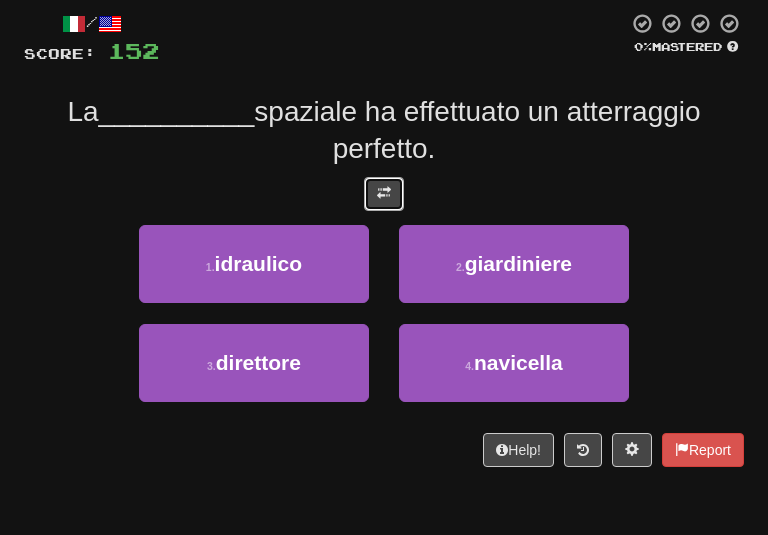 click at bounding box center (384, 193) 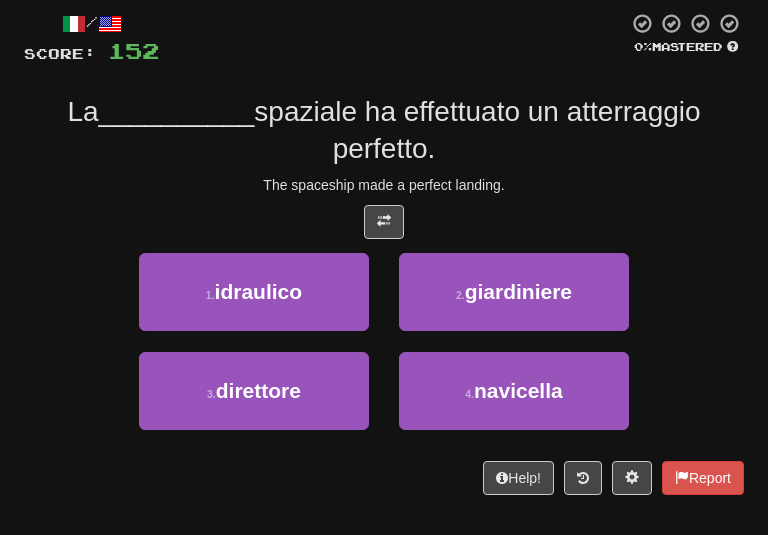 click on "La __________ spaziale ha effettuato un atterraggio perfetto." at bounding box center (384, 130) 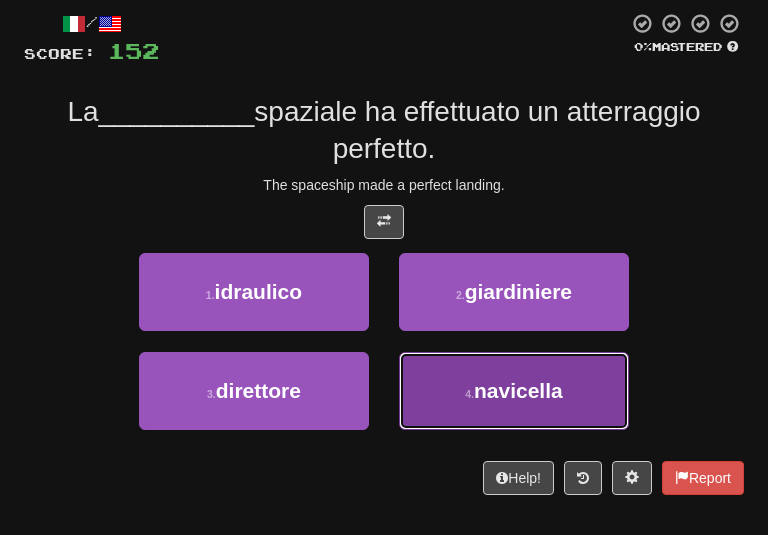 click on "4 .  navicella" at bounding box center (514, 391) 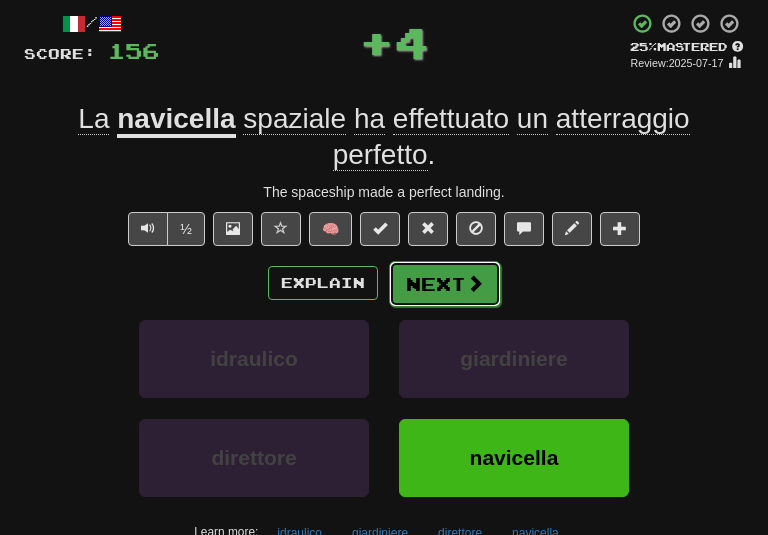 click on "Next" at bounding box center (445, 284) 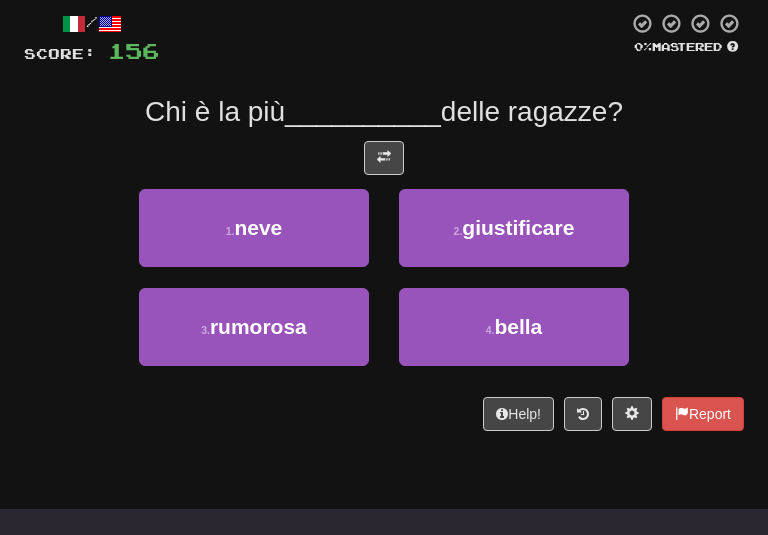 click on "/  Score:   156 0 %  Mastered Chi è la più  __________  delle ragazze? 1 .  neve 2 .  giustificare 3 .  rumorosa 4 .  bella  Help!  Report" at bounding box center [384, 221] 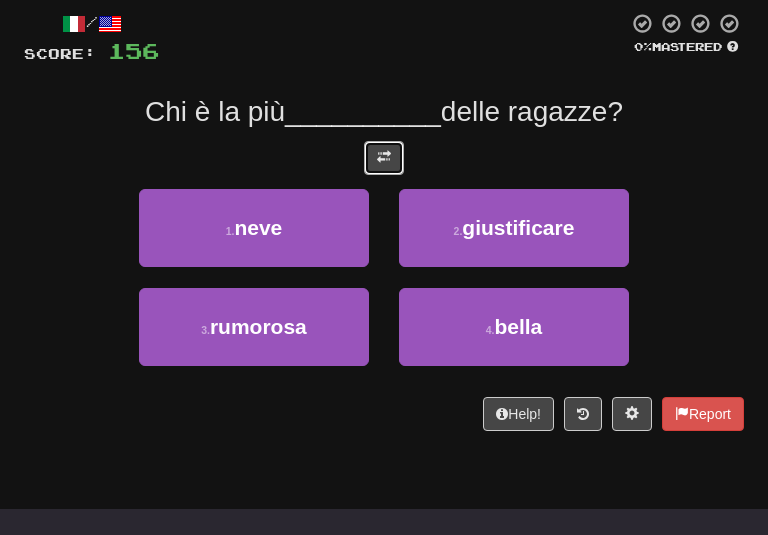 click at bounding box center [384, 158] 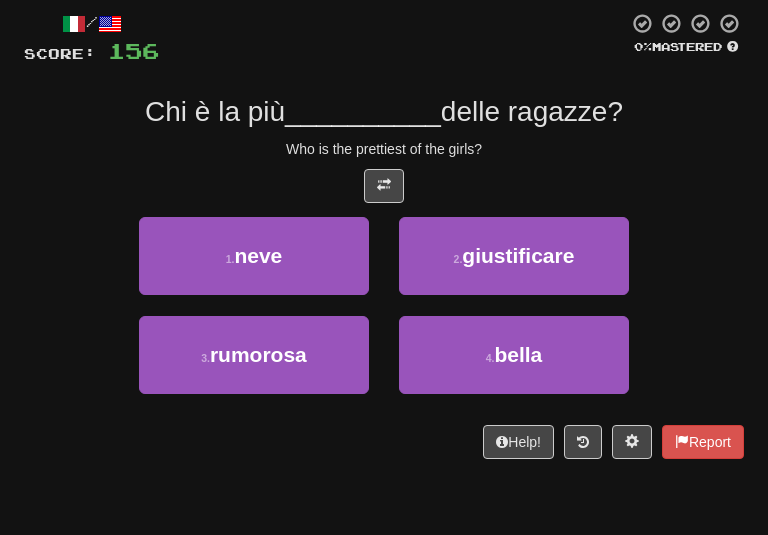 click on "Who is the prettiest of the girls?" at bounding box center [384, 149] 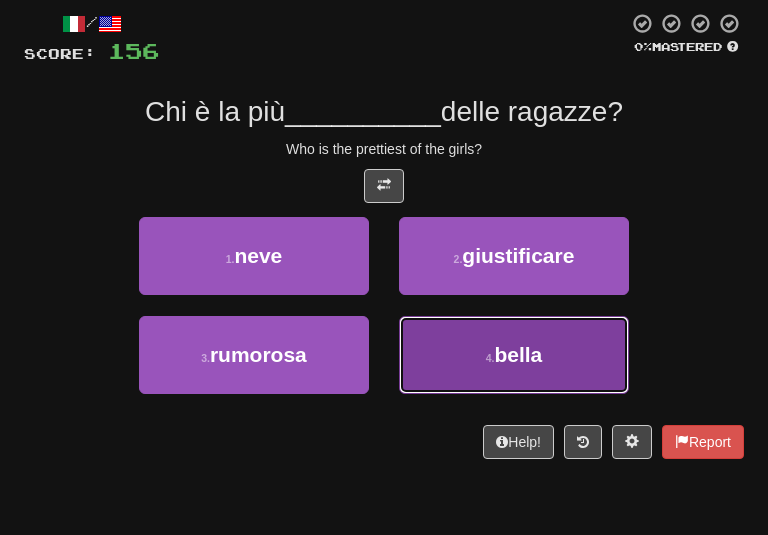 drag, startPoint x: 469, startPoint y: 357, endPoint x: 442, endPoint y: 289, distance: 73.1642 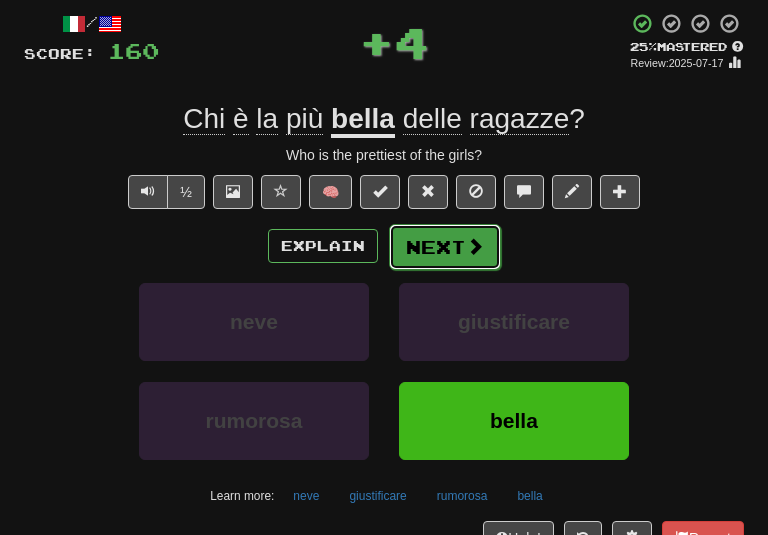 click on "Next" at bounding box center [445, 247] 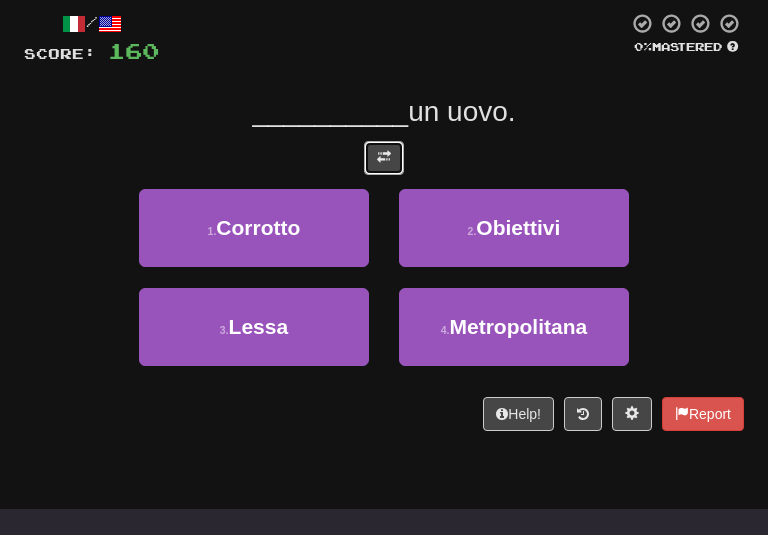 click at bounding box center [384, 158] 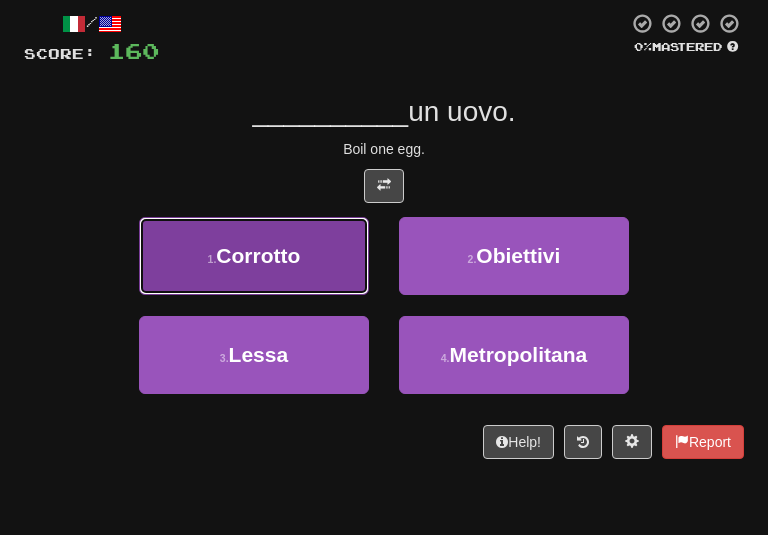 click on "1 .  Corrotto" at bounding box center [254, 256] 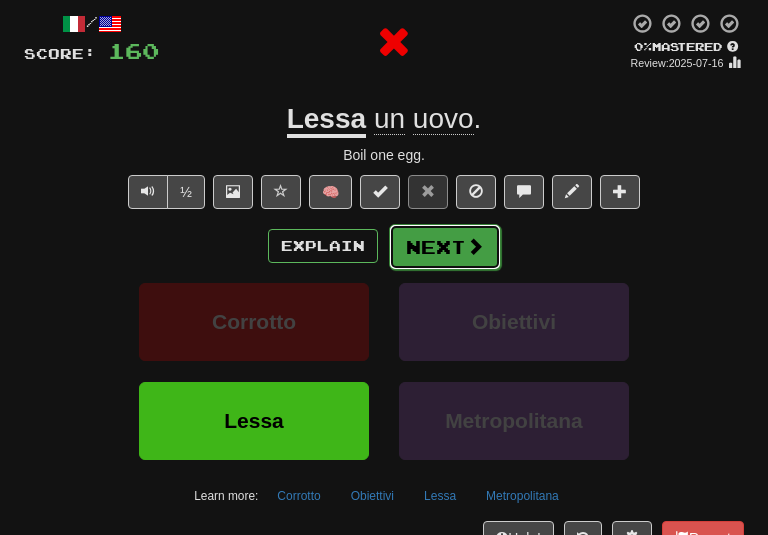 click on "Next" at bounding box center (445, 247) 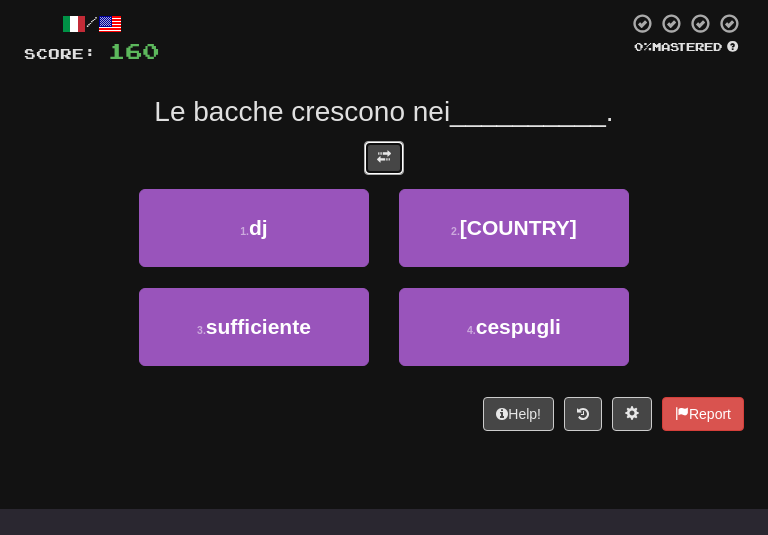 click at bounding box center (384, 158) 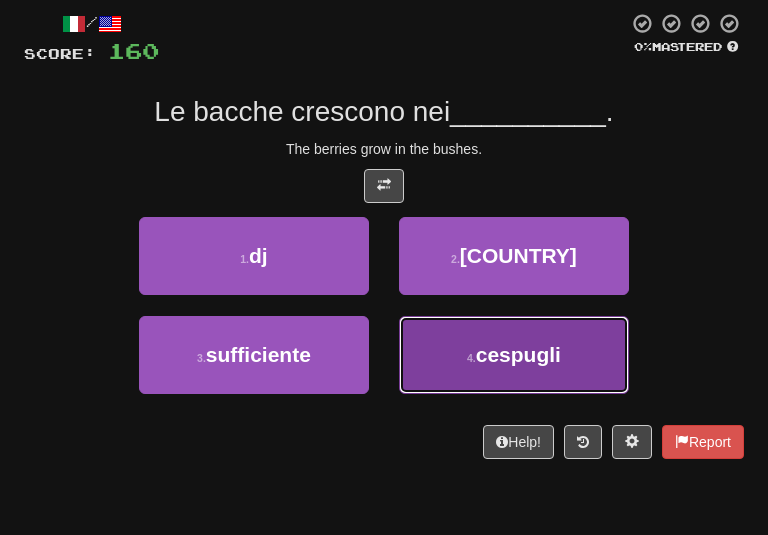 click on "4 .  cespugli" at bounding box center (514, 355) 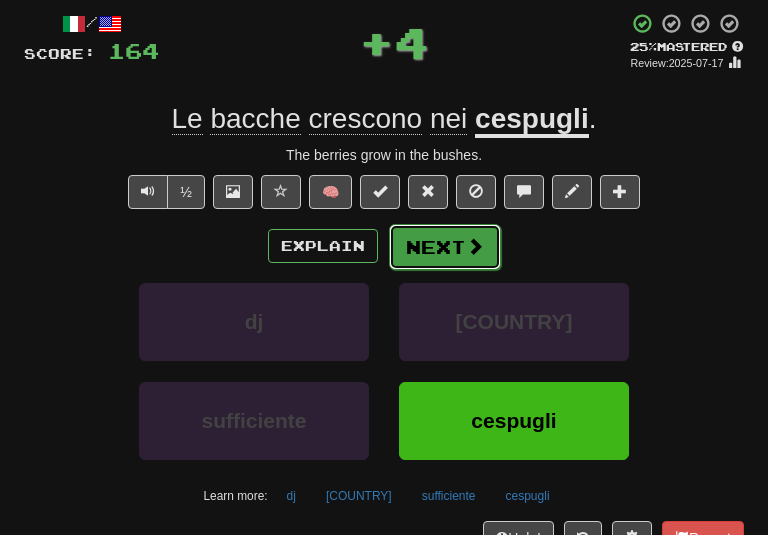 click on "Next" at bounding box center [445, 247] 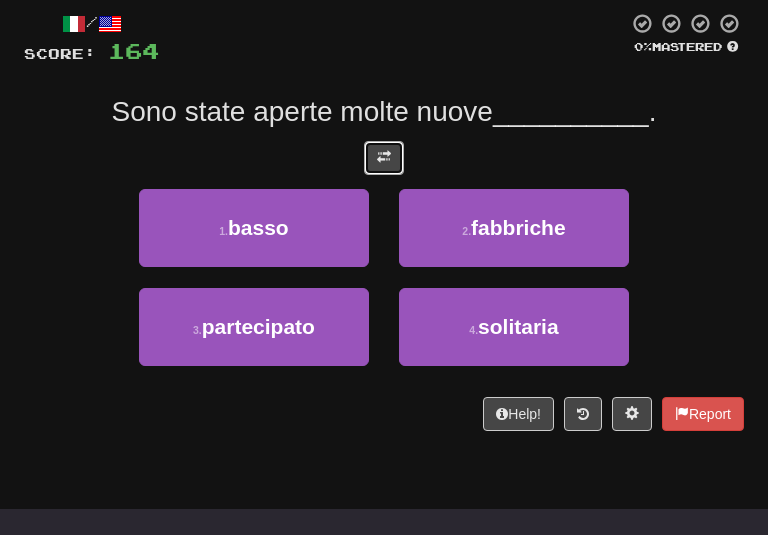 click at bounding box center (384, 158) 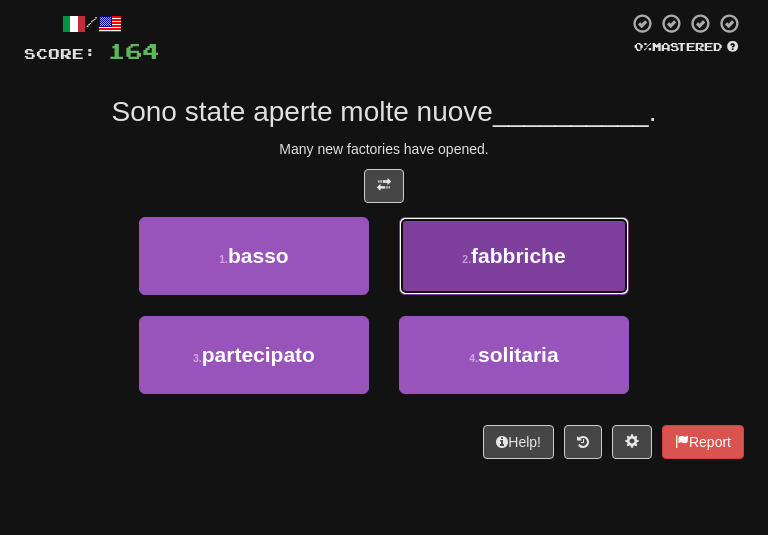 click on "2 .  fabbriche" at bounding box center [514, 256] 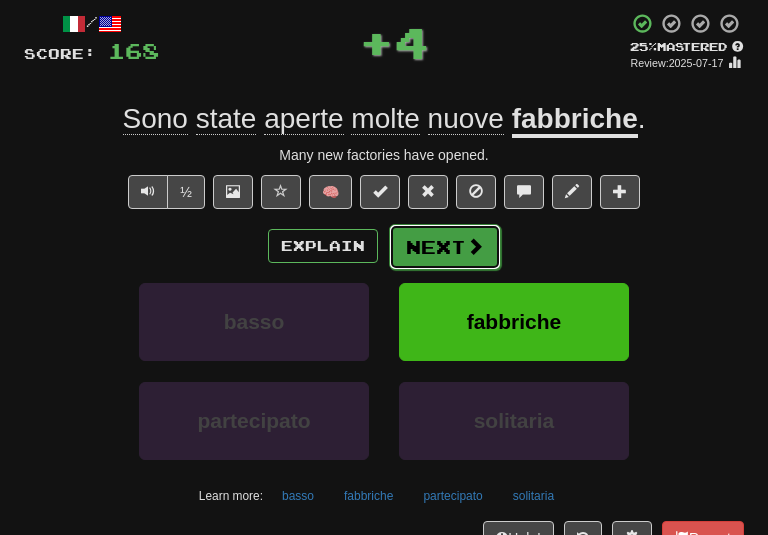 click on "Next" at bounding box center (445, 247) 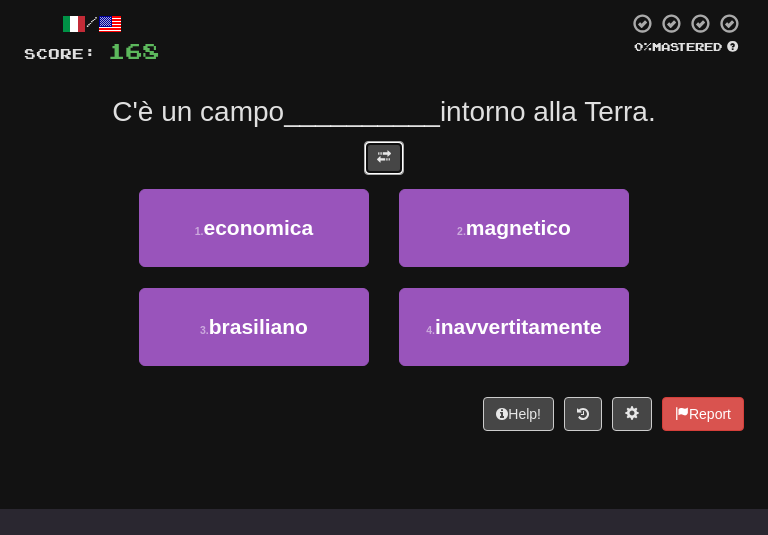 click at bounding box center [384, 158] 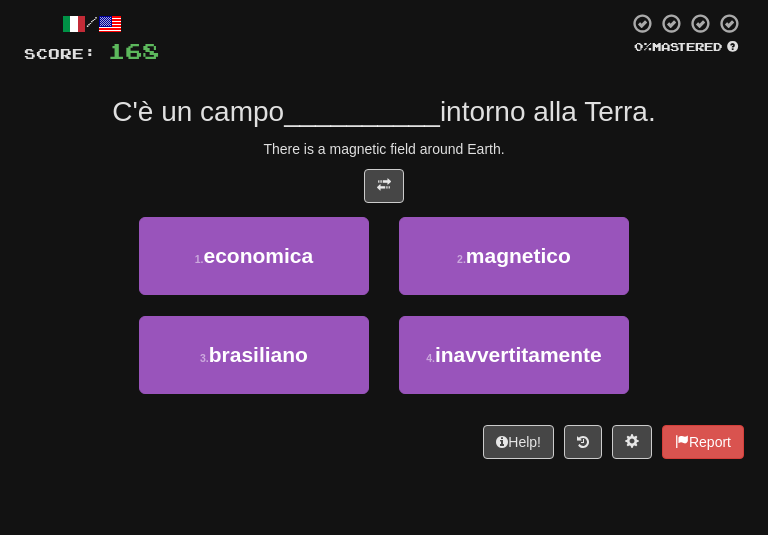 drag, startPoint x: 519, startPoint y: 154, endPoint x: 486, endPoint y: 159, distance: 33.37664 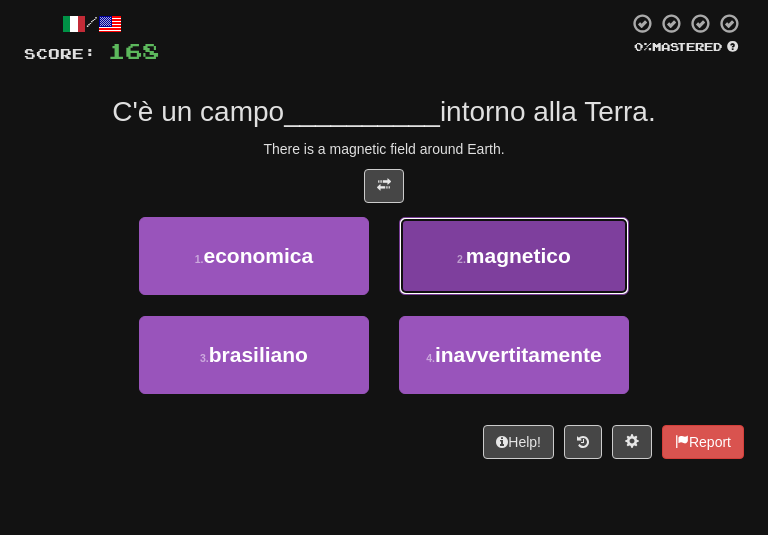 click on "magnetico" at bounding box center [518, 255] 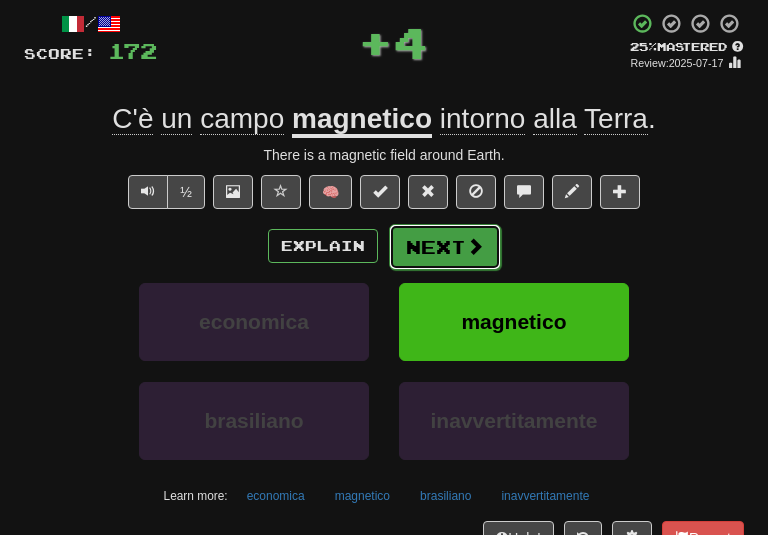 click on "Next" at bounding box center [445, 247] 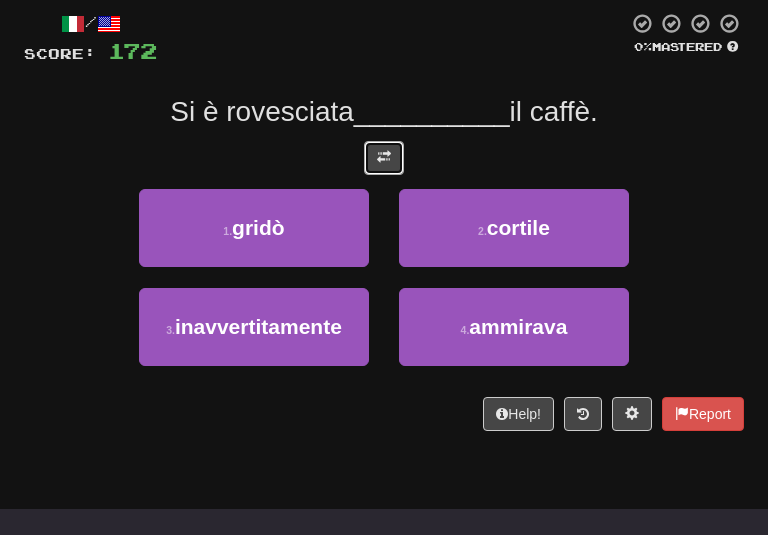 click at bounding box center [384, 158] 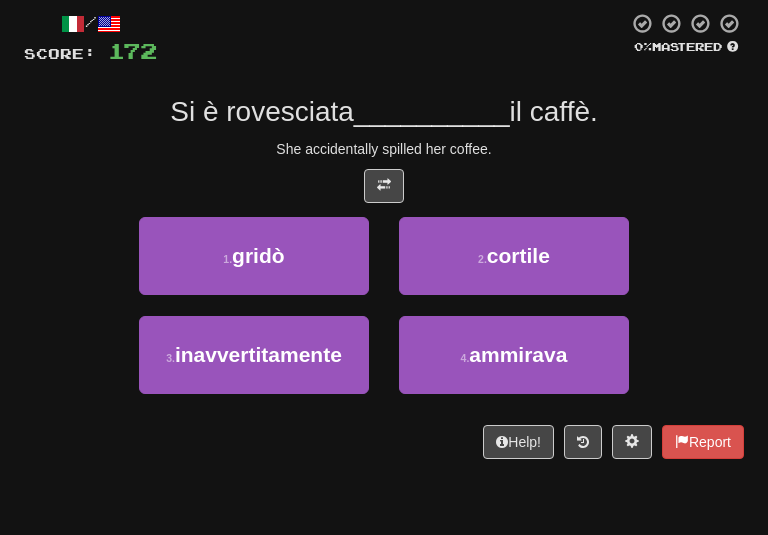 click on "/  Score:   172 0 %  Mastered Si è rovesciata  __________  il caffè. She accidentally spilled her coffee. 1 .  gridò 2 .  cortile 3 .  inavvertitamente 4 .  ammirava  Help!  Report" at bounding box center (384, 235) 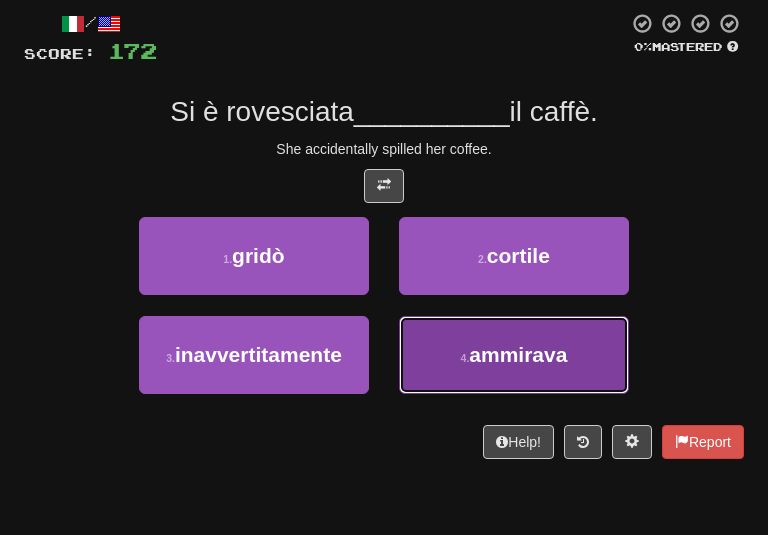 click on "ammirava" at bounding box center [518, 354] 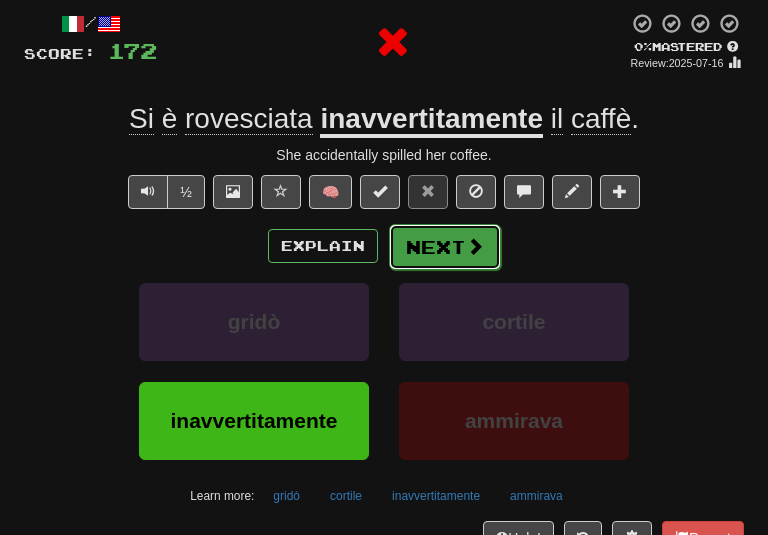 click on "Next" at bounding box center [445, 247] 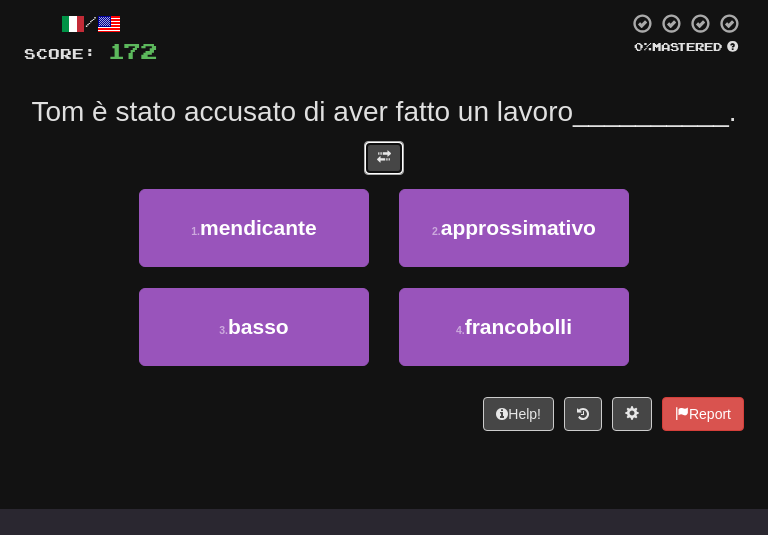 click at bounding box center [384, 157] 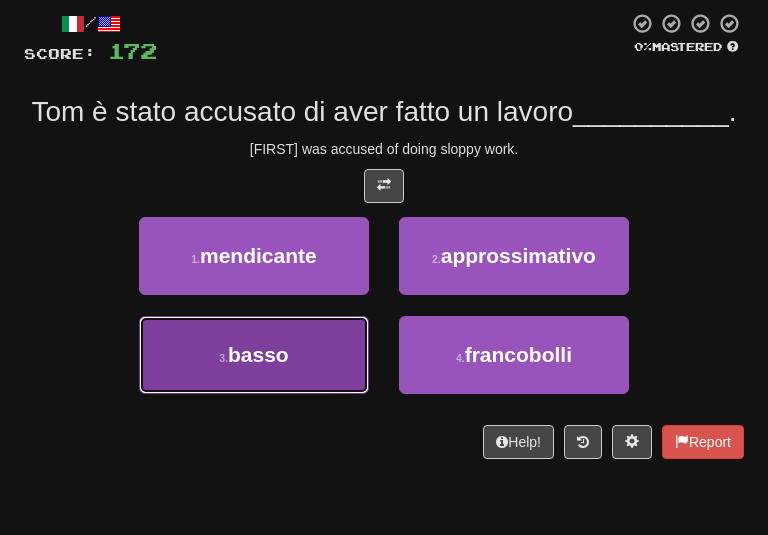 click on "3 .  basso" at bounding box center [254, 355] 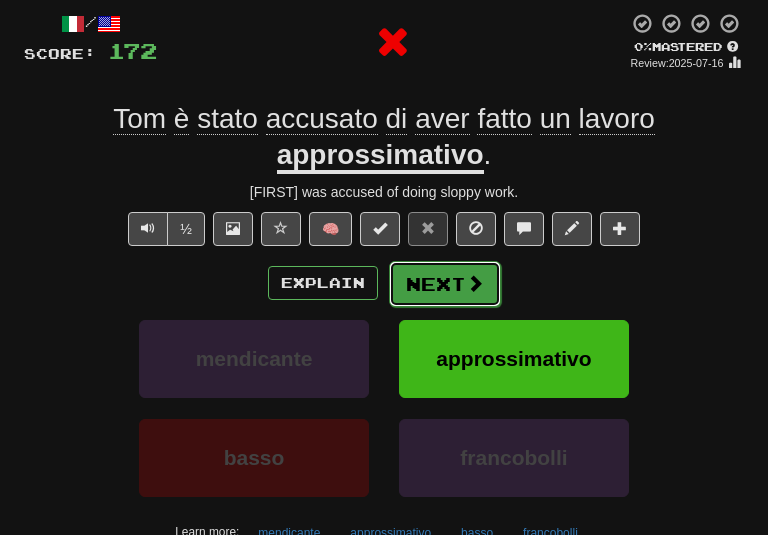 click on "Next" at bounding box center (445, 284) 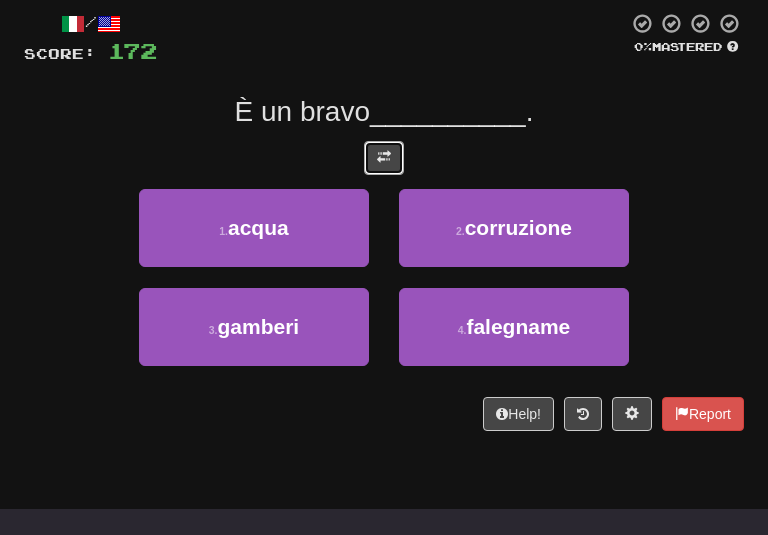 click at bounding box center [384, 158] 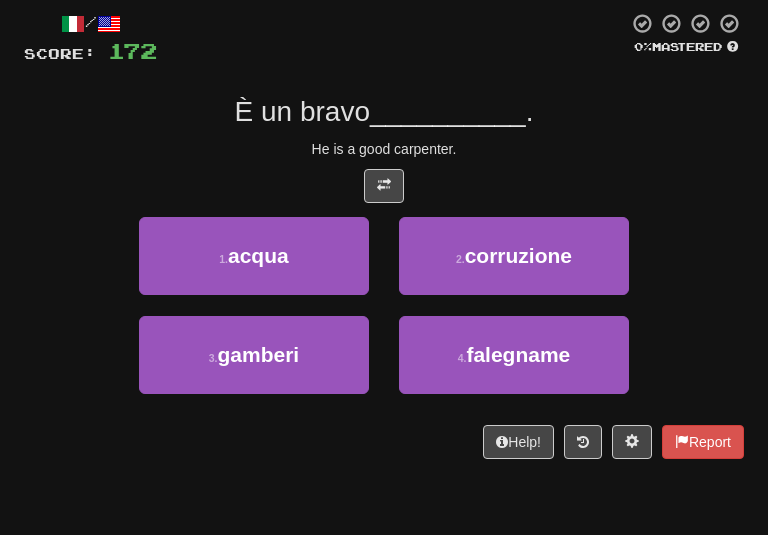 drag, startPoint x: 490, startPoint y: 144, endPoint x: 454, endPoint y: 145, distance: 36.013885 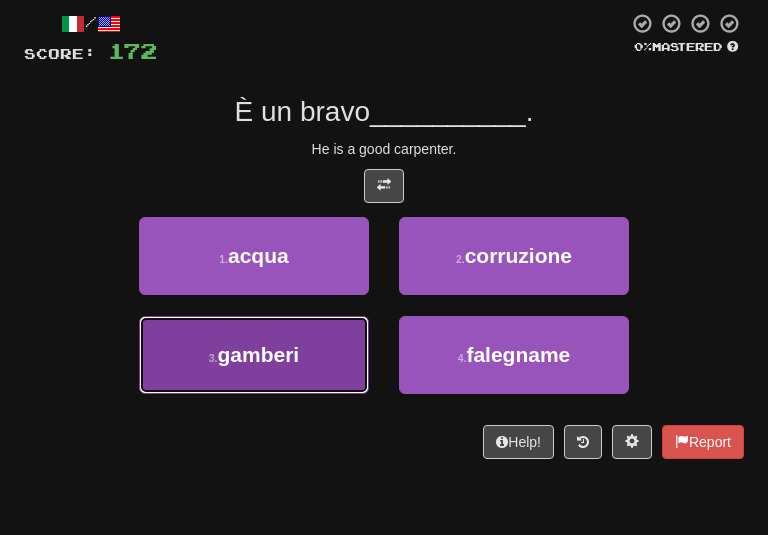 click on "3 .  gamberi" at bounding box center (254, 355) 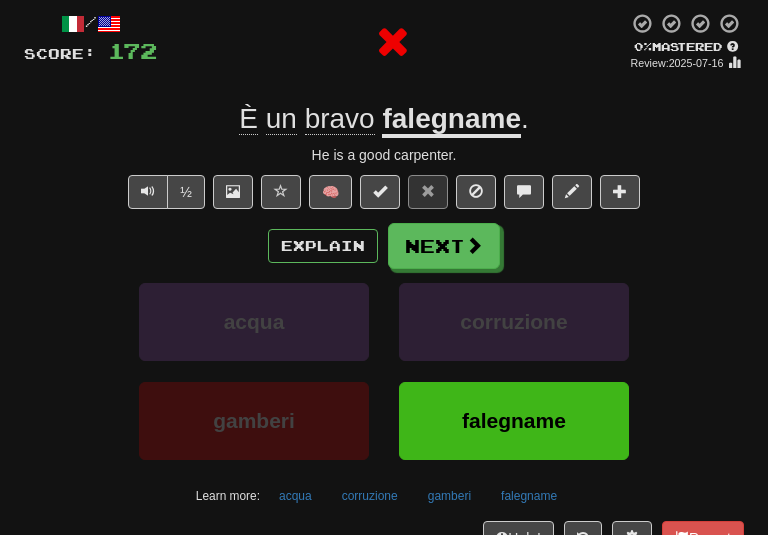 click on "Explain Next acqua corruzione gamberi falegname Learn more: acqua corruzione gamberi falegname" at bounding box center (384, 367) 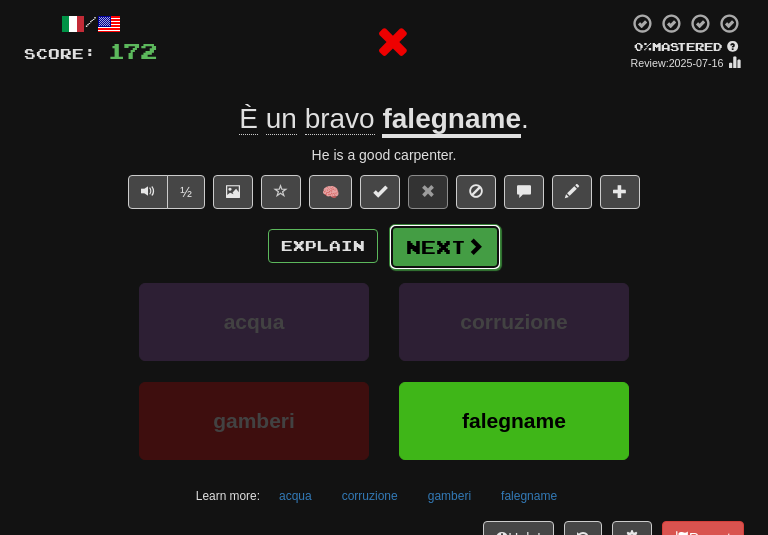 click on "Next" at bounding box center [445, 247] 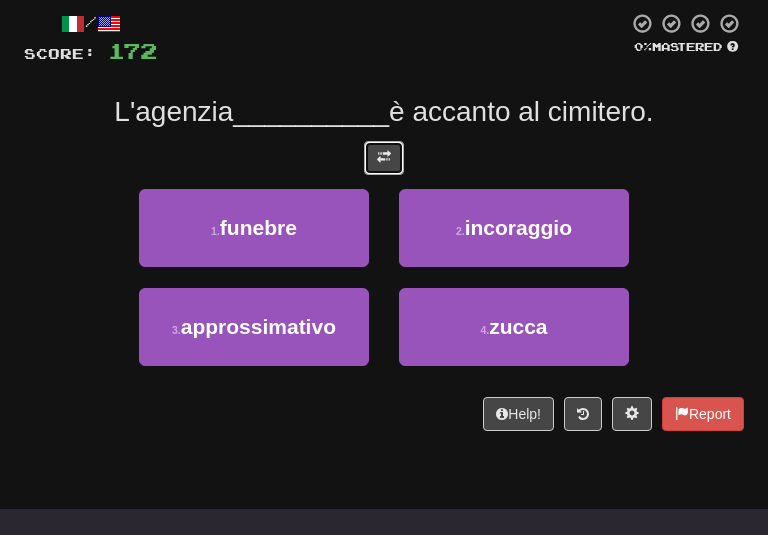 click at bounding box center [384, 158] 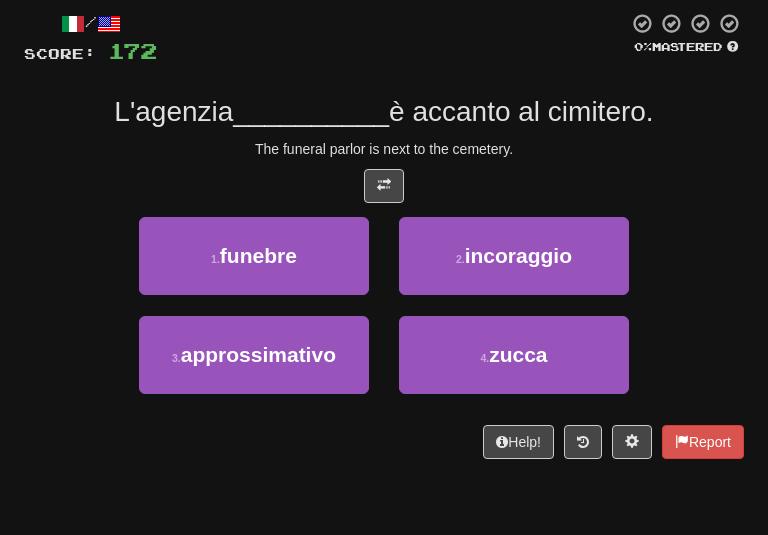 click on "The funeral parlor is next to the cemetery." at bounding box center (384, 149) 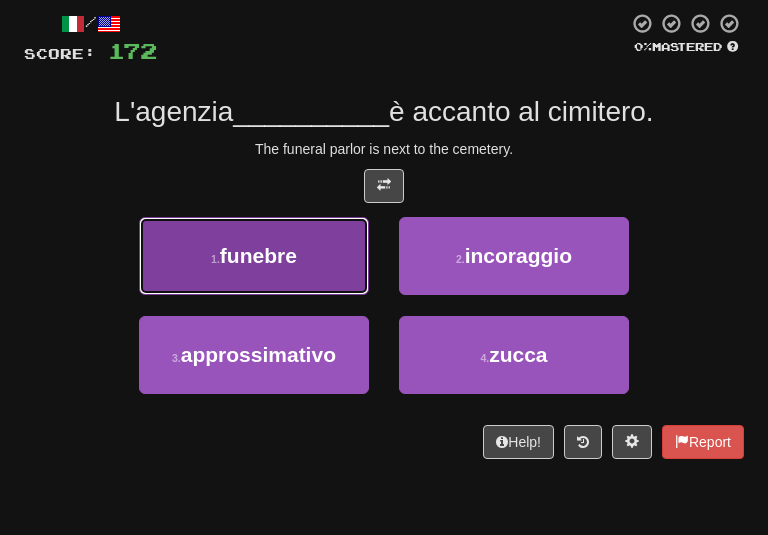 click on "funebre" at bounding box center (258, 255) 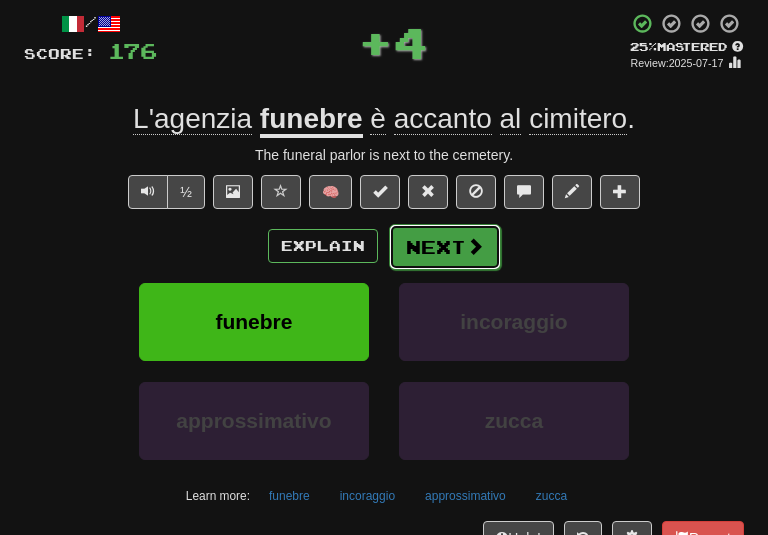 click on "Next" at bounding box center (445, 247) 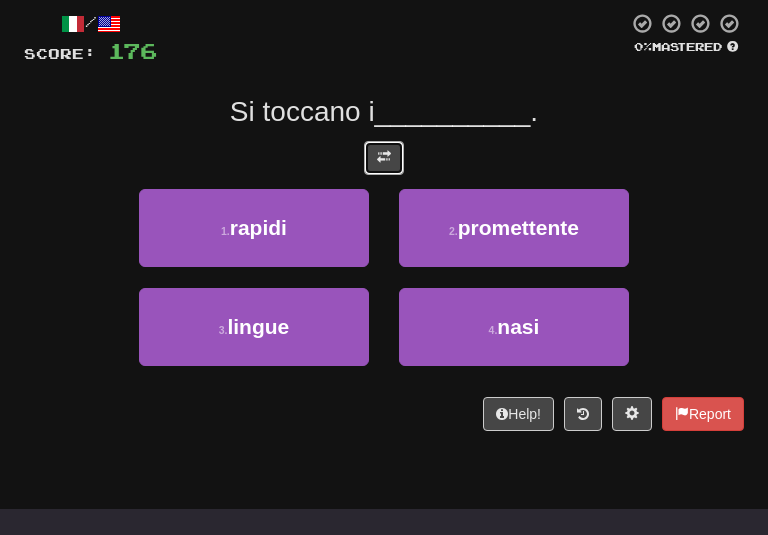 click at bounding box center [384, 158] 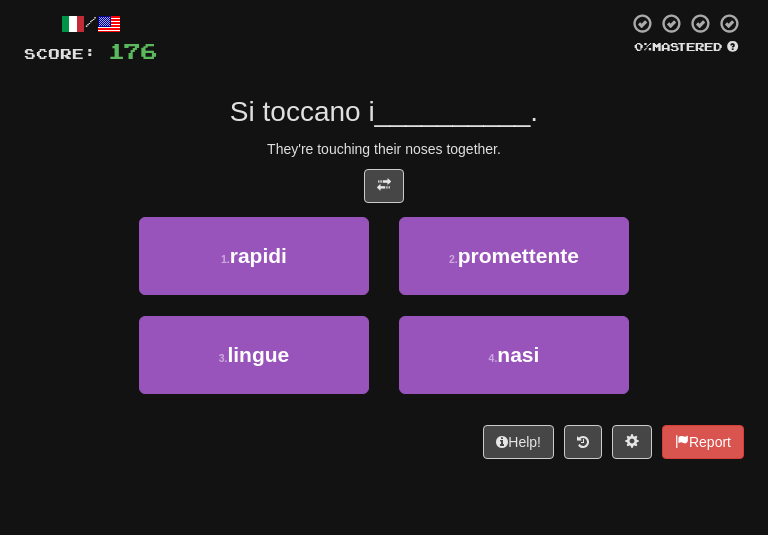 click on "They're touching their noses together." at bounding box center [384, 149] 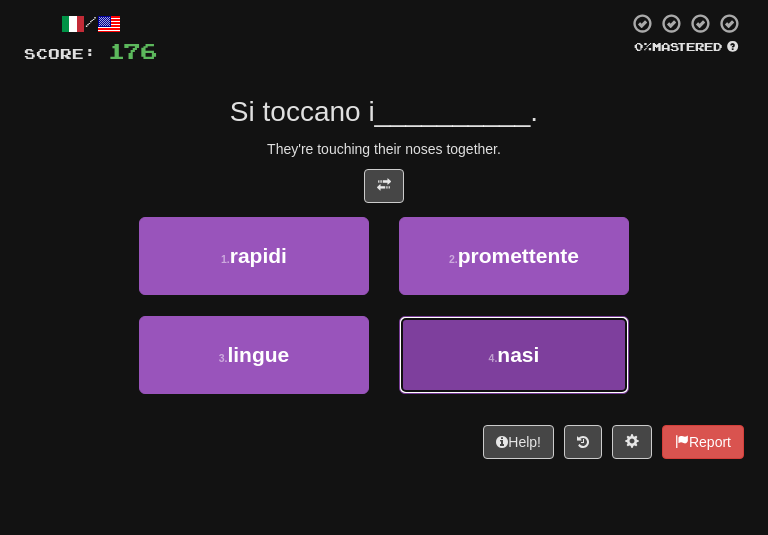 click on "4 .  nasi" at bounding box center (514, 355) 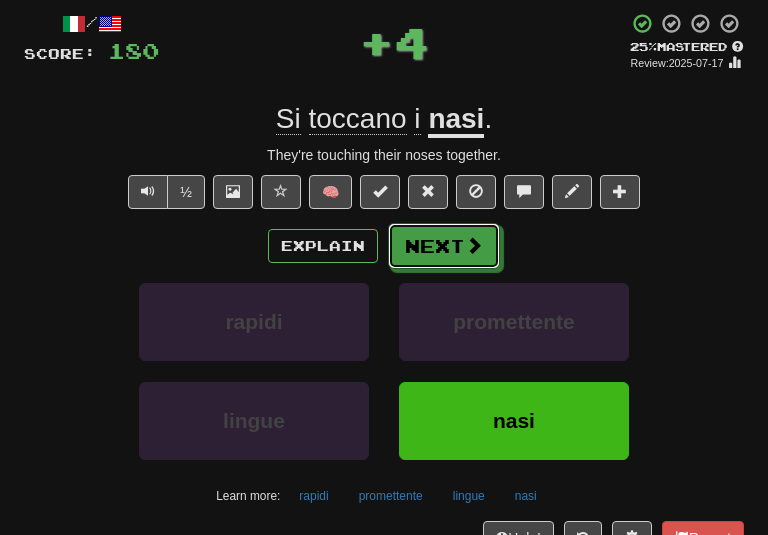 drag, startPoint x: 423, startPoint y: 243, endPoint x: 379, endPoint y: 162, distance: 92.17918 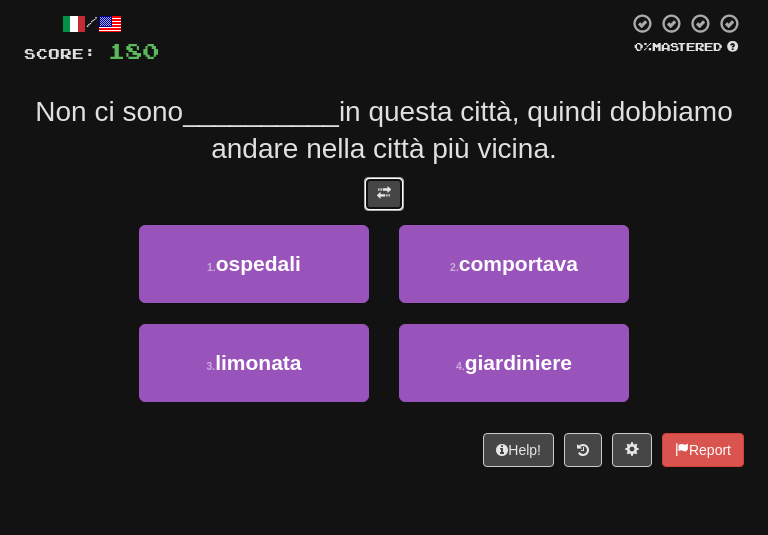 click at bounding box center (384, 193) 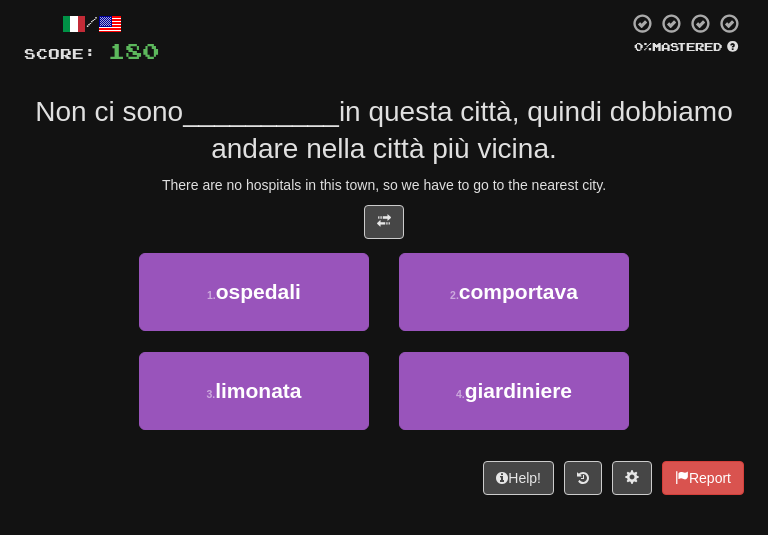 click on "in questa città, quindi dobbiamo andare nella città più vicina." at bounding box center (472, 129) 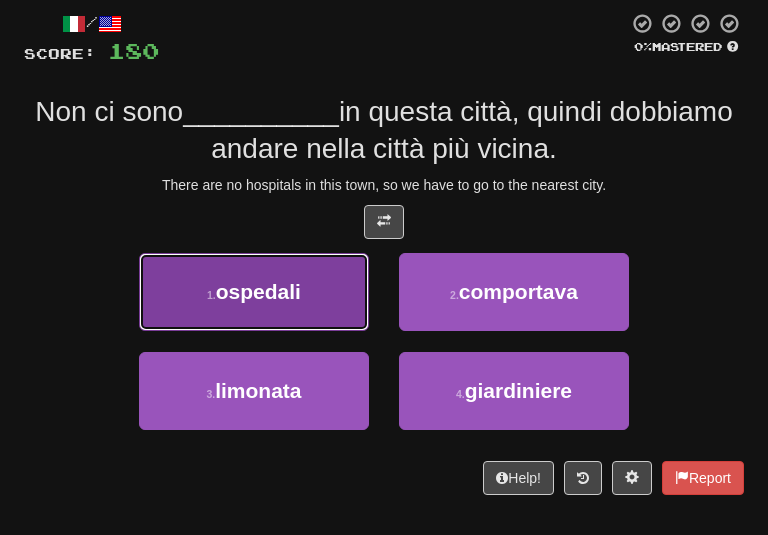 click on "1 .  ospedali" at bounding box center (254, 292) 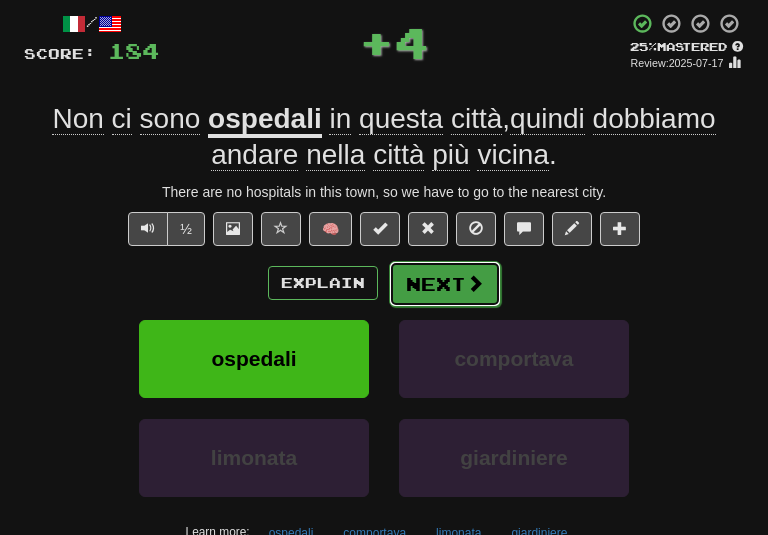 click on "Next" at bounding box center (445, 284) 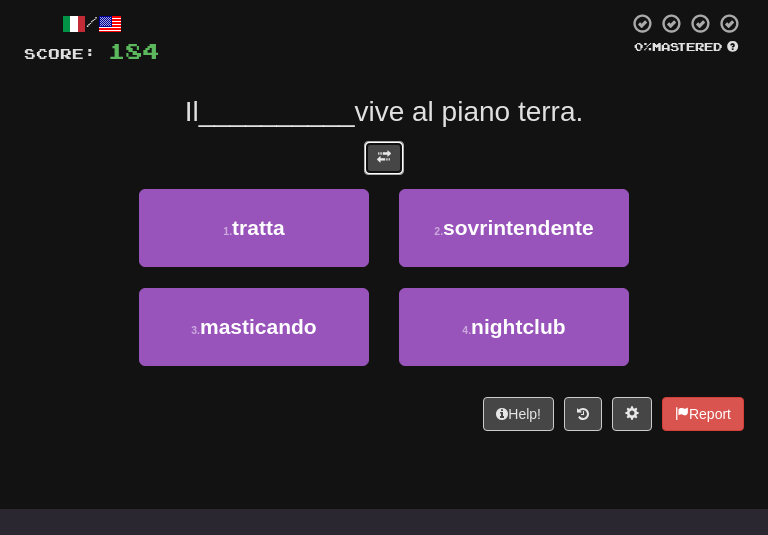click at bounding box center [384, 158] 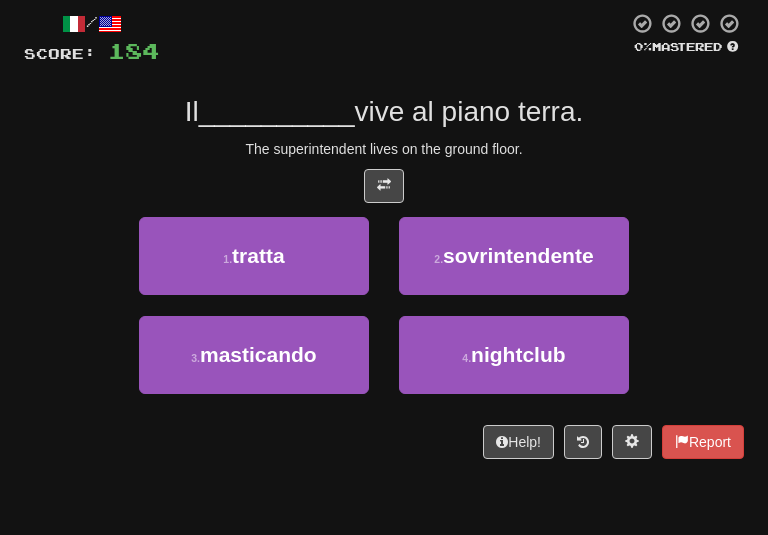 click on "The superintendent lives on the ground floor." at bounding box center (384, 149) 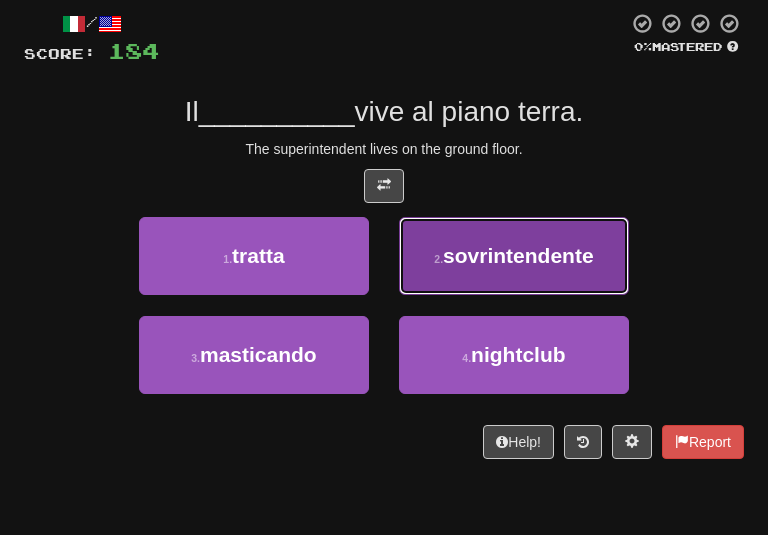 click on "2 .  sovrintendente" at bounding box center (514, 256) 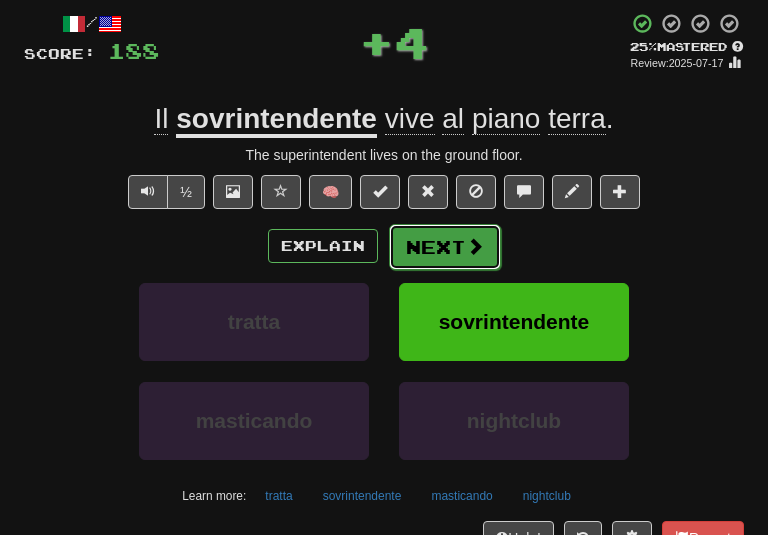 click on "Next" at bounding box center [445, 247] 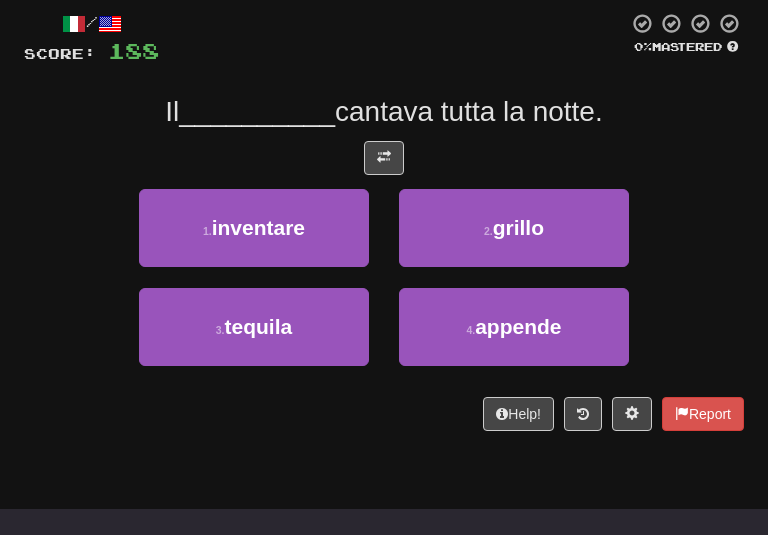 click on "/  Score:   188 0 %  Mastered Il  __________  cantava tutta la notte. 1 .  inventare 2 .  grillo 3 .  tequila 4 .  appende  Help!  Report" at bounding box center (384, 221) 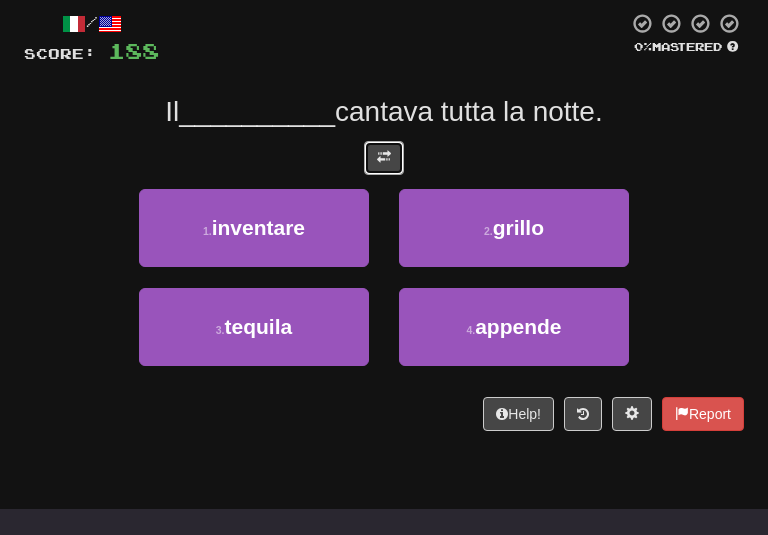 click at bounding box center (384, 158) 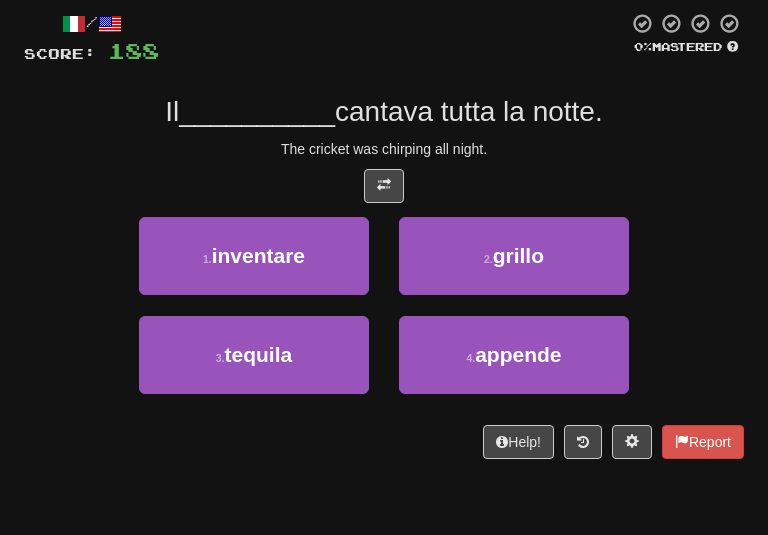 click on "The cricket was chirping all night." at bounding box center (384, 149) 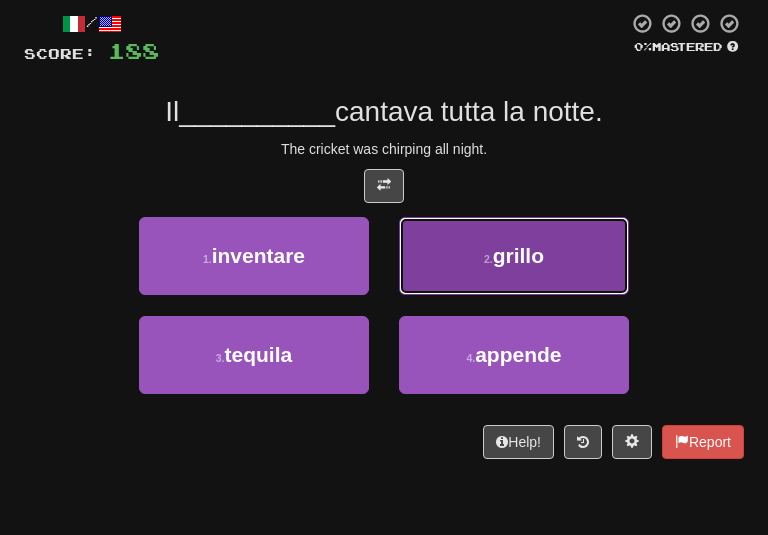 click on "2 ." at bounding box center [488, 259] 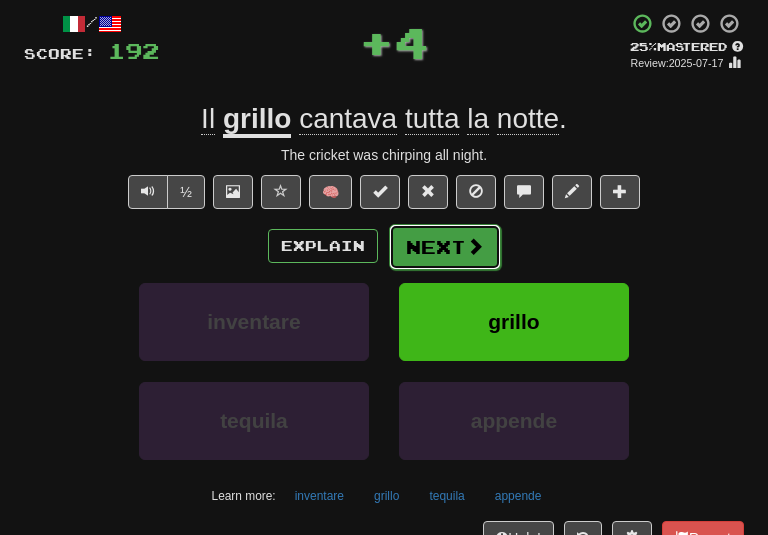 click on "Next" at bounding box center (445, 247) 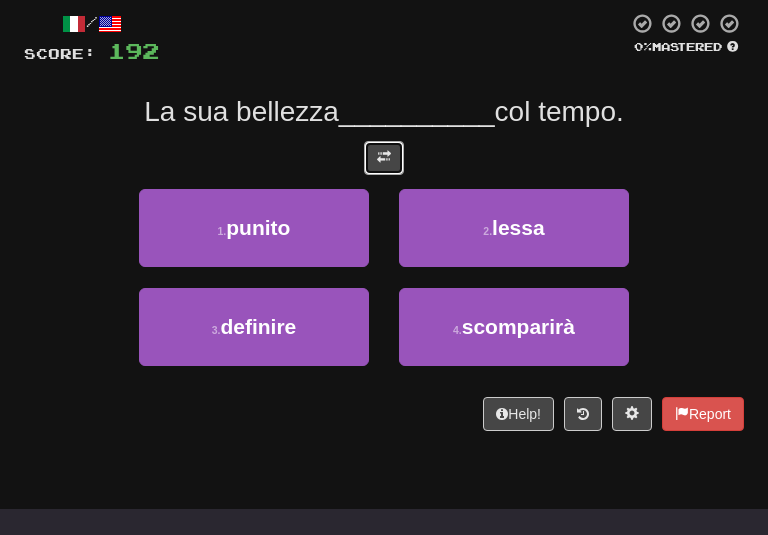 click at bounding box center [384, 157] 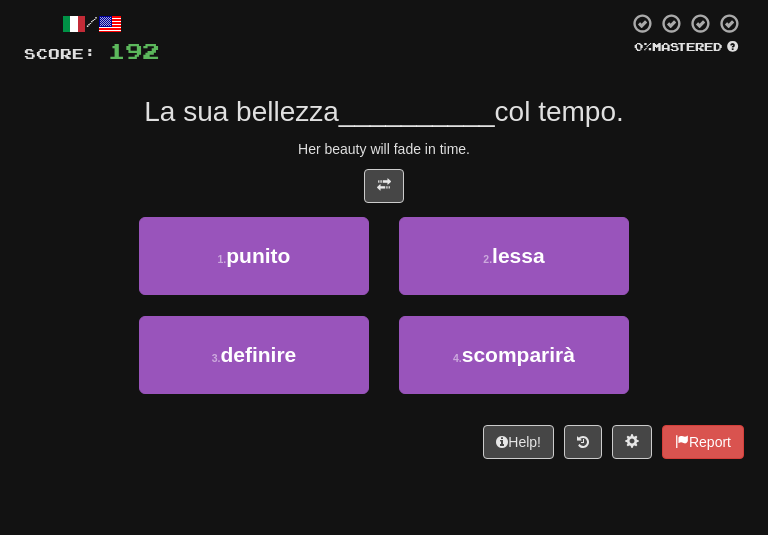 click on "/ Score: 192 0 % Mastered La sua bellezza __________ col tempo. Her beauty will fade in time. 1 . punito 2 . lessa 3 . definire 4 . scomparirà Help! Report" at bounding box center (384, 235) 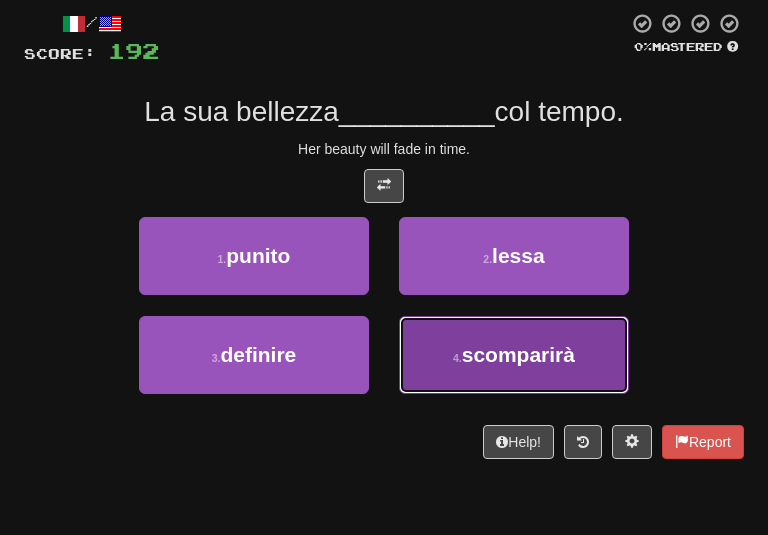 click on "4 .  scomparirà" at bounding box center [514, 355] 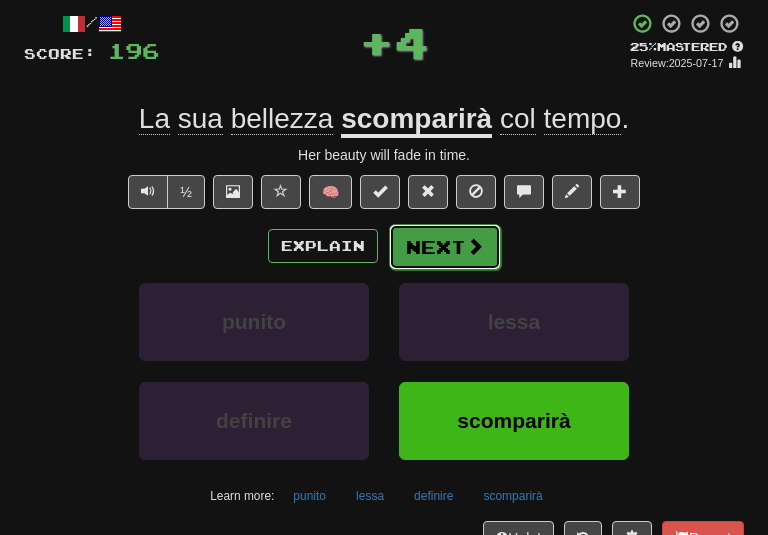 click on "Next" at bounding box center [445, 247] 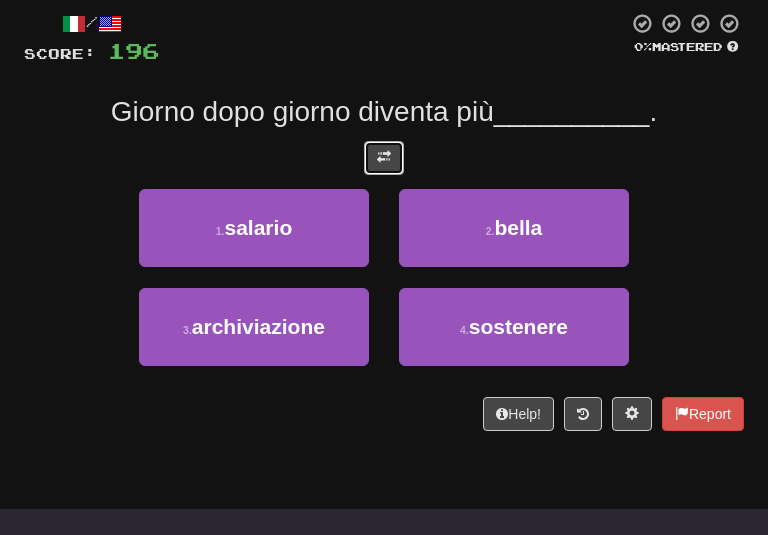 click at bounding box center (384, 158) 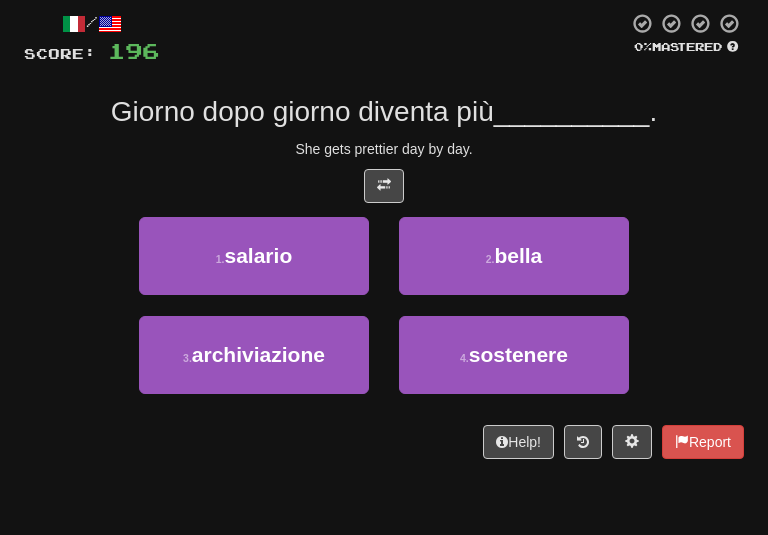 click on "She gets prettier day by day." at bounding box center (384, 149) 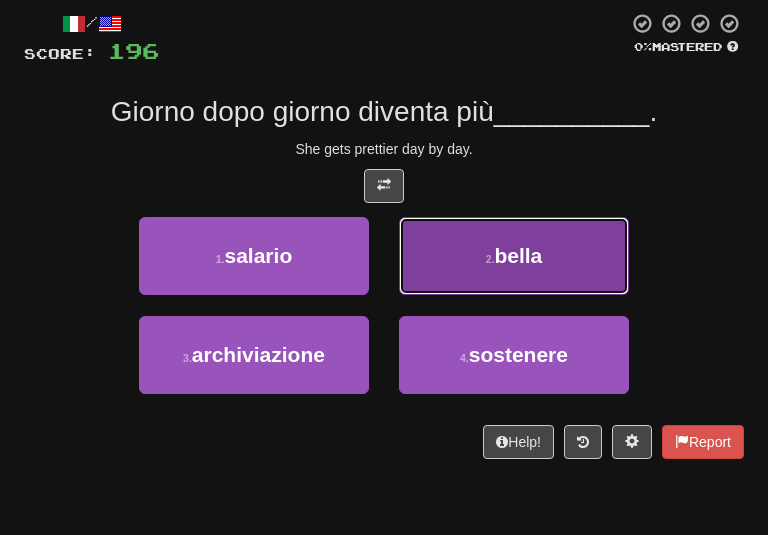 click on "2 ." at bounding box center [490, 259] 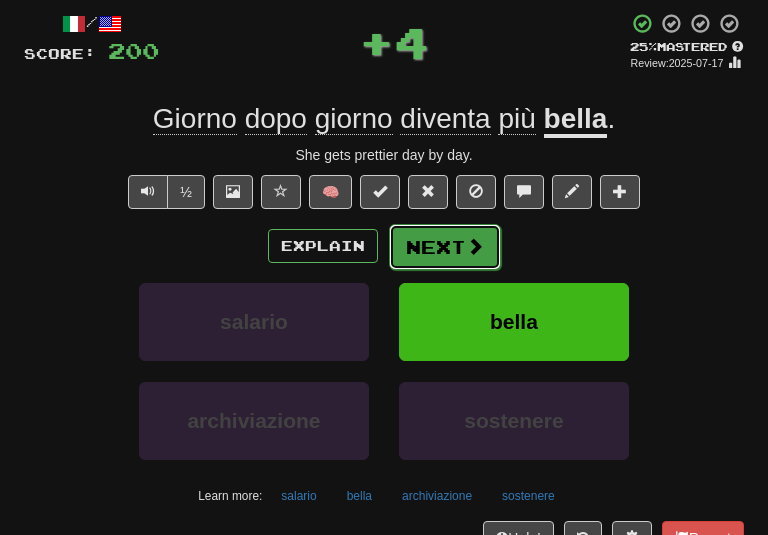 click on "Next" at bounding box center (445, 247) 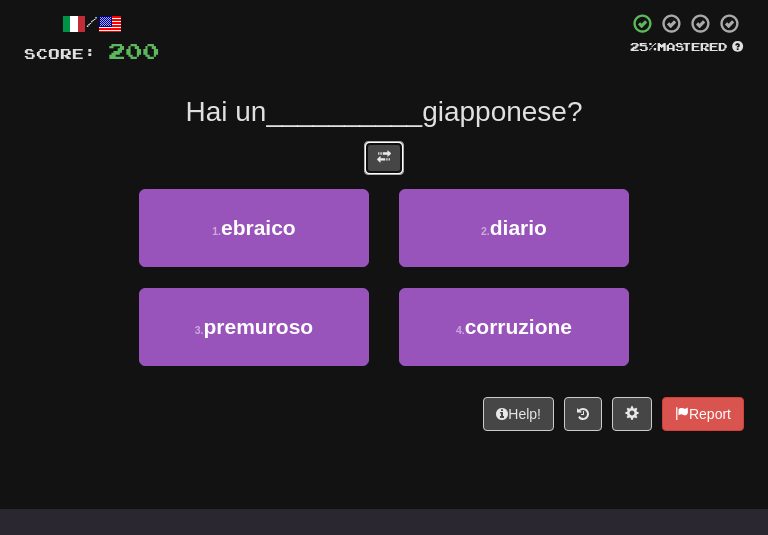 click at bounding box center (384, 157) 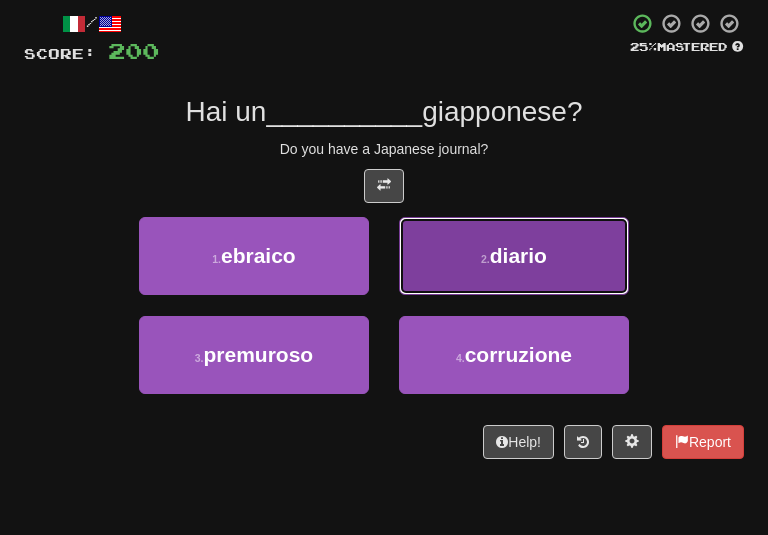 click on "2 .  diario" at bounding box center (514, 256) 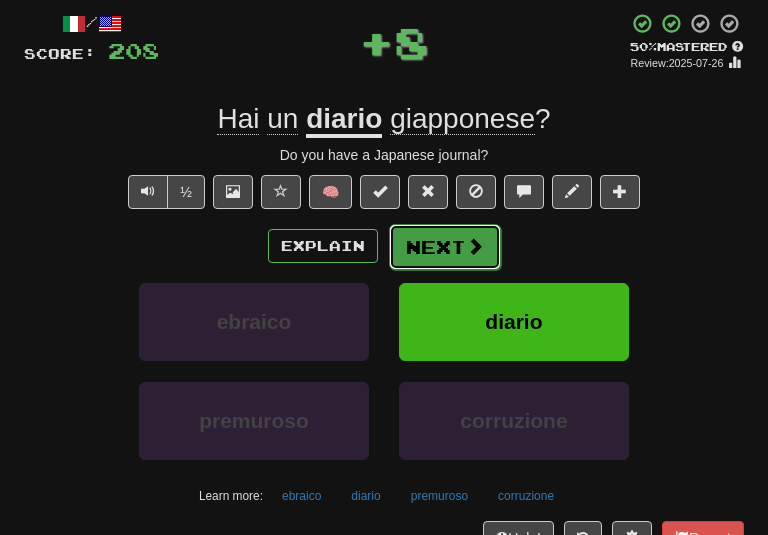 click on "Next" at bounding box center [445, 247] 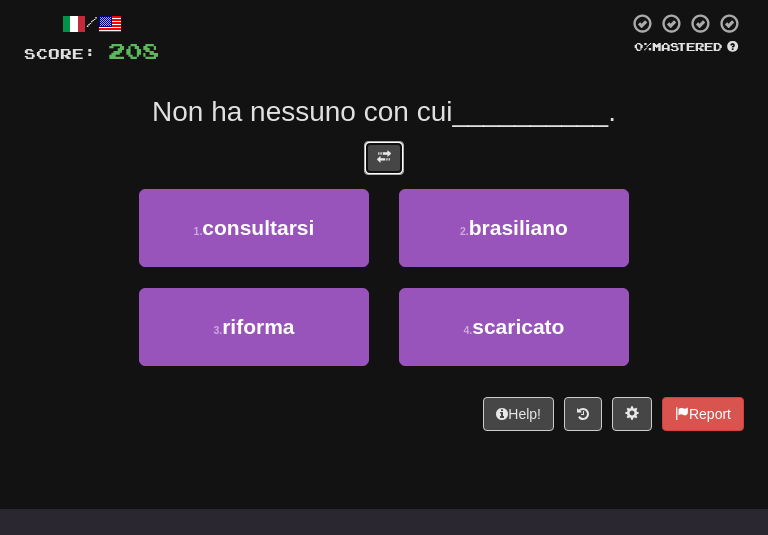 click at bounding box center [384, 158] 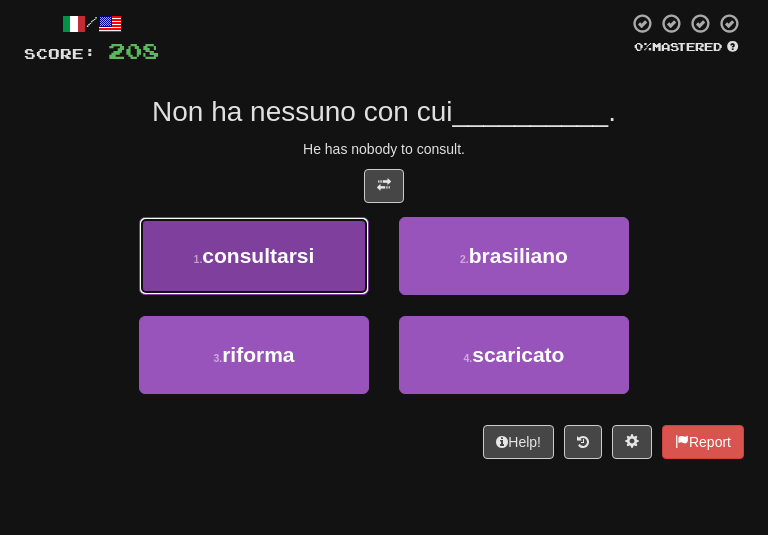 click on "consultarsi" at bounding box center (258, 255) 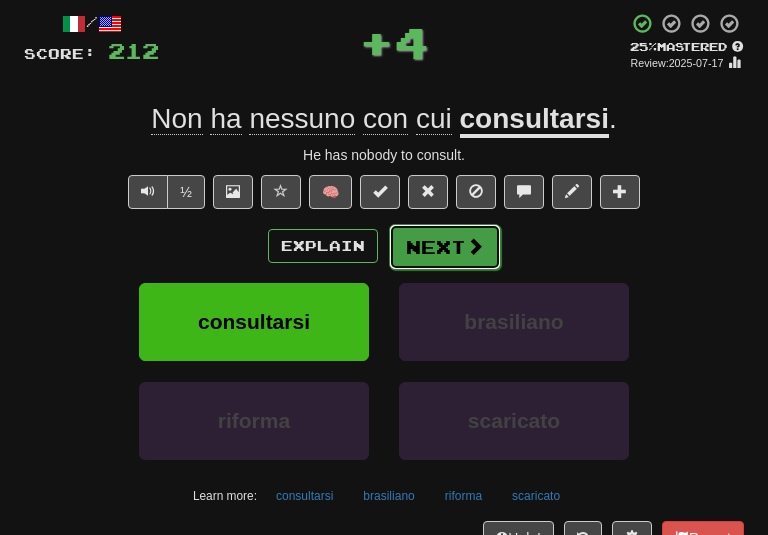 click on "Next" at bounding box center [445, 247] 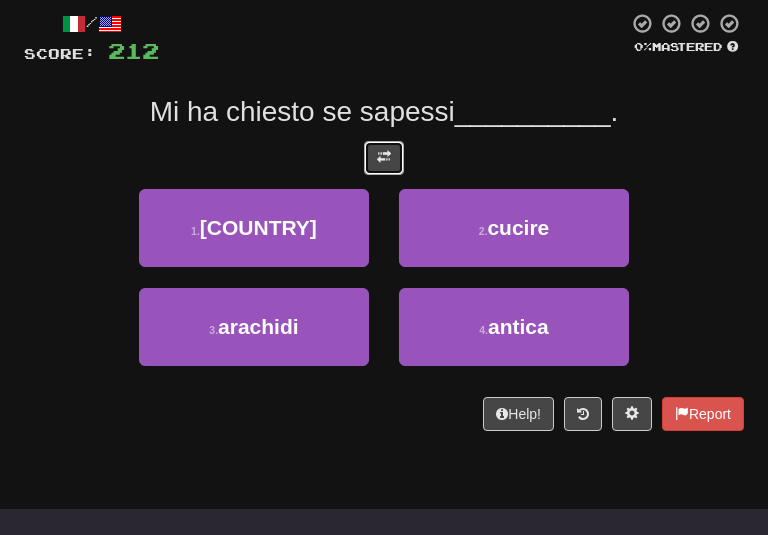 click at bounding box center [384, 158] 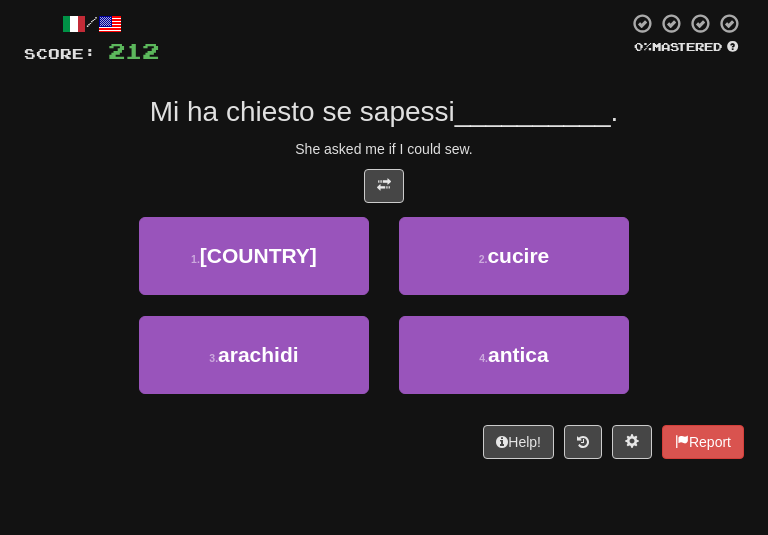 drag, startPoint x: 585, startPoint y: 124, endPoint x: 571, endPoint y: 130, distance: 15.231546 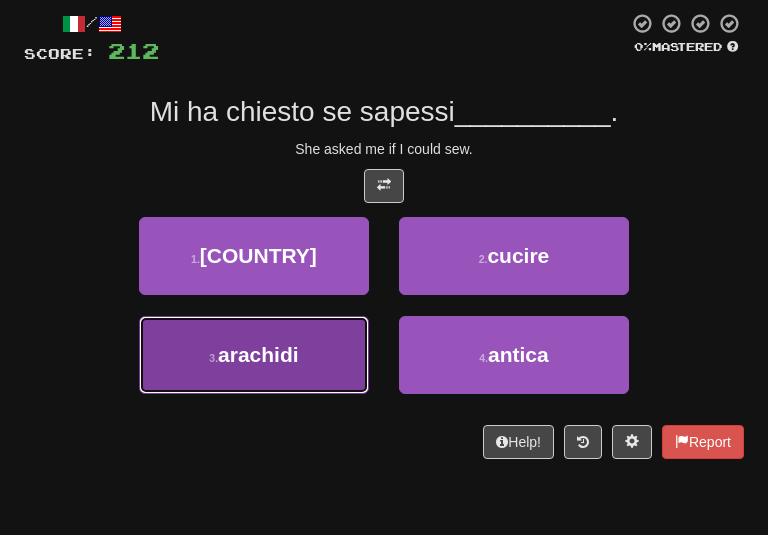 click on "3 .  arachidi" at bounding box center [254, 355] 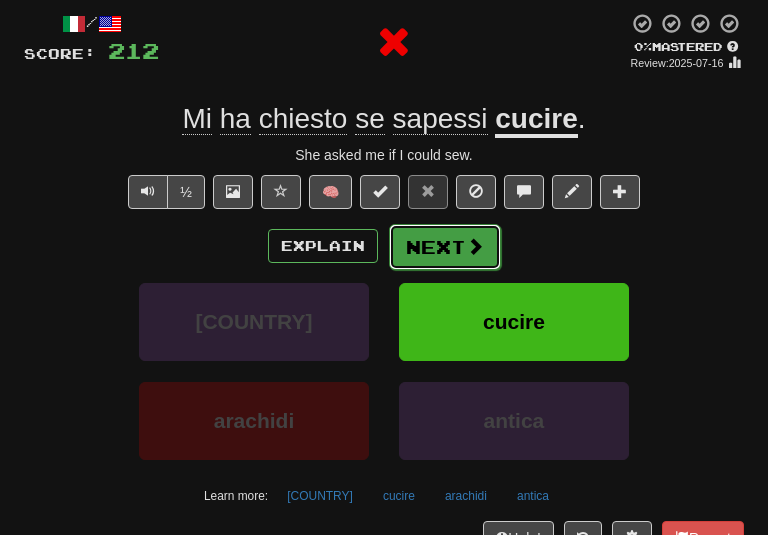 click on "Next" at bounding box center (445, 247) 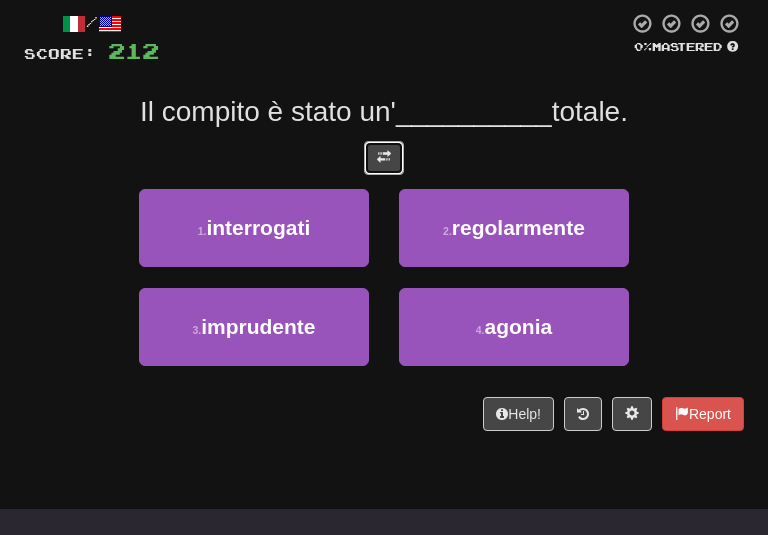 click at bounding box center (384, 158) 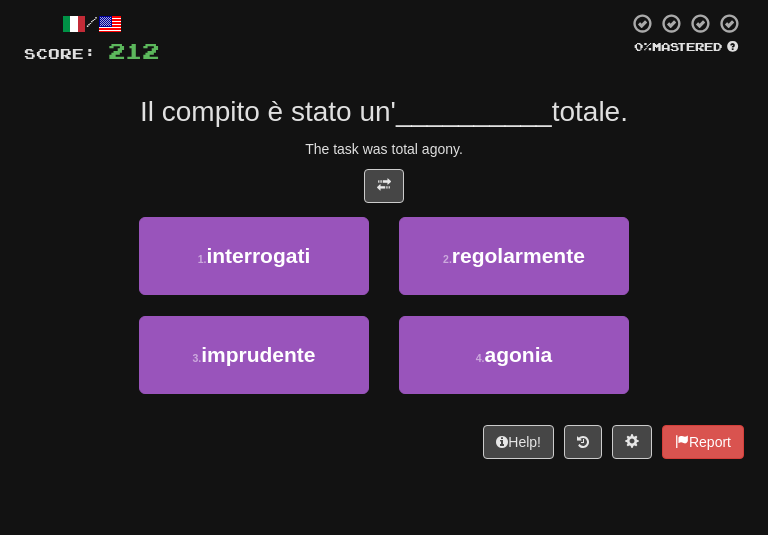 click on "The task was total agony." at bounding box center [384, 149] 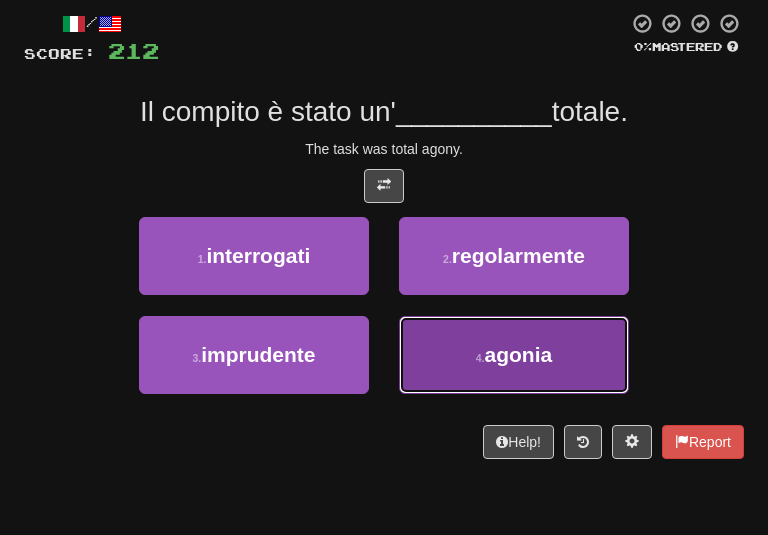 click on "4 .  agonia" at bounding box center (514, 355) 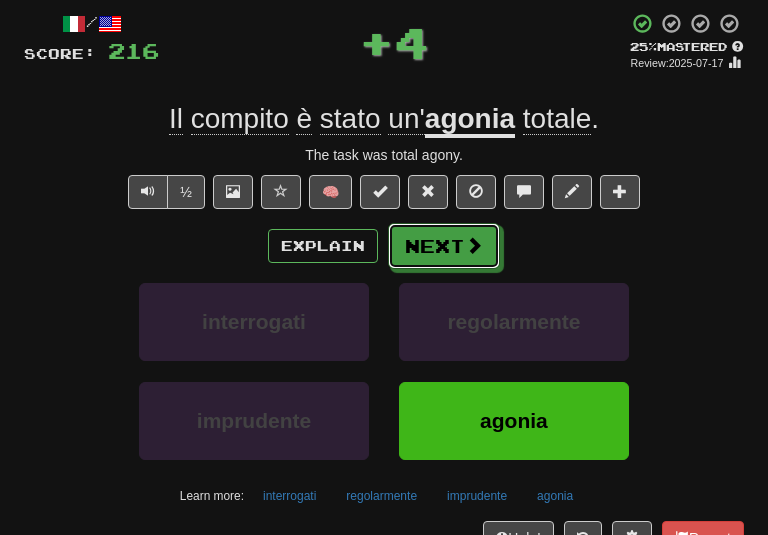 click on "Next" at bounding box center [444, 246] 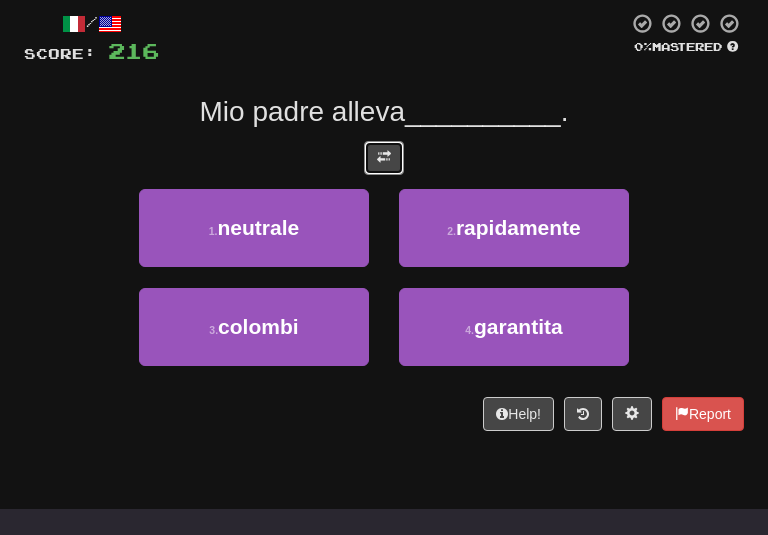 click at bounding box center [384, 158] 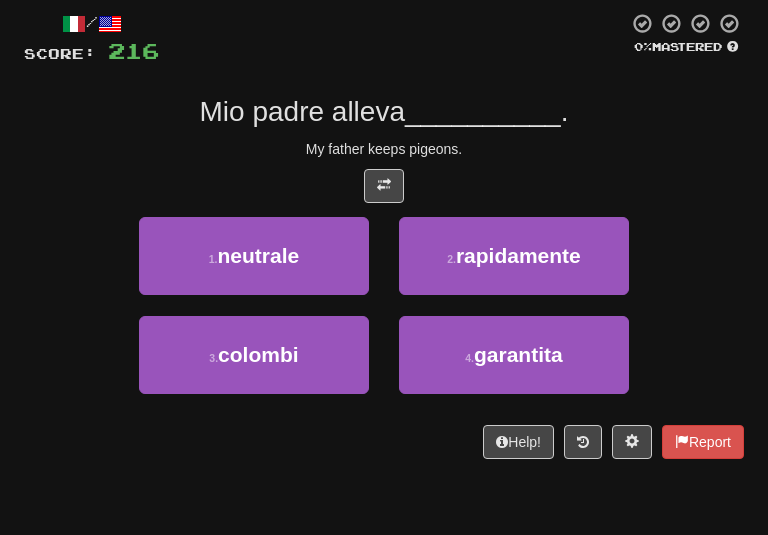 click on "__________" at bounding box center [483, 111] 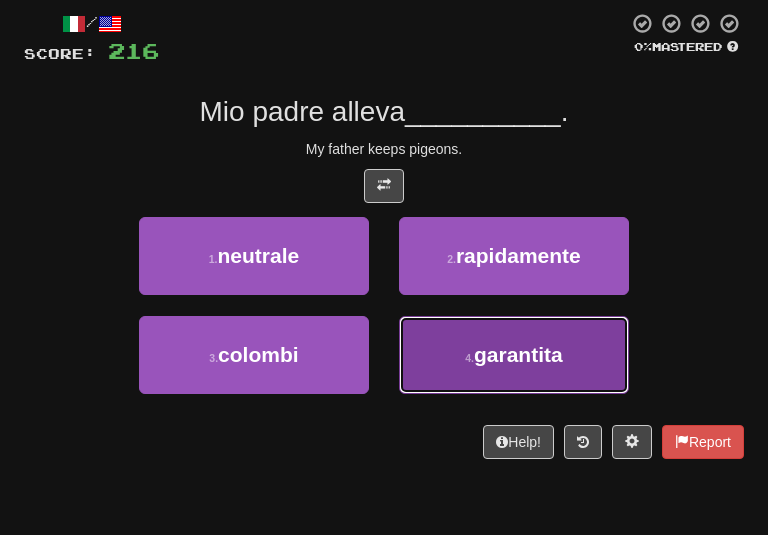 click on "garantita" at bounding box center [518, 354] 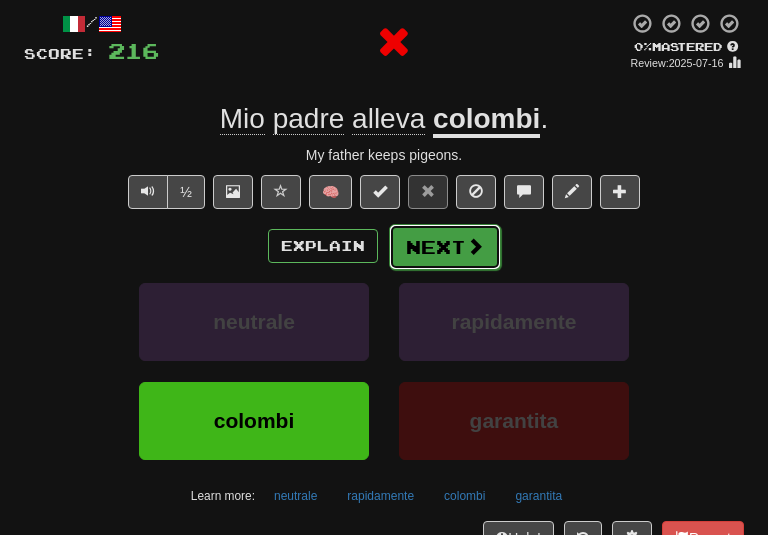 click at bounding box center [475, 246] 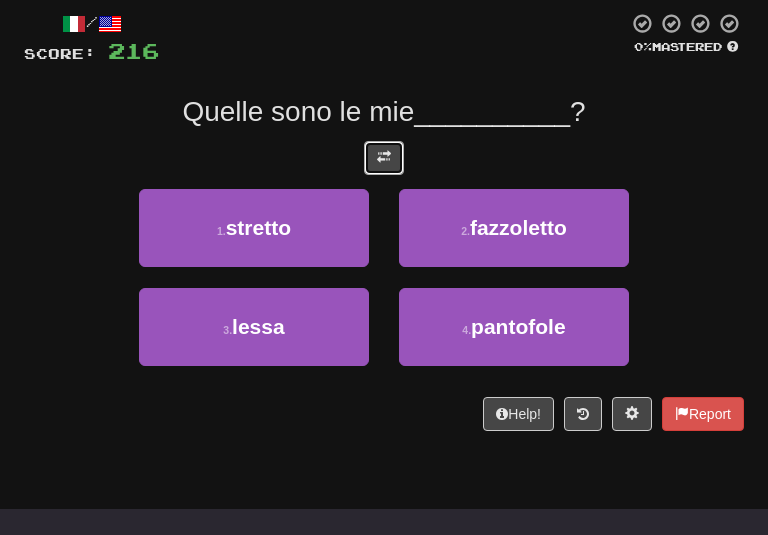 click at bounding box center [384, 157] 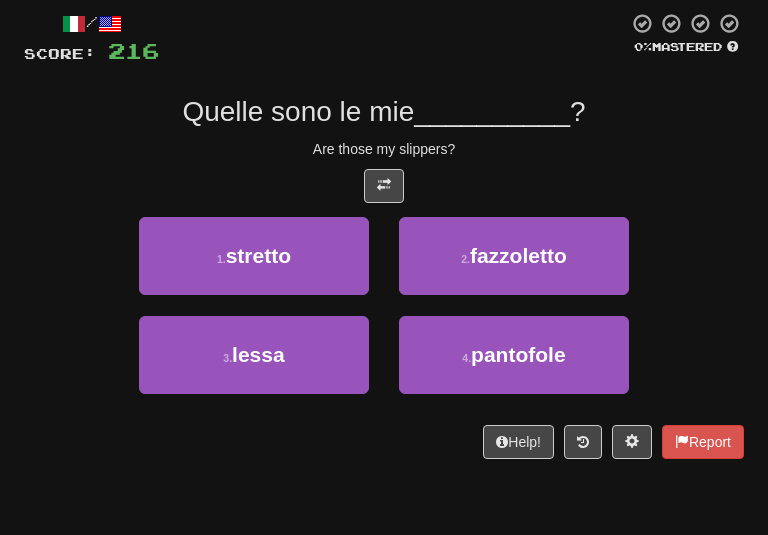 click on "__________" at bounding box center [492, 111] 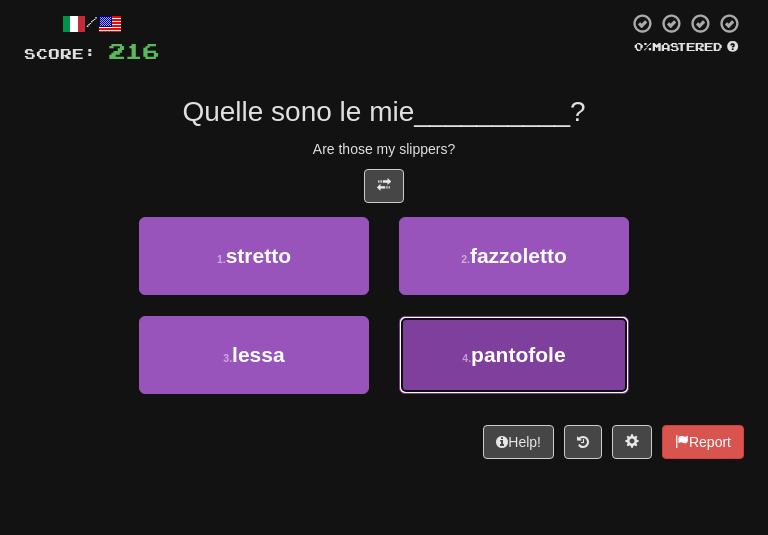 click on "4 .  pantofole" at bounding box center (514, 355) 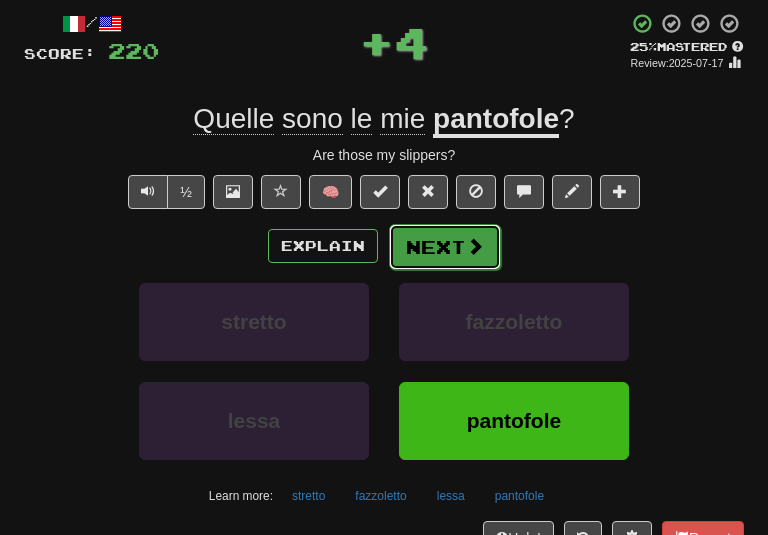 click on "Next" at bounding box center [445, 247] 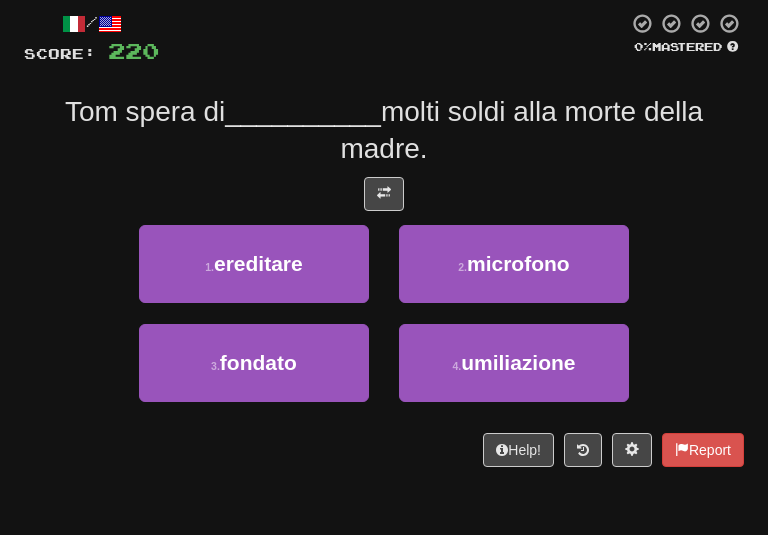 click at bounding box center [384, 194] 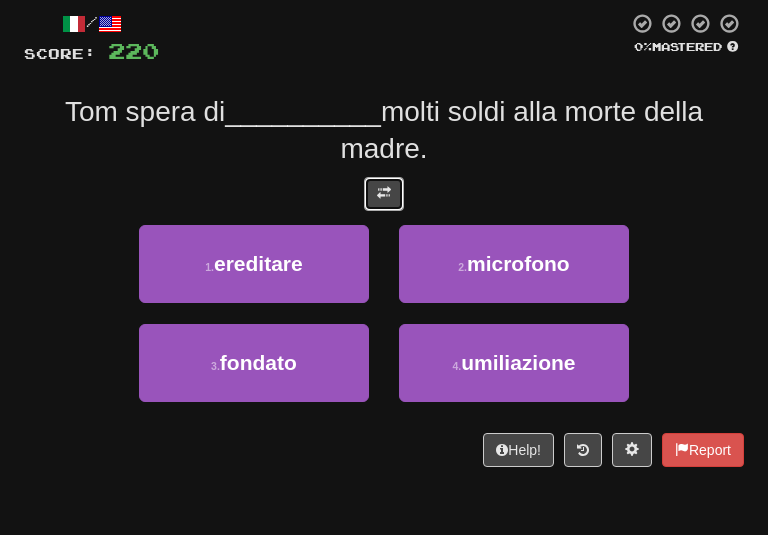 click at bounding box center (384, 194) 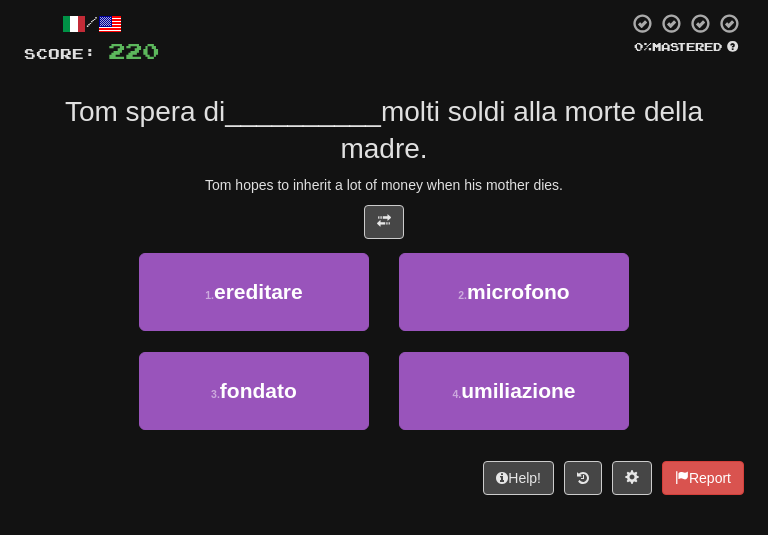 click on "Tom spera di  __________  molti soldi alla morte della madre." at bounding box center [384, 130] 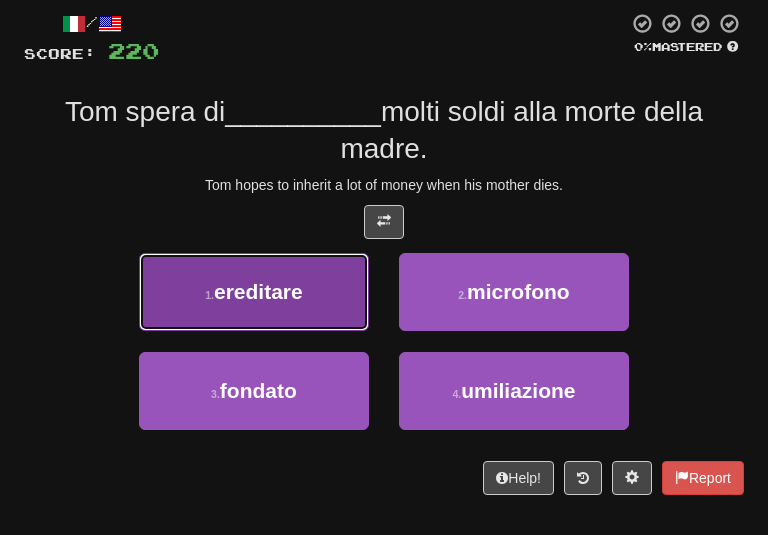 click on "ereditare" at bounding box center (258, 291) 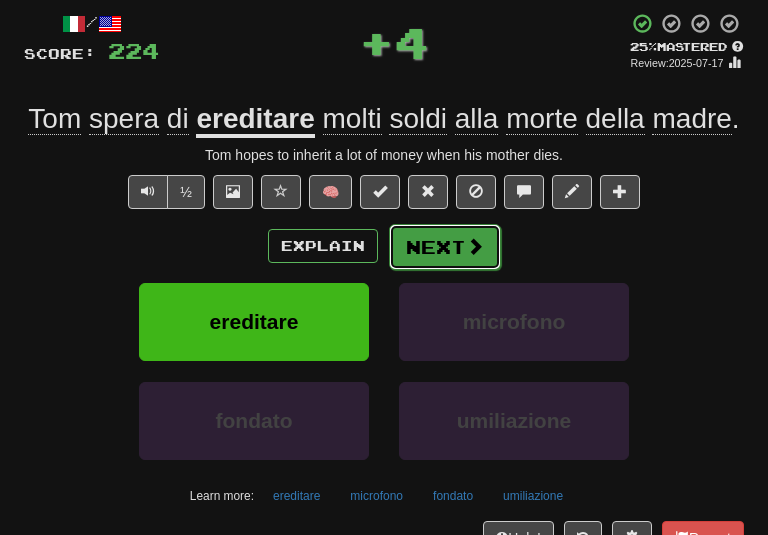 click on "Next" at bounding box center [445, 247] 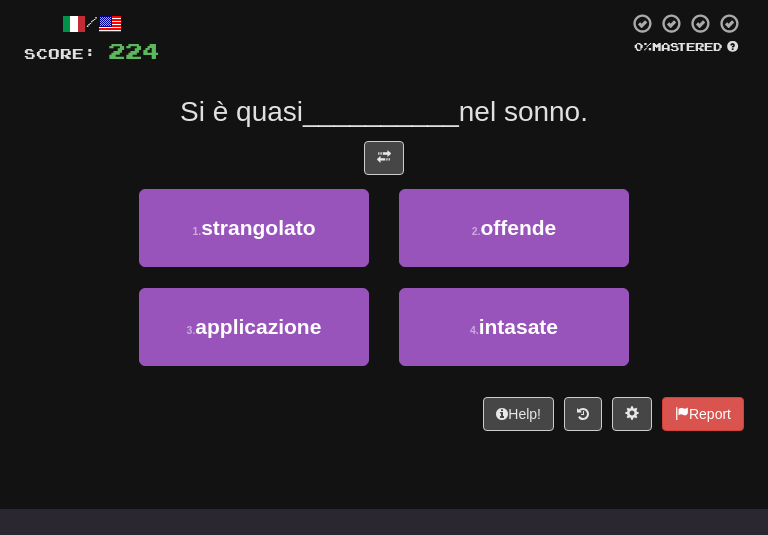 click on "/  Score:   224 0 %  Mastered Si è quasi  __________  nel sonno. 1 .  strangolato 2 .  offende 3 .  applicazione 4 .  intasate  Help!  Report" at bounding box center (384, 221) 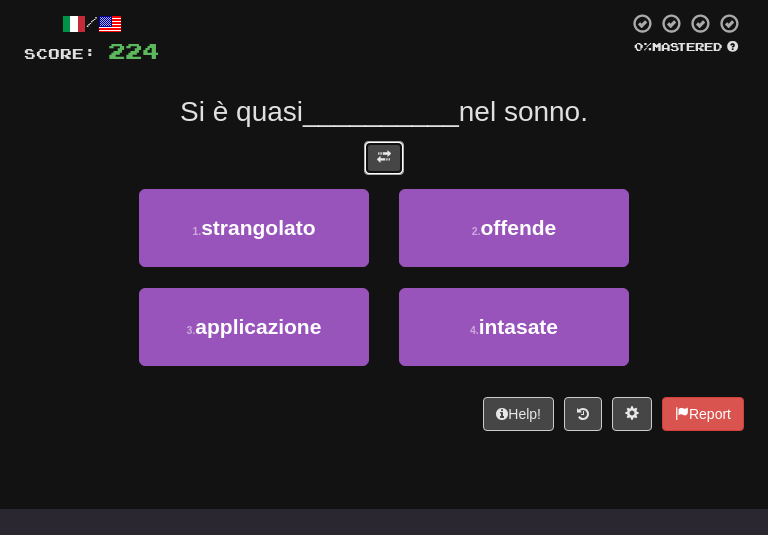 click at bounding box center [384, 158] 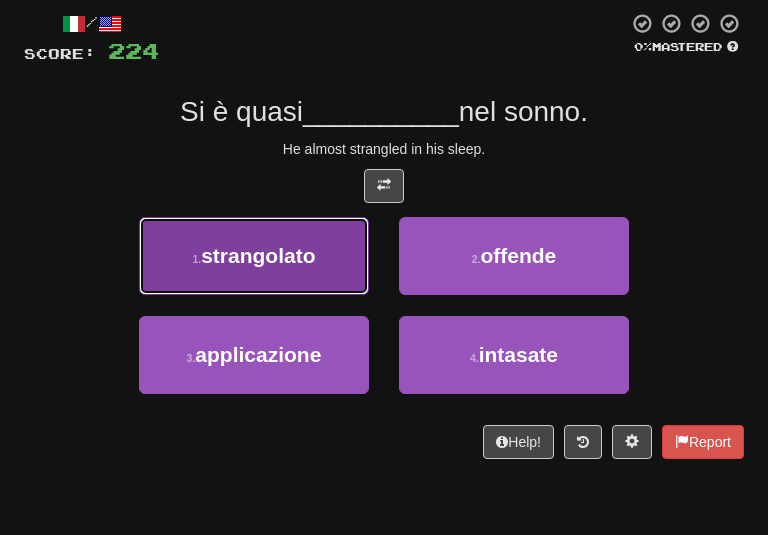 click on "strangolato" at bounding box center (258, 255) 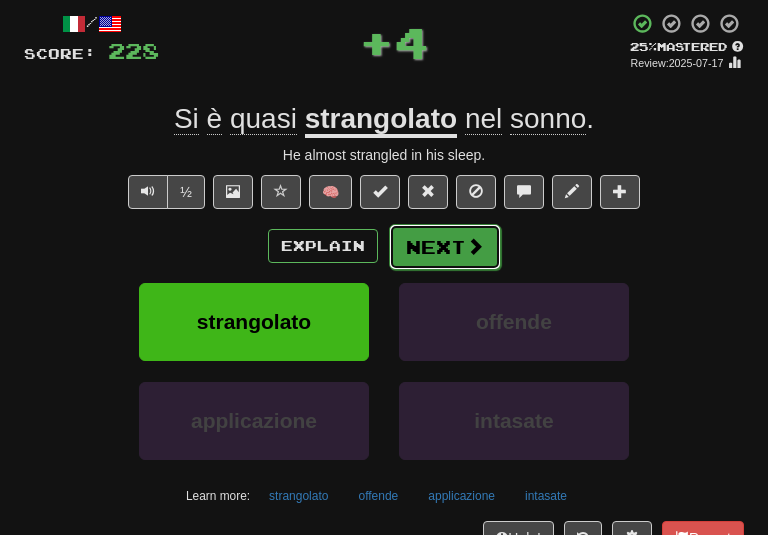 click on "Next" at bounding box center (445, 247) 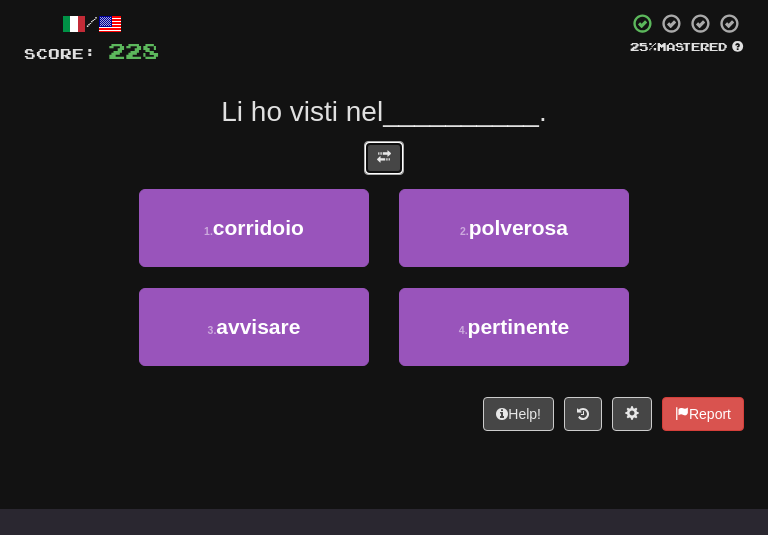 click at bounding box center (384, 157) 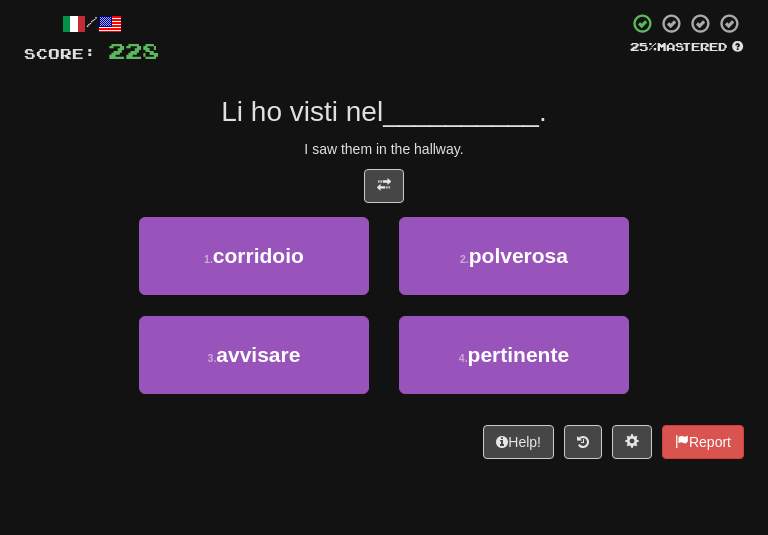 click on "__________" at bounding box center [461, 111] 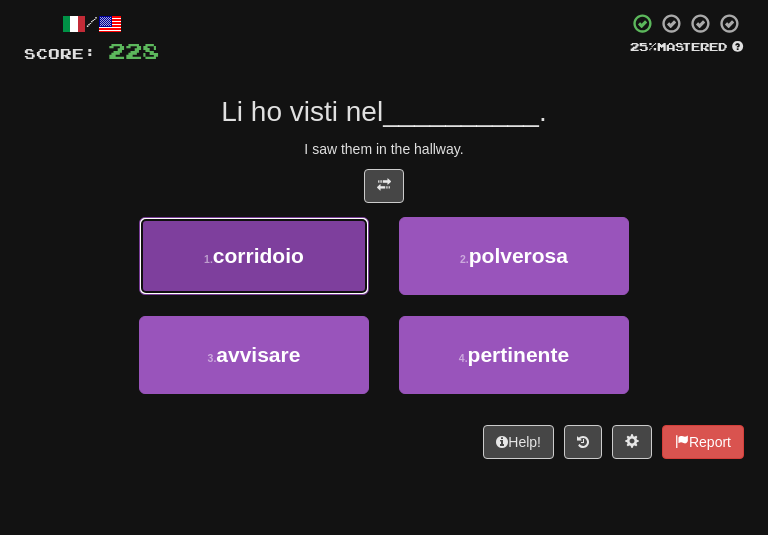 click on "1 .  corridoio" at bounding box center [254, 256] 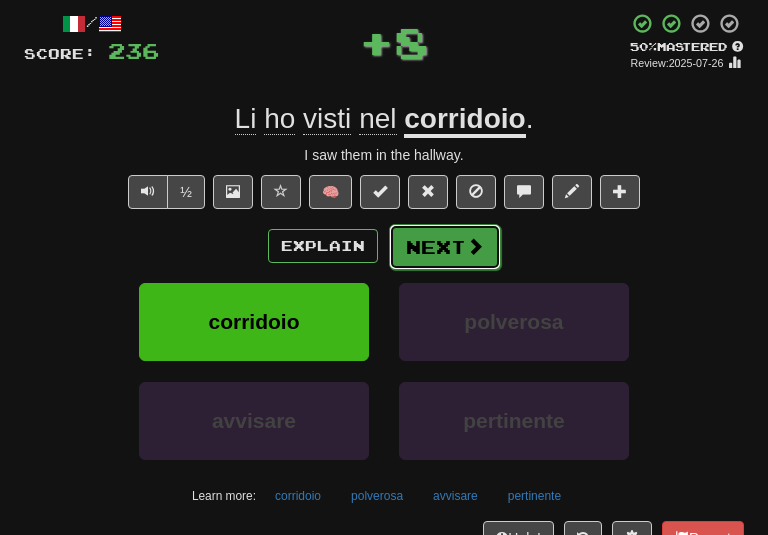 click on "Next" at bounding box center (445, 247) 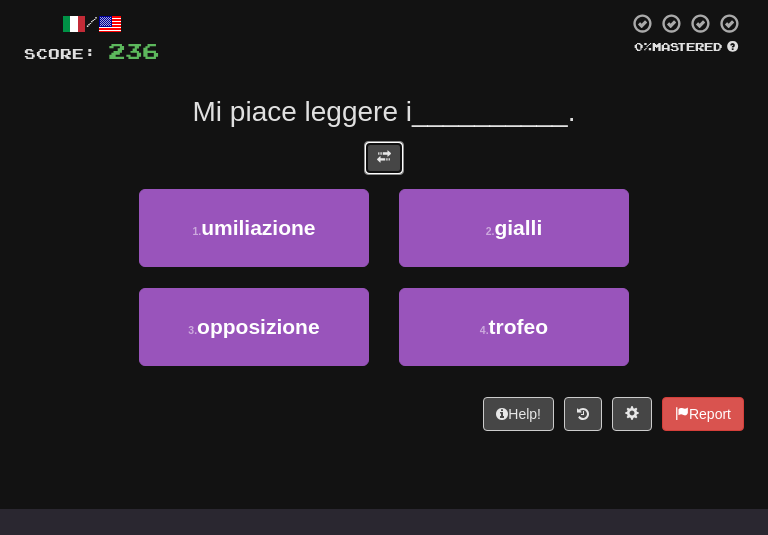 click at bounding box center (384, 157) 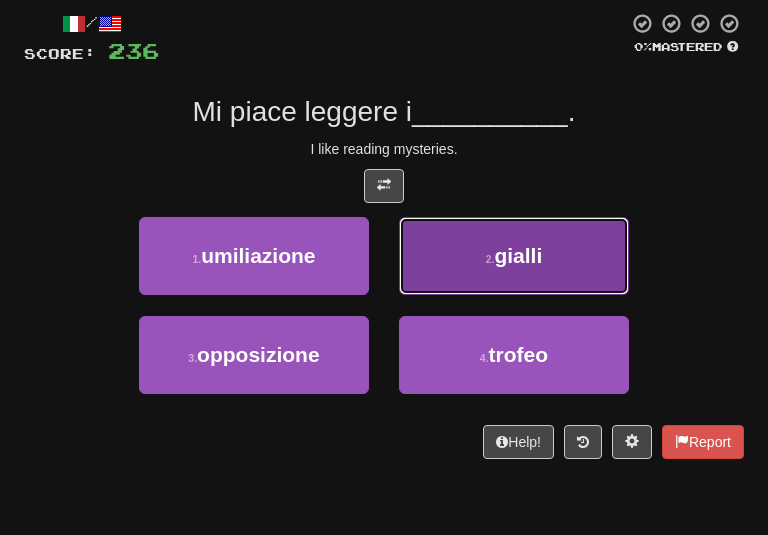 click on "2 .  gialli" at bounding box center [514, 256] 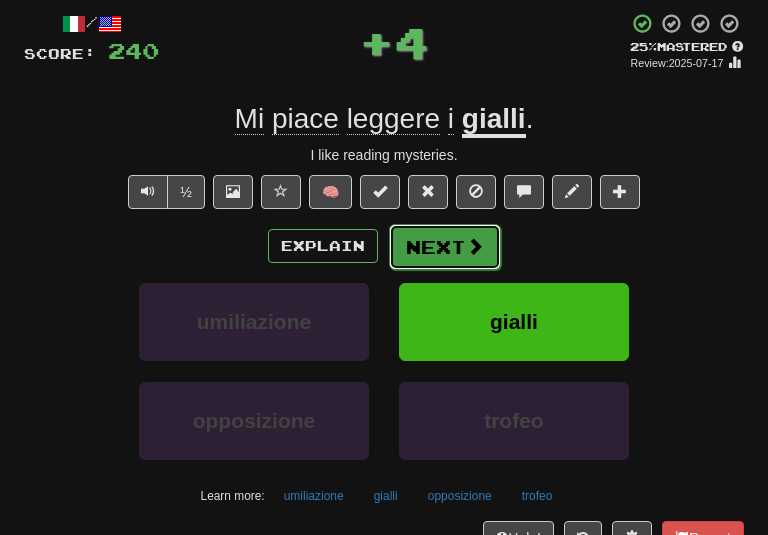 click at bounding box center (475, 246) 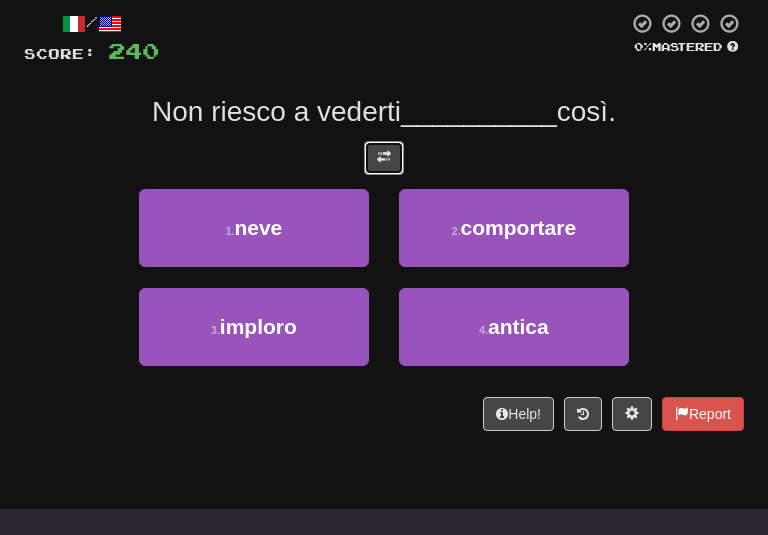click at bounding box center [384, 157] 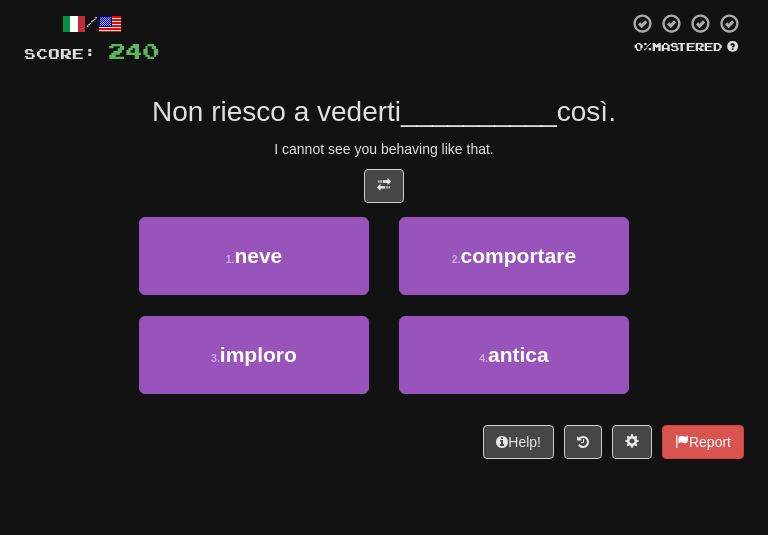 click on "I cannot see you behaving like that." at bounding box center (384, 149) 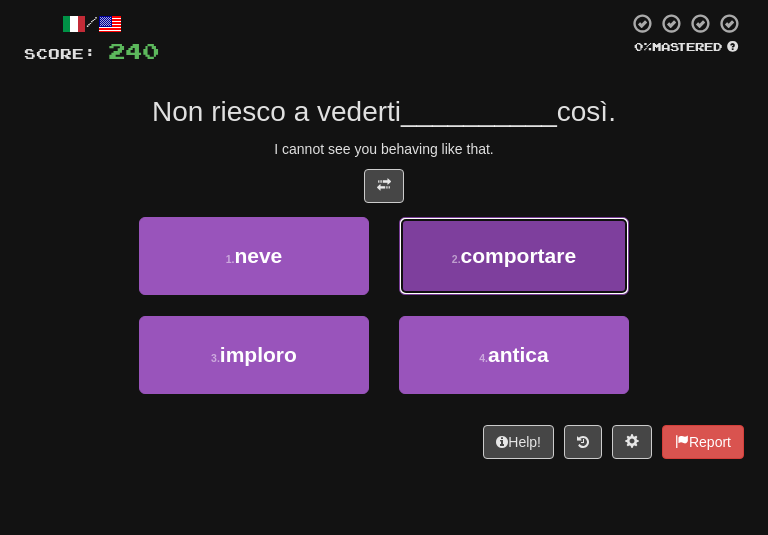 click on "2 .  comportare" at bounding box center [514, 256] 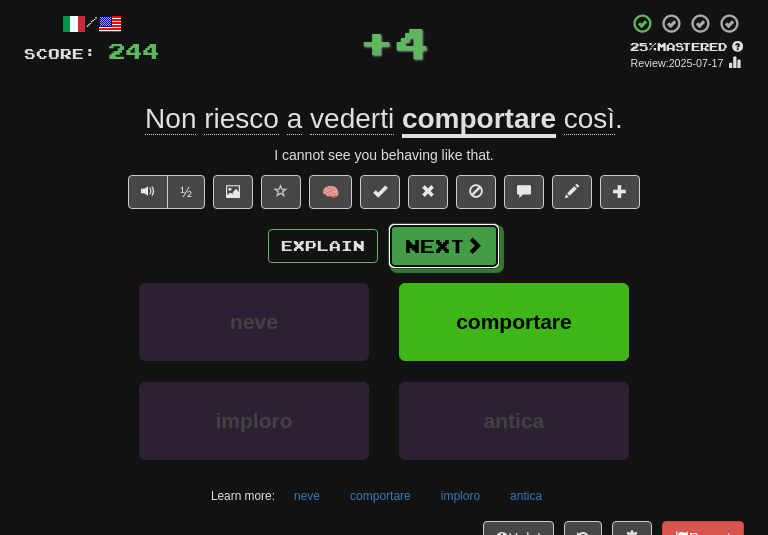 click on "Next" at bounding box center [444, 246] 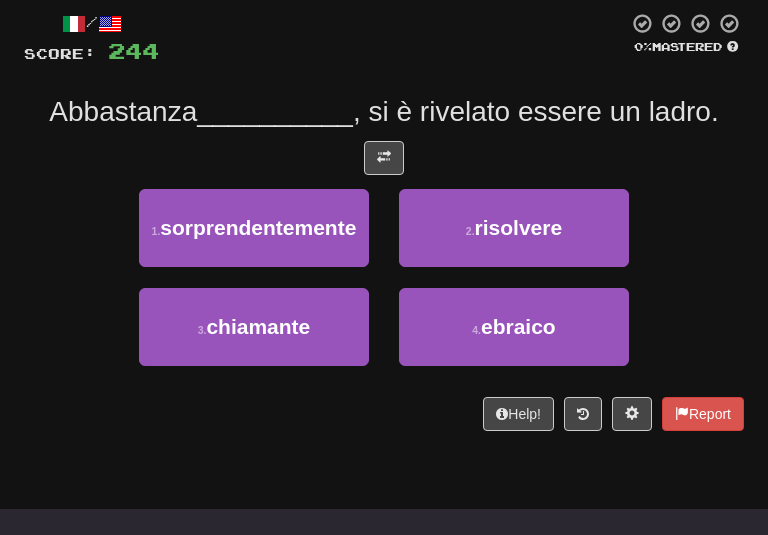 click on "/  Score:   244 0 %  Mastered Abbastanza  __________ , [LAST] , si è rivelato essere un ladro. 1 .  sorprendentemente 2 .  risolvere 3 .  chiamante 4 .  ebraico  Help!  Report" at bounding box center [384, 221] 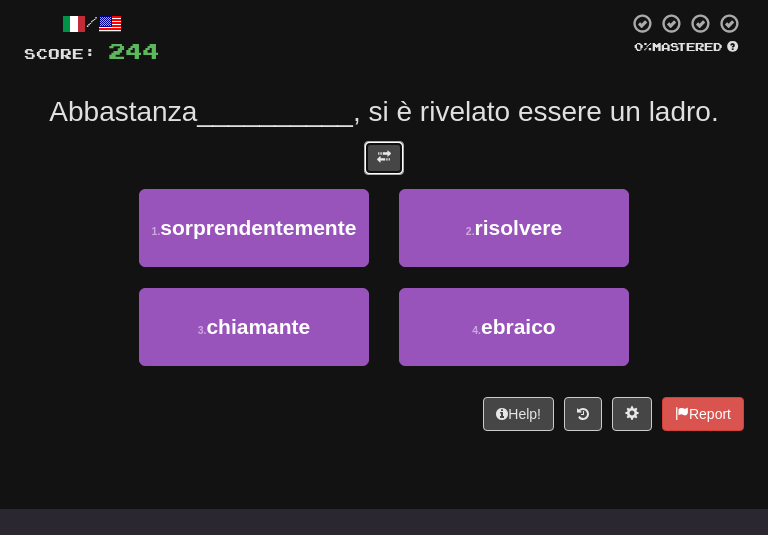 click at bounding box center (384, 157) 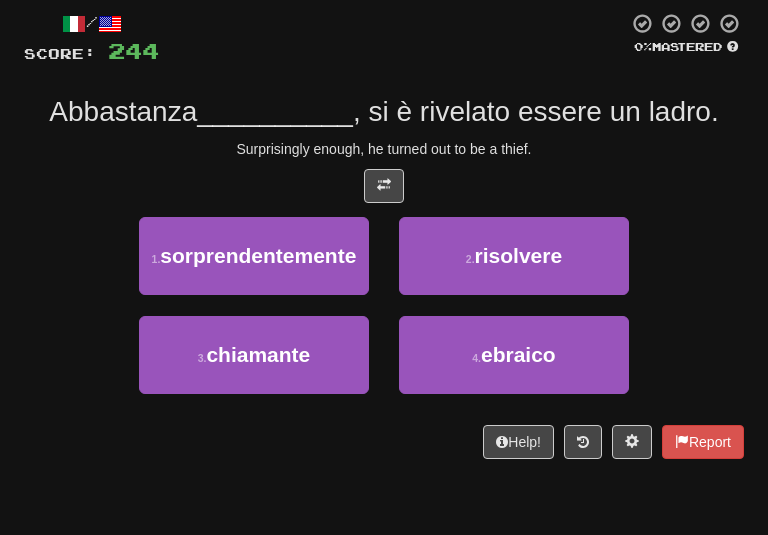 click on "Surprisingly enough, he turned out to be a thief." at bounding box center (384, 149) 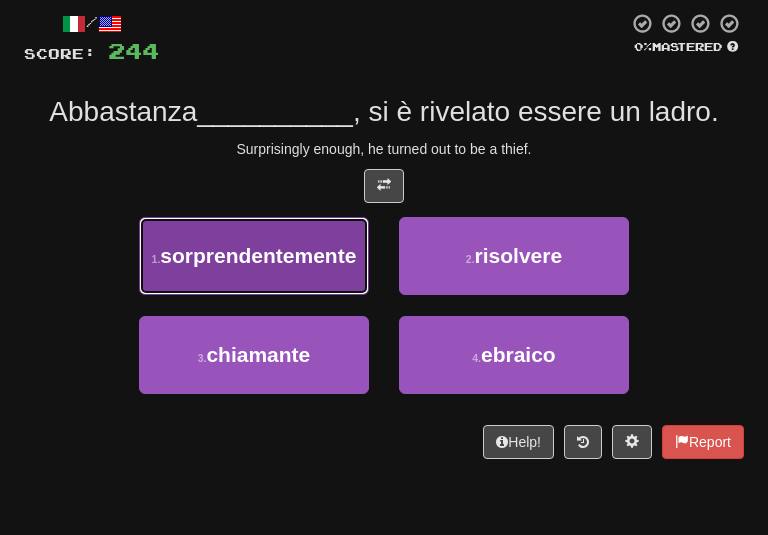 click on "1 .  sorprendentemente" at bounding box center [254, 256] 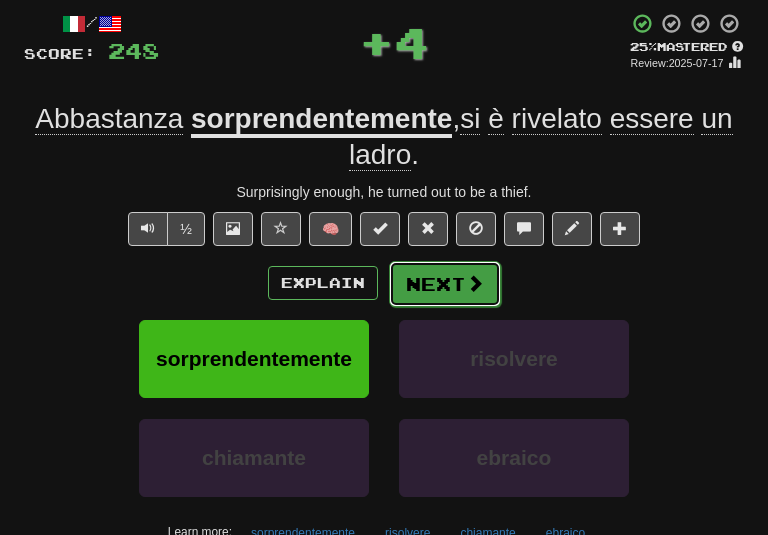 click on "Next" at bounding box center (445, 284) 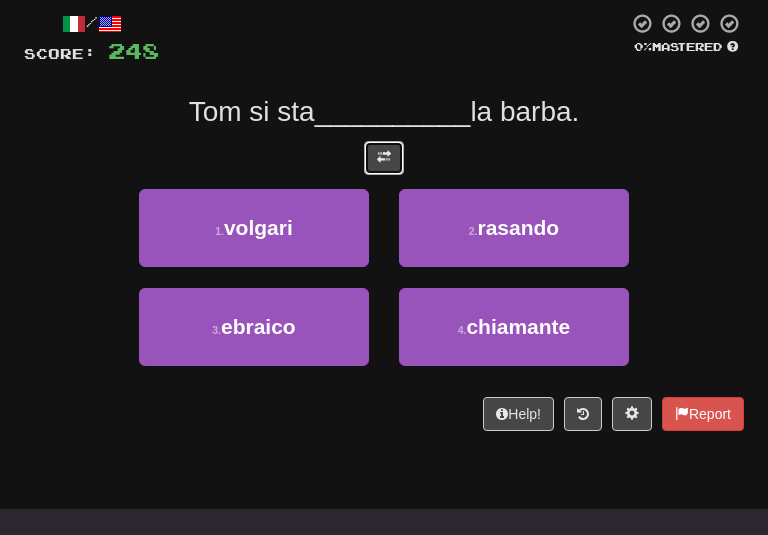 click at bounding box center [384, 158] 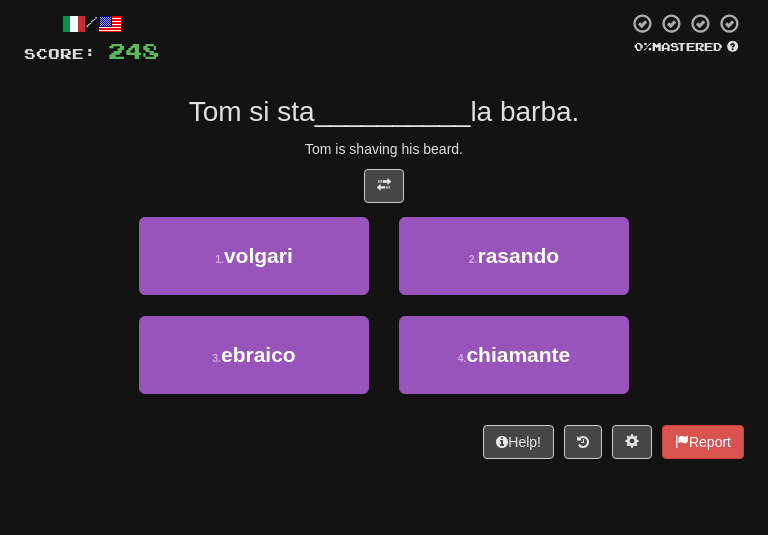 click on "/  Score:   248 0 %  Mastered Tom si sta  __________  la barba. Tom is shaving his beard. 1 .  volgari 2 .  rasando 3 .  ebraico 4 .  chiamante  Help!  Report" at bounding box center [384, 235] 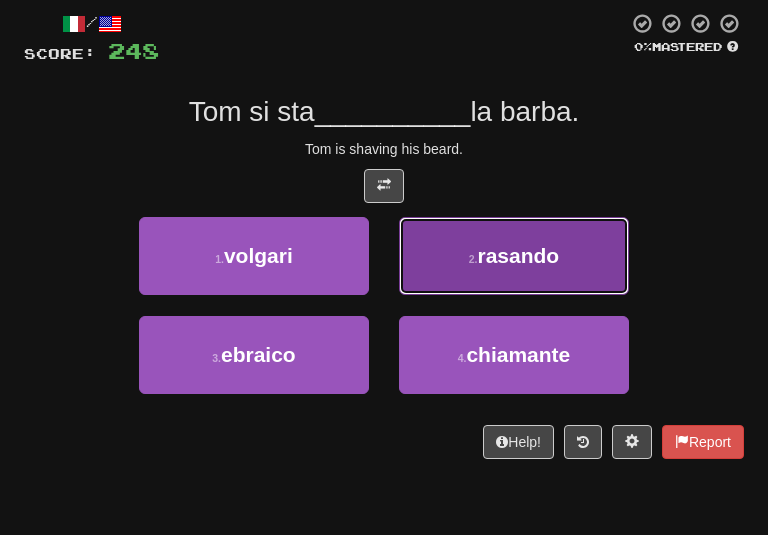 click on "rasando" at bounding box center (518, 255) 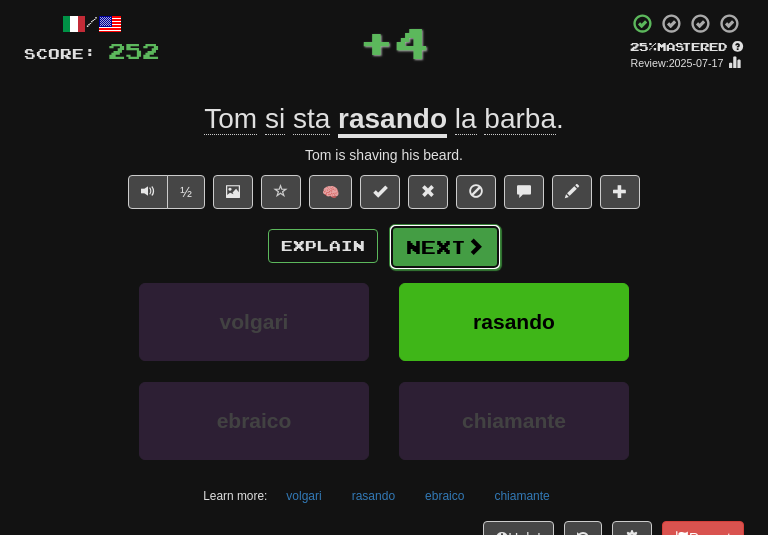 click on "Next" at bounding box center (445, 247) 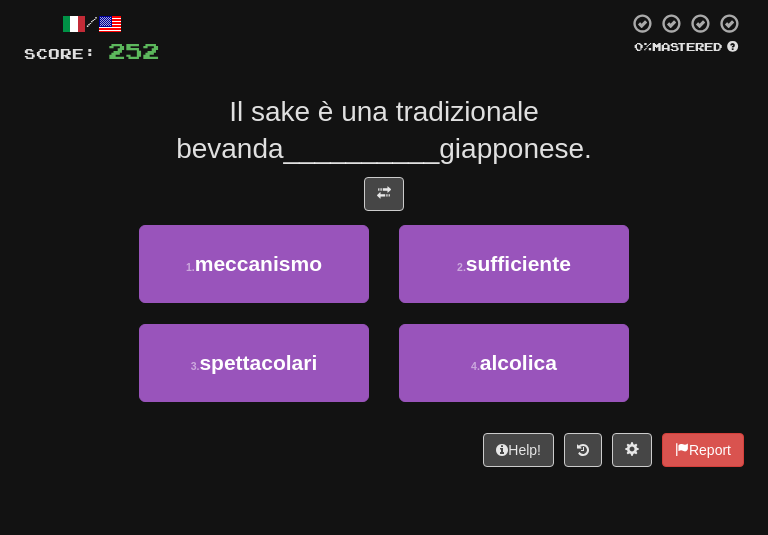 click on "giapponese." at bounding box center (515, 148) 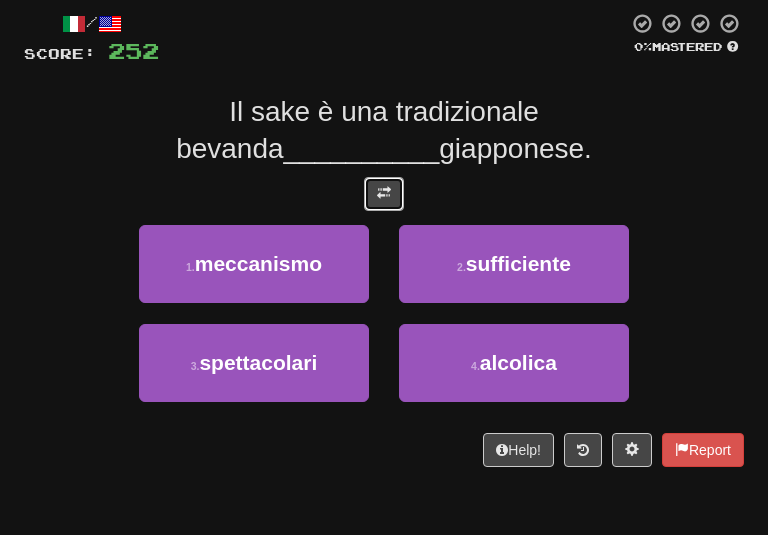 click at bounding box center [384, 194] 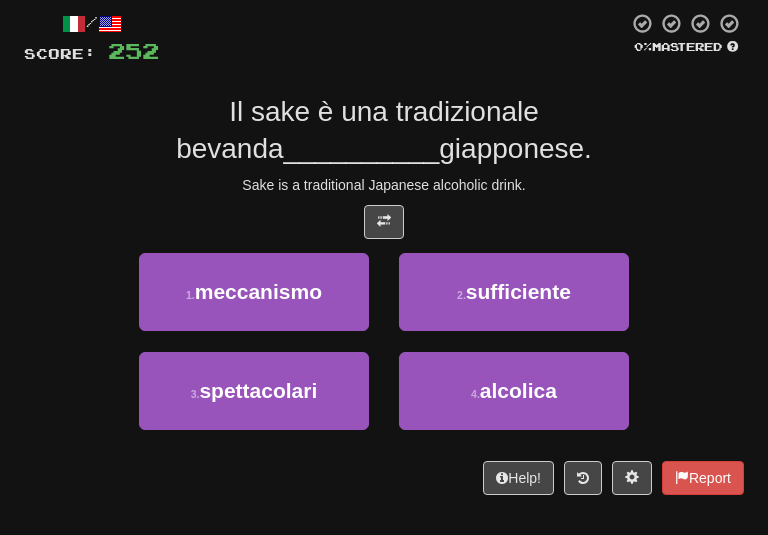 click on "Il sake è una tradizionale bevanda  __________  giapponese." at bounding box center [384, 130] 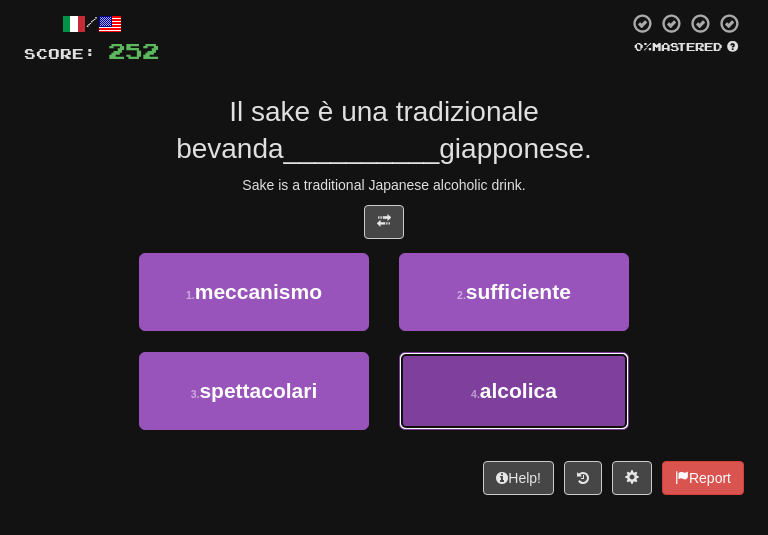 click on "4 .  alcolica" at bounding box center (514, 391) 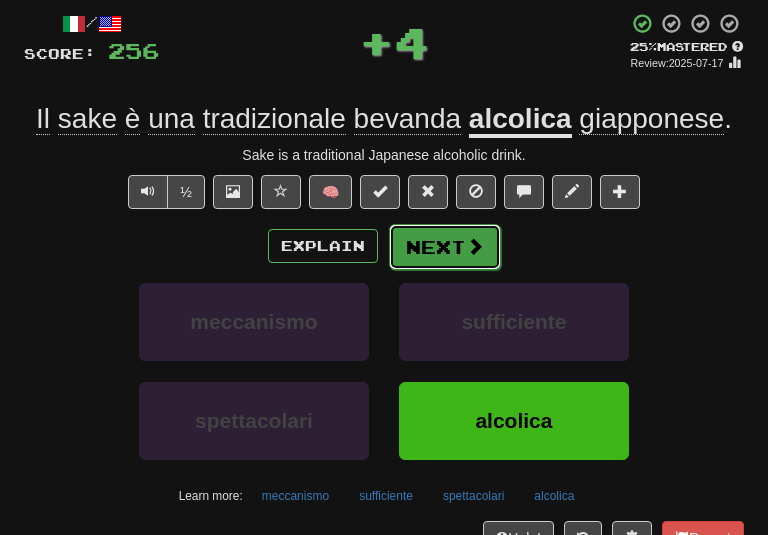 click on "Next" at bounding box center [445, 247] 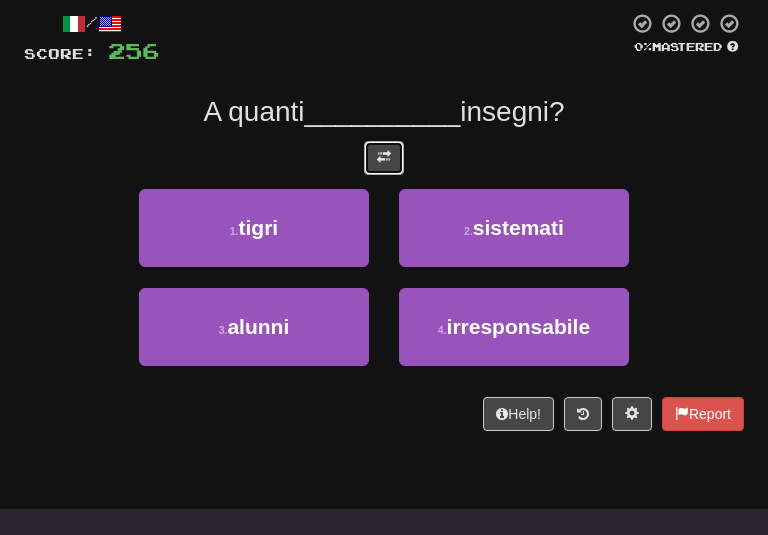 click at bounding box center [384, 158] 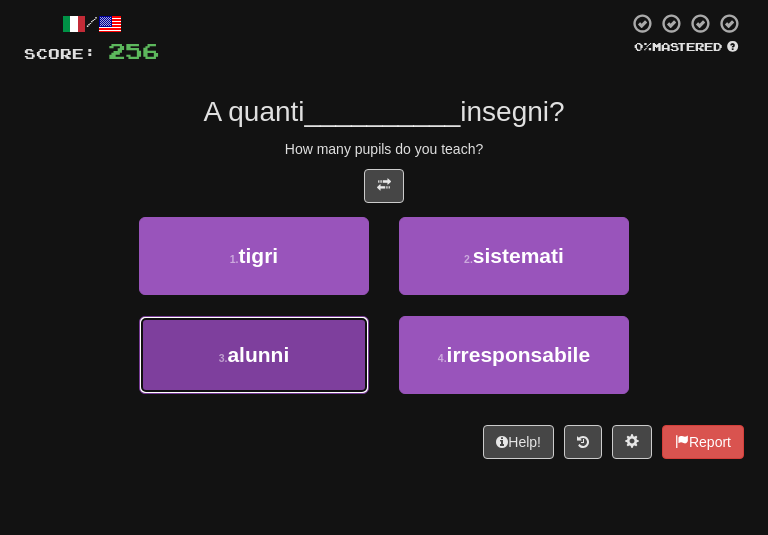 click on "3 .  alunni" at bounding box center [254, 355] 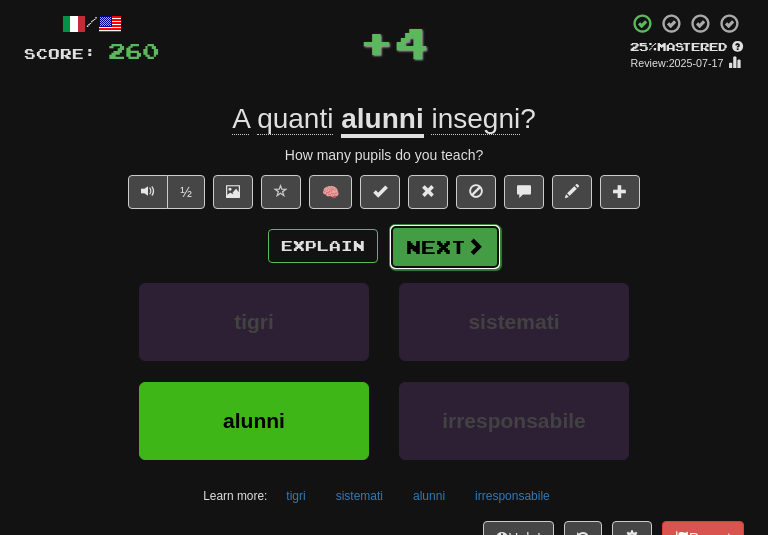 click on "Next" at bounding box center [445, 247] 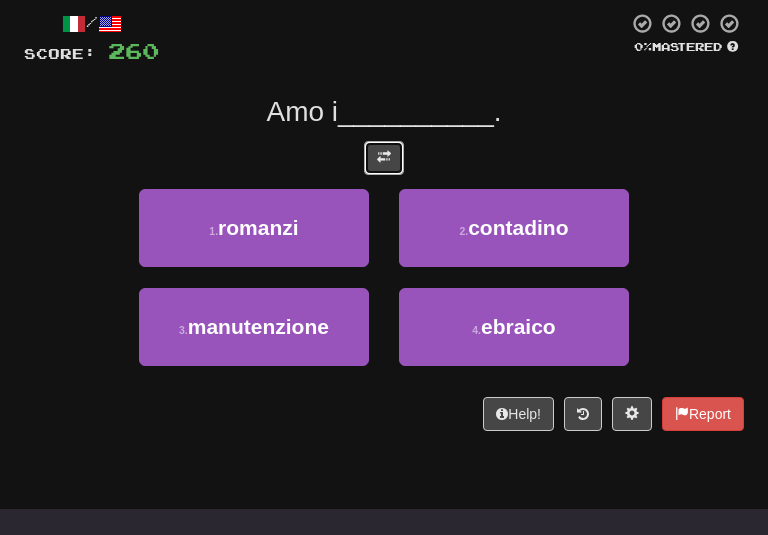 click at bounding box center [384, 158] 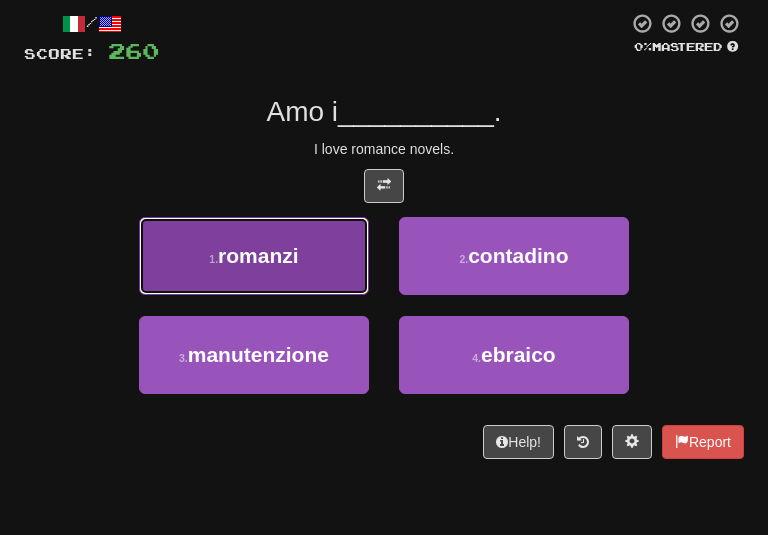click on "1 .  romanzi" at bounding box center (254, 256) 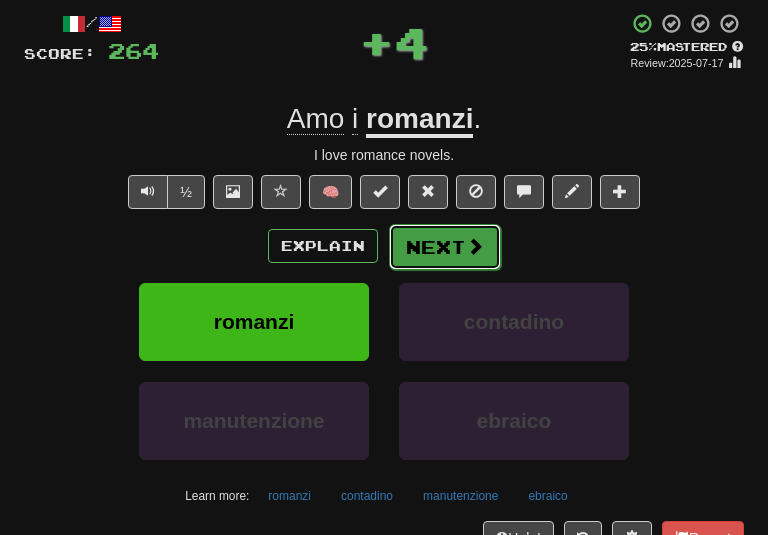 click on "Next" at bounding box center (445, 247) 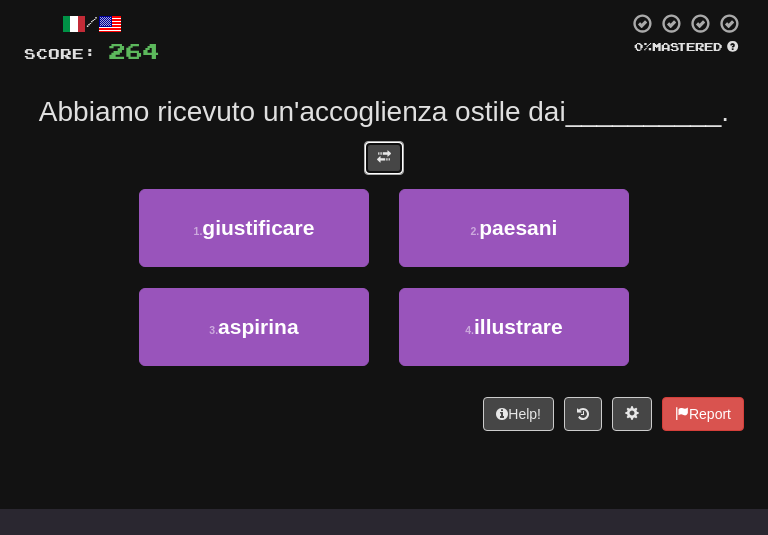 click at bounding box center (384, 157) 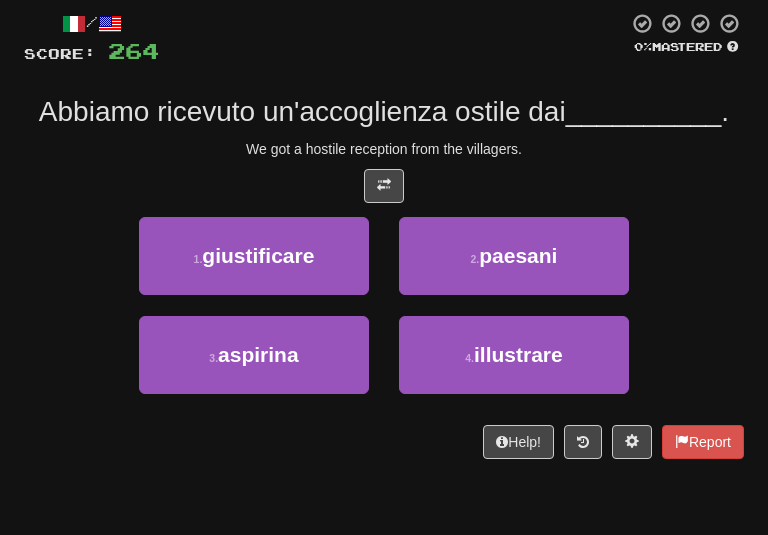 click on "We got a hostile reception from the villagers." at bounding box center (384, 149) 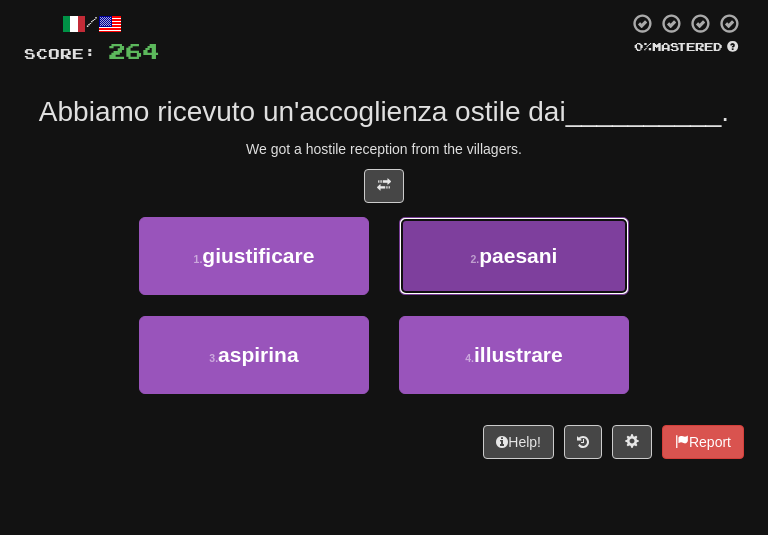 click on "2 .  paesani" at bounding box center [514, 256] 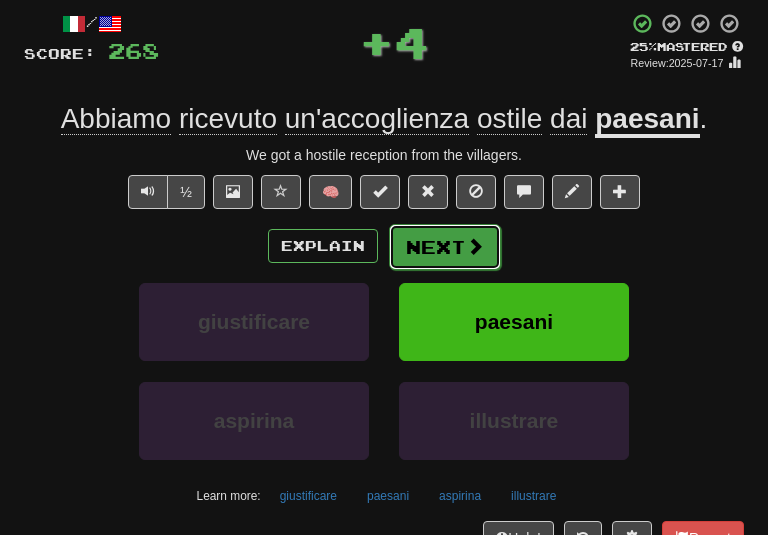 click on "Next" at bounding box center (445, 247) 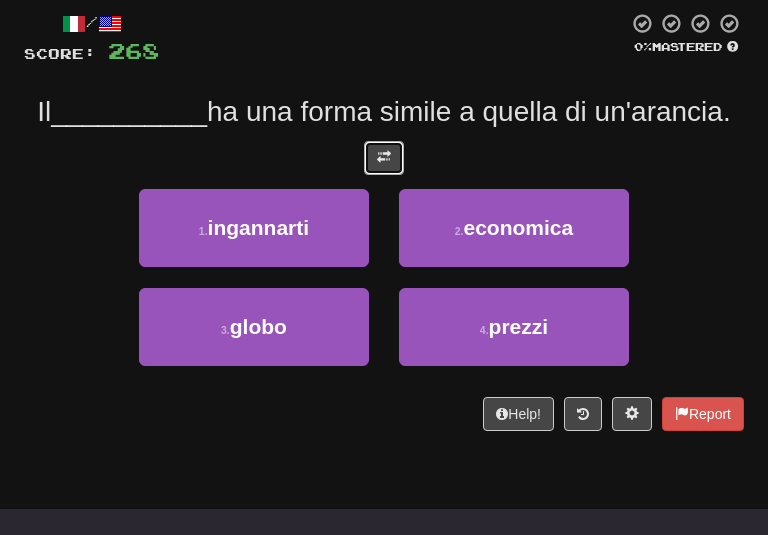 click at bounding box center (384, 158) 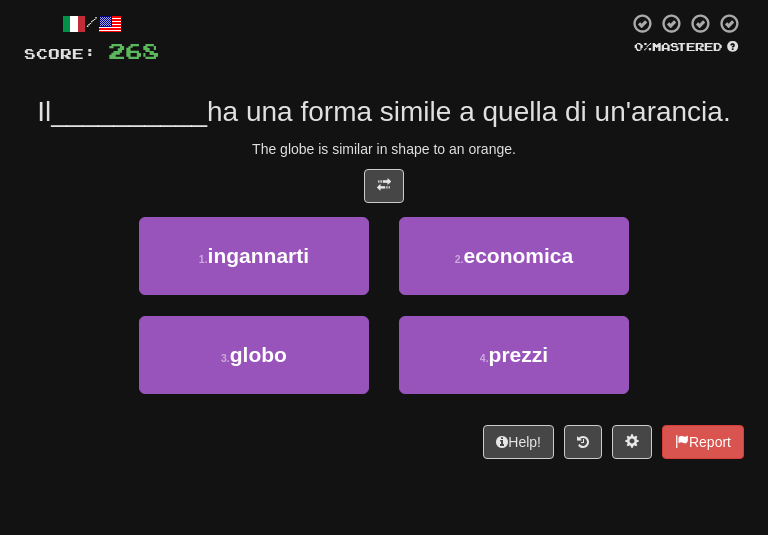 click on "/  Score:   268 0 %  Mastered Il  __________  ha una forma simile a quella di un'arancia. The globe is similar in shape to an orange. 1 .  ingannarti 2 .  economica 3 .  globo 4 .  prezzi  Help!  Report" at bounding box center (384, 235) 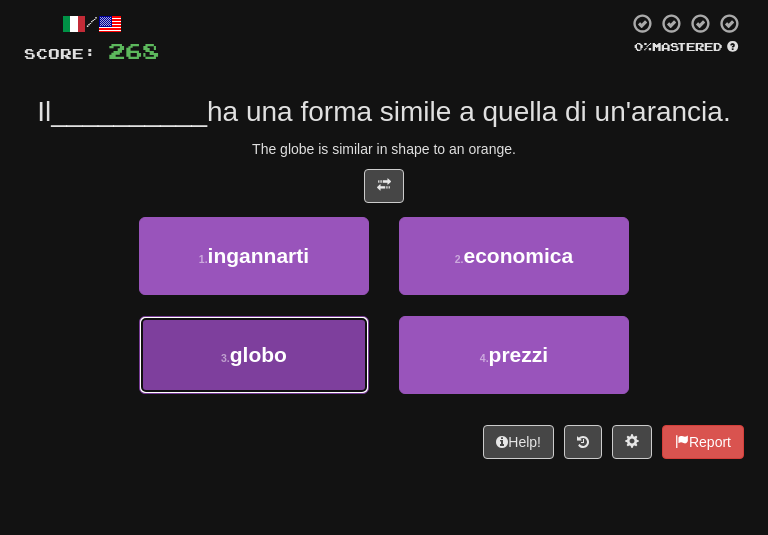 click on "3 .  globo" at bounding box center (254, 355) 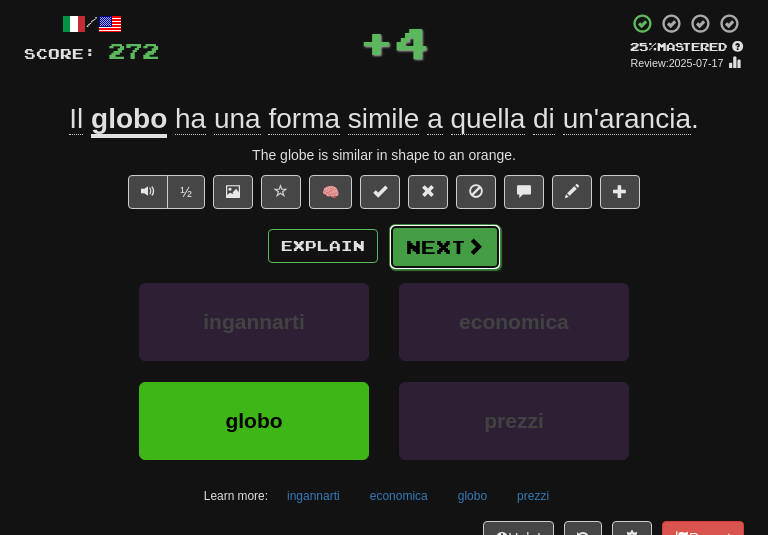 click on "Next" at bounding box center [445, 247] 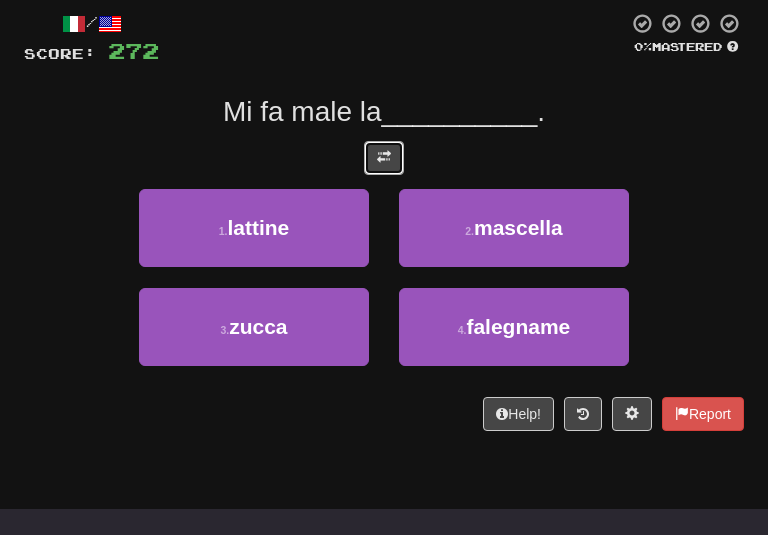 click at bounding box center [384, 158] 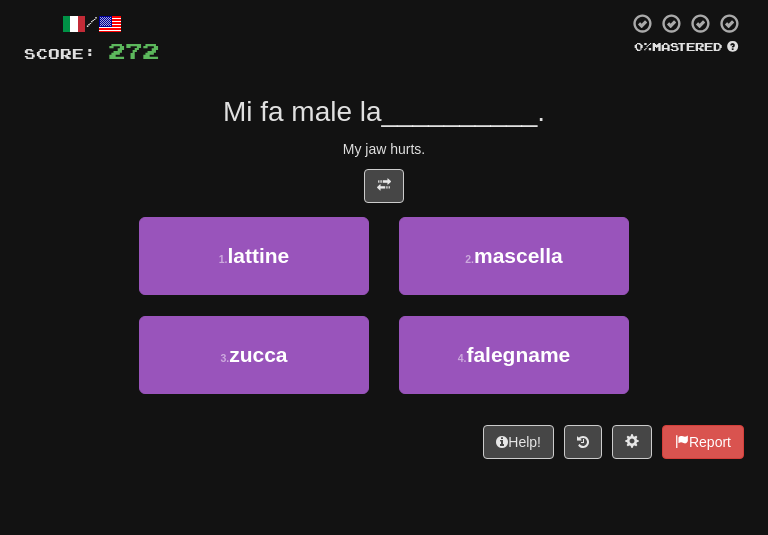 click on "My jaw hurts." at bounding box center (384, 149) 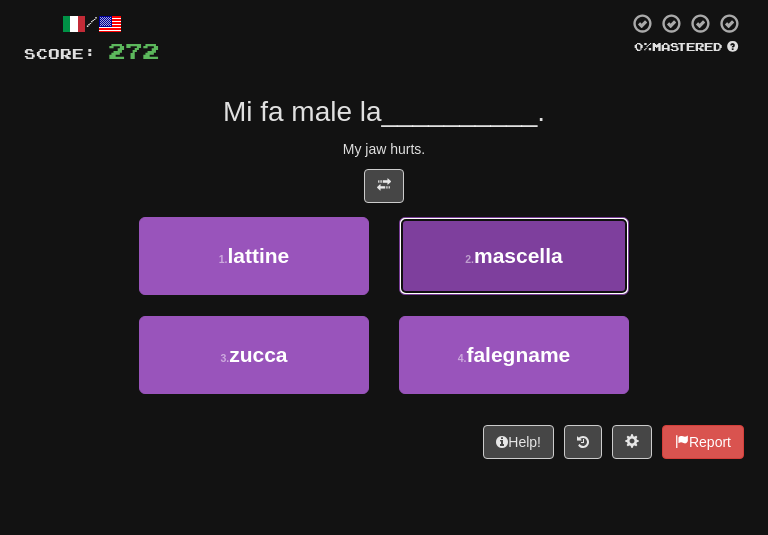 click on "mascella" at bounding box center [518, 255] 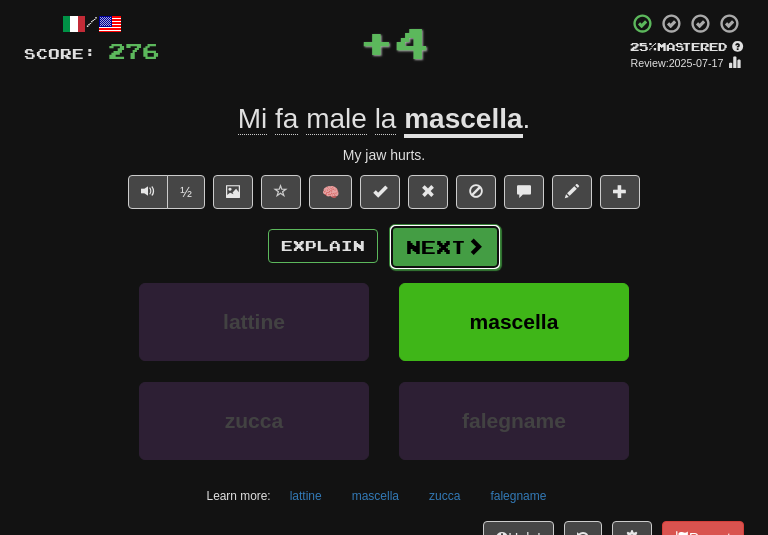 click on "Next" at bounding box center (445, 247) 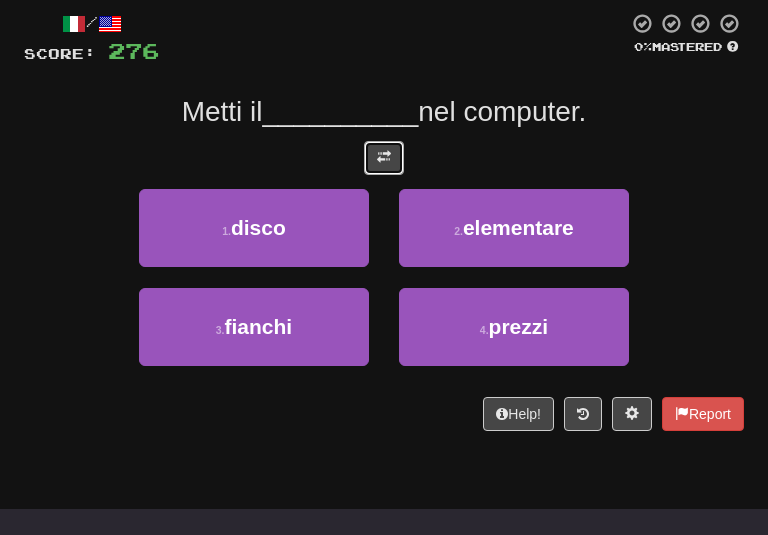 click at bounding box center (384, 158) 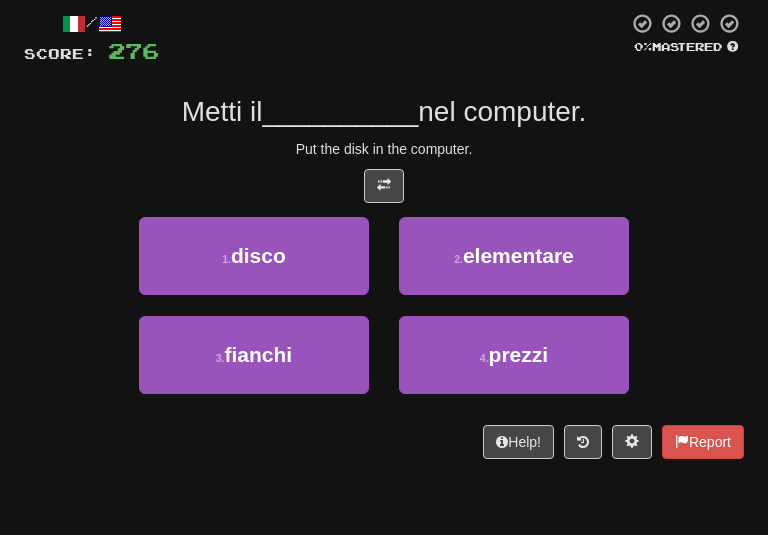 click on "Put the disk in the computer." at bounding box center [384, 149] 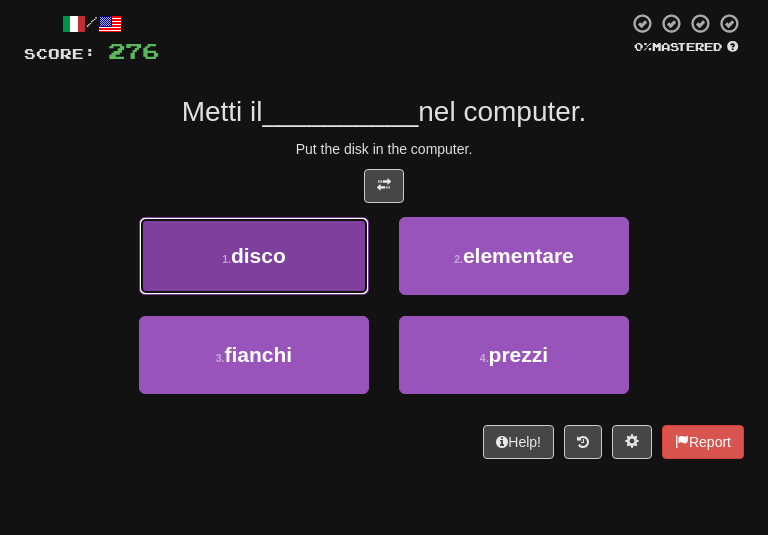 click on "disco" at bounding box center (258, 255) 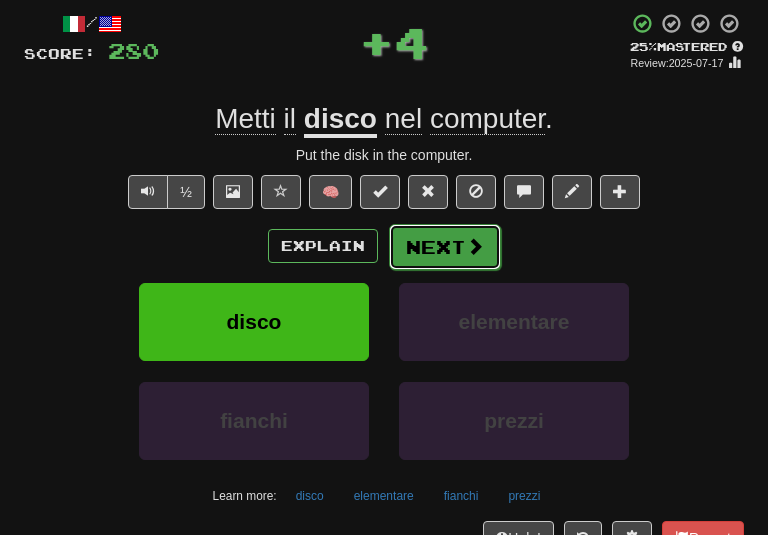 click on "Next" at bounding box center [445, 247] 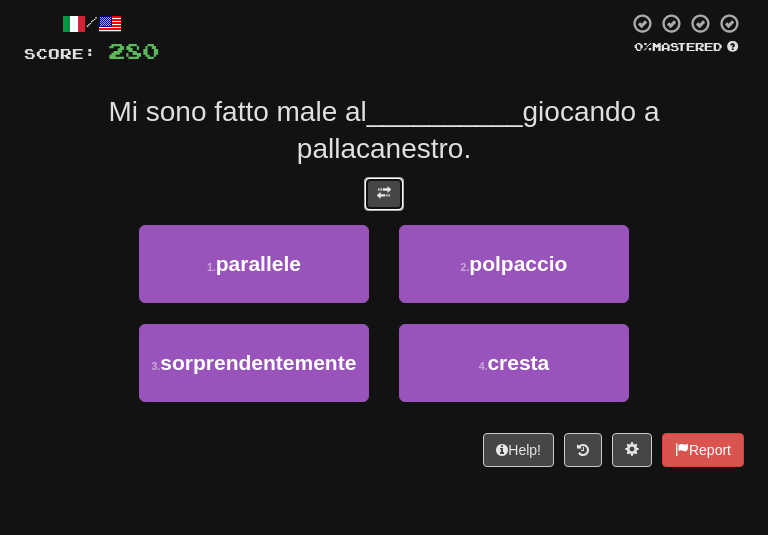 click at bounding box center [384, 193] 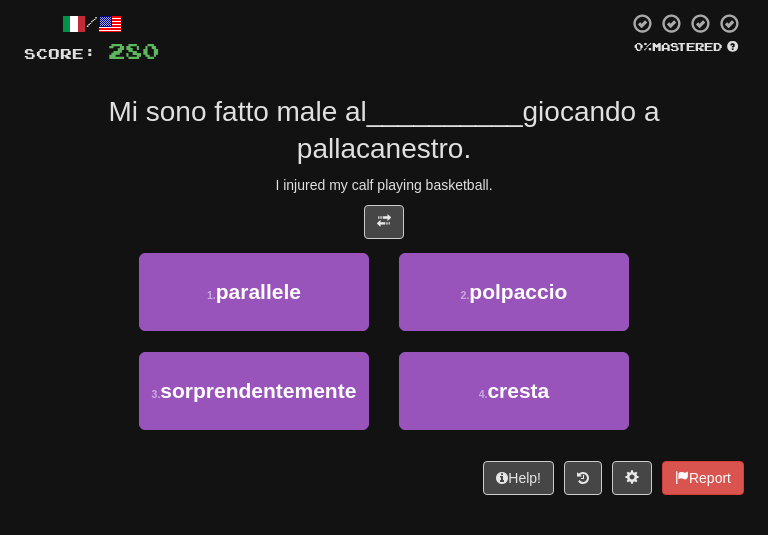 click on "I injured my calf playing basketball." at bounding box center (384, 185) 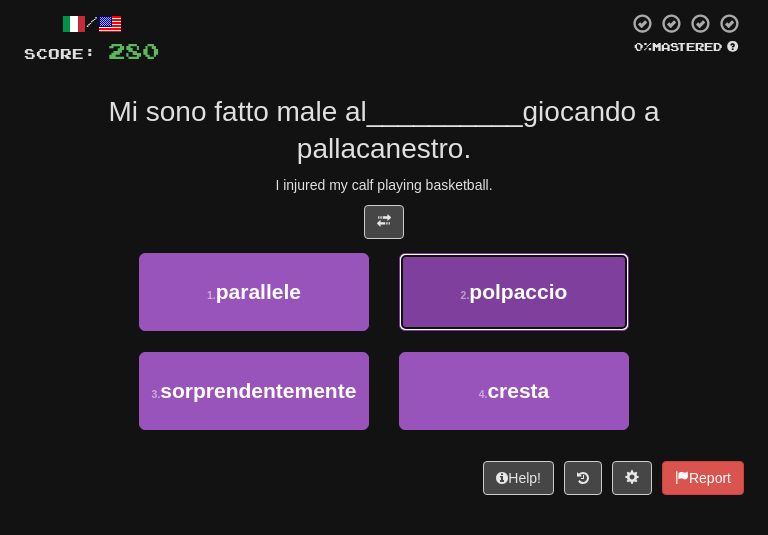 click on "2 .  polpaccio" at bounding box center [514, 292] 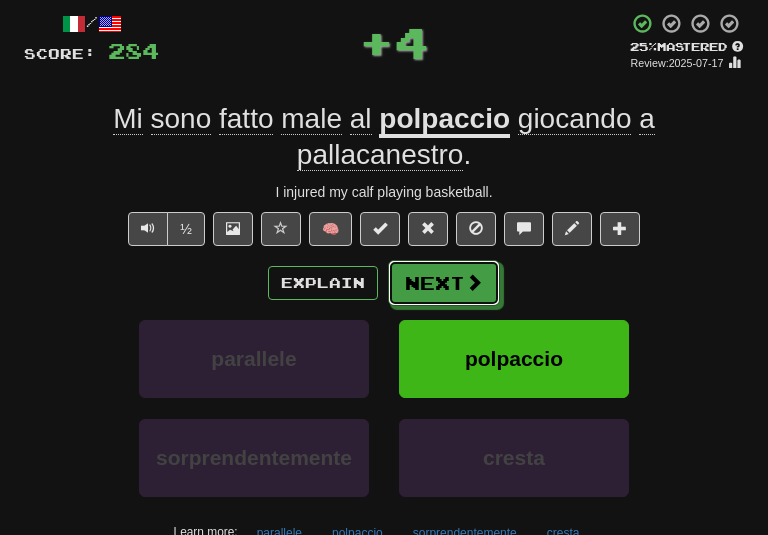 click on "Next" at bounding box center (444, 283) 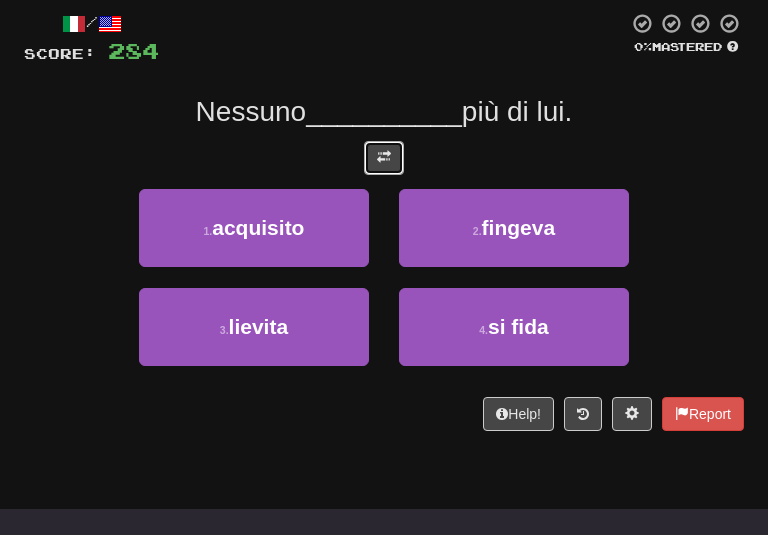 click at bounding box center (384, 157) 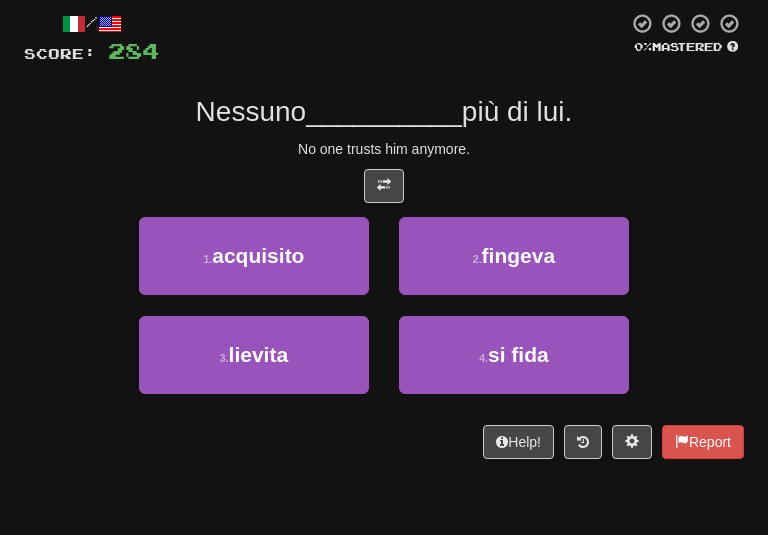 click on "No one trusts him anymore." at bounding box center (384, 149) 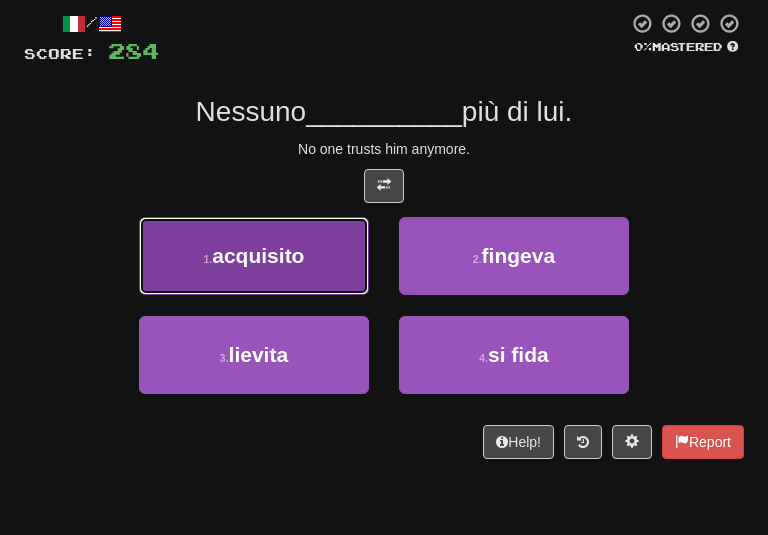 click on "1 .  acquisito" at bounding box center [254, 256] 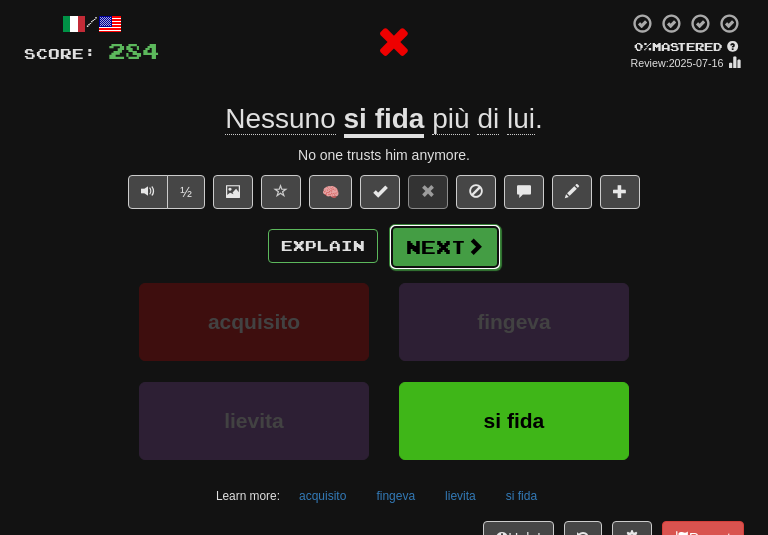 click on "Next" at bounding box center (445, 247) 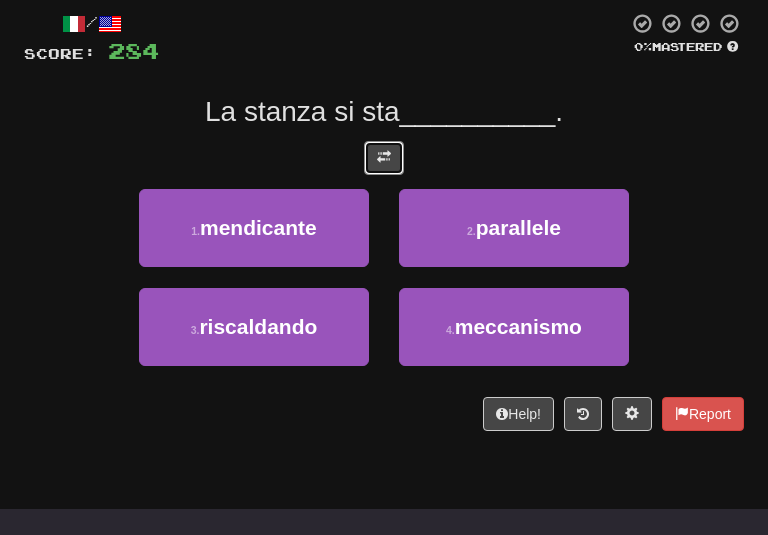 click at bounding box center (384, 158) 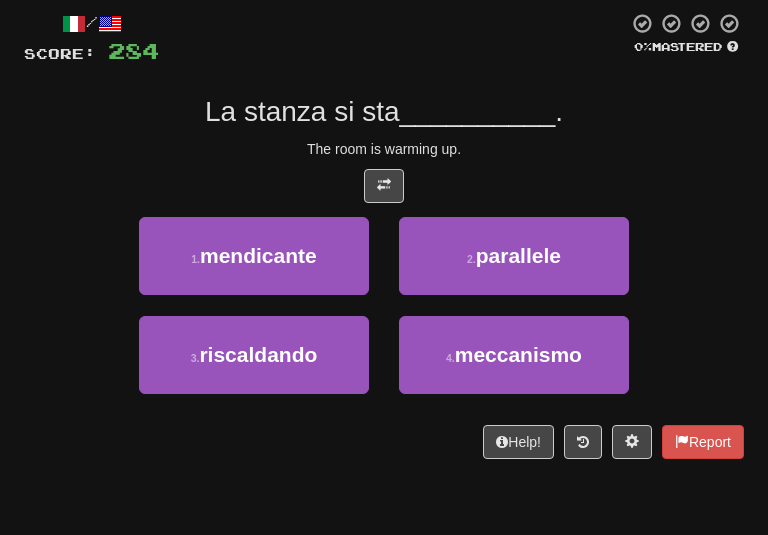 click on "The room is warming up." at bounding box center (384, 149) 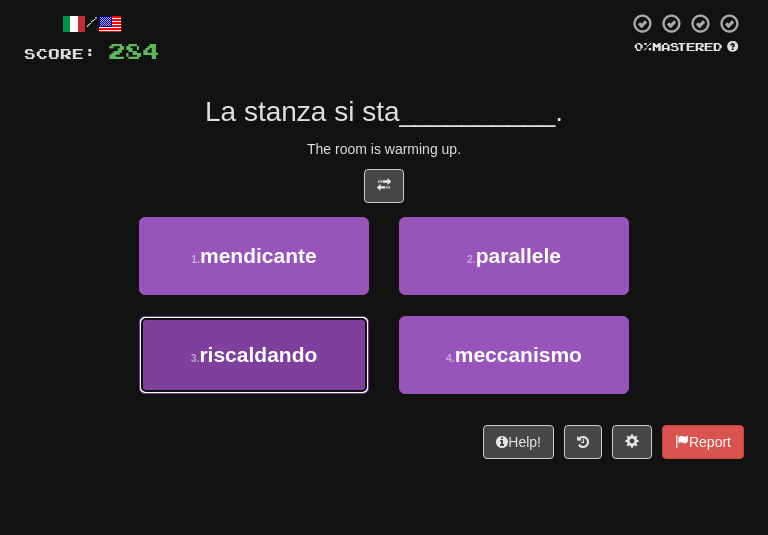 click on "3 .  riscaldando" at bounding box center (254, 355) 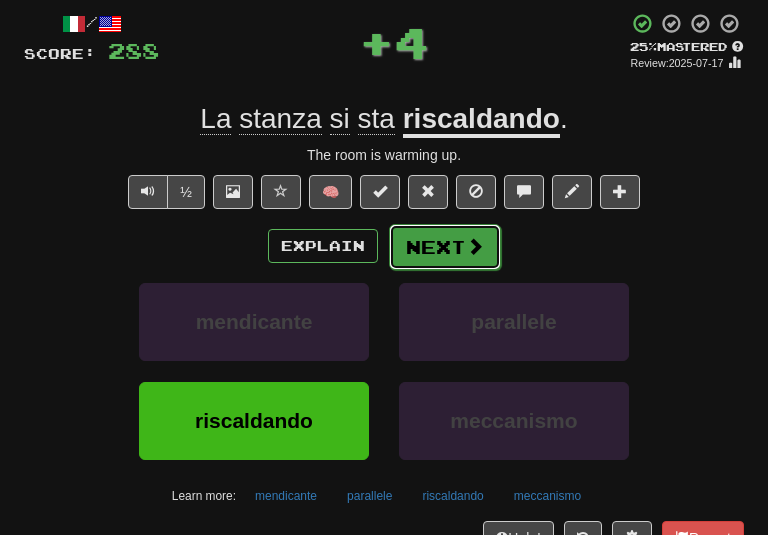 click on "Next" at bounding box center [445, 247] 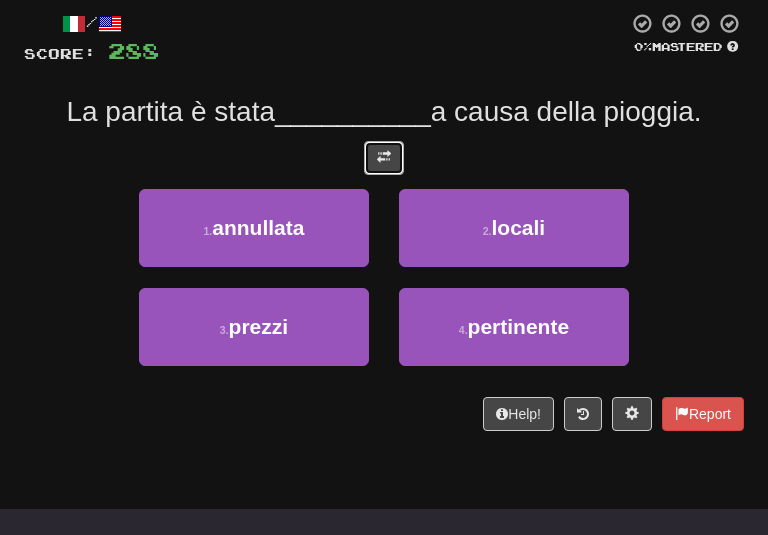drag, startPoint x: 393, startPoint y: 160, endPoint x: 381, endPoint y: 160, distance: 12 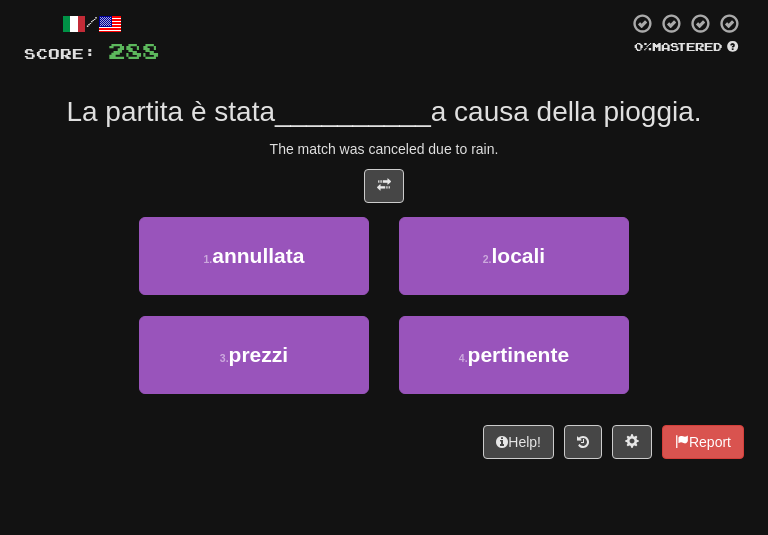 click on "/  Score:   288 0 %  Mastered La partita è stata  __________  a causa della pioggia. The match was canceled due to rain. 1 .  annullata 2 .  locali 3 .  prezzi 4 .  pertinente  Help!  Report" at bounding box center [384, 235] 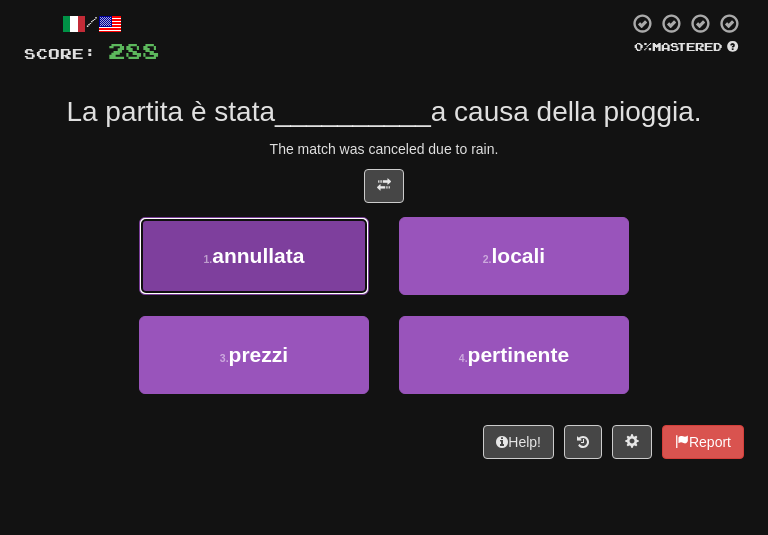 click on "1 .  annullata" at bounding box center (254, 256) 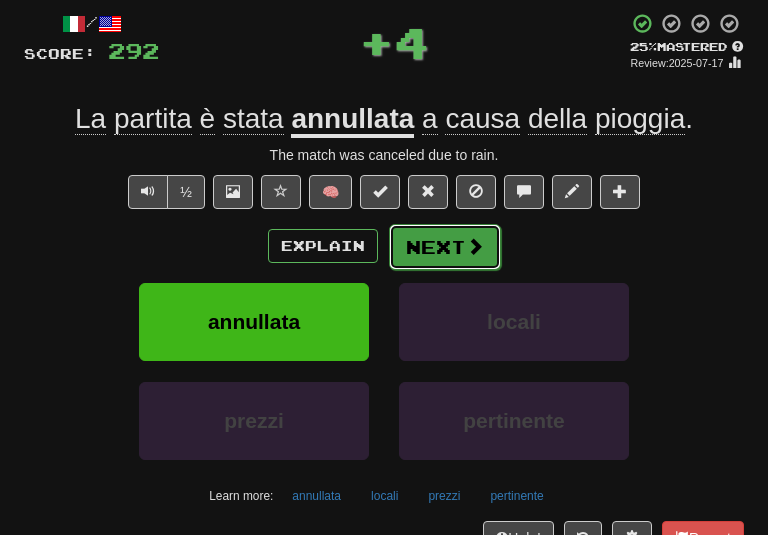 click on "Next" at bounding box center [445, 247] 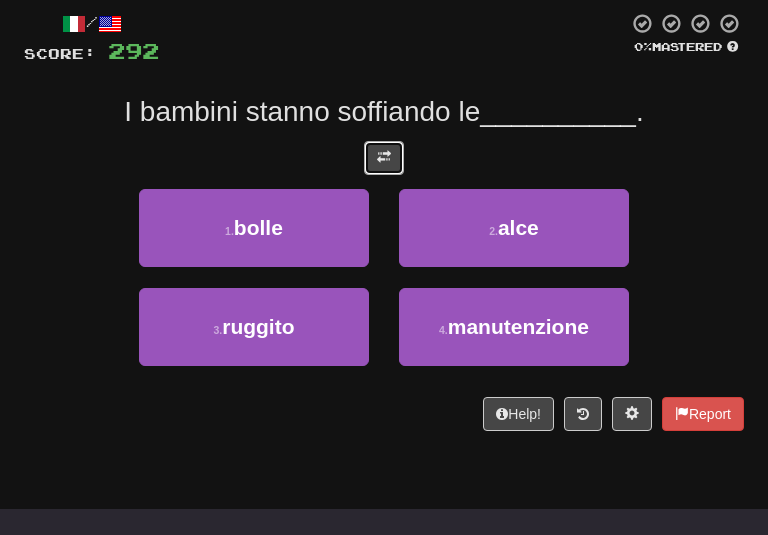 click at bounding box center [384, 158] 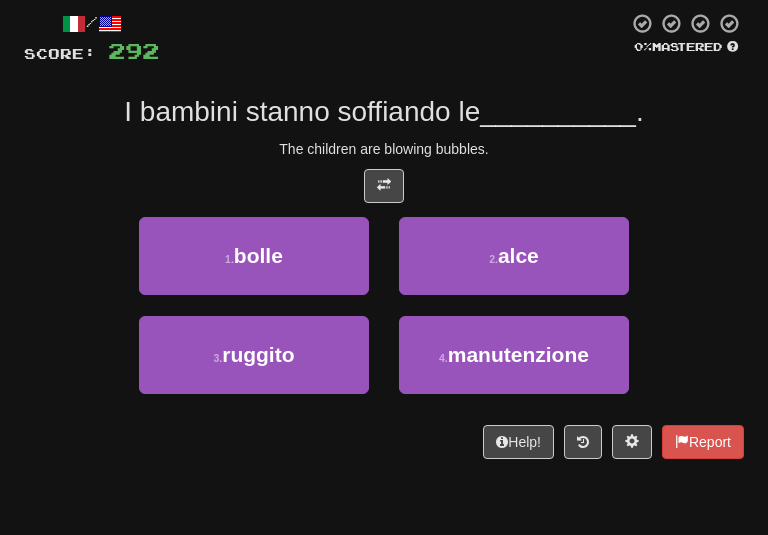 click on "The children are blowing bubbles." at bounding box center [384, 149] 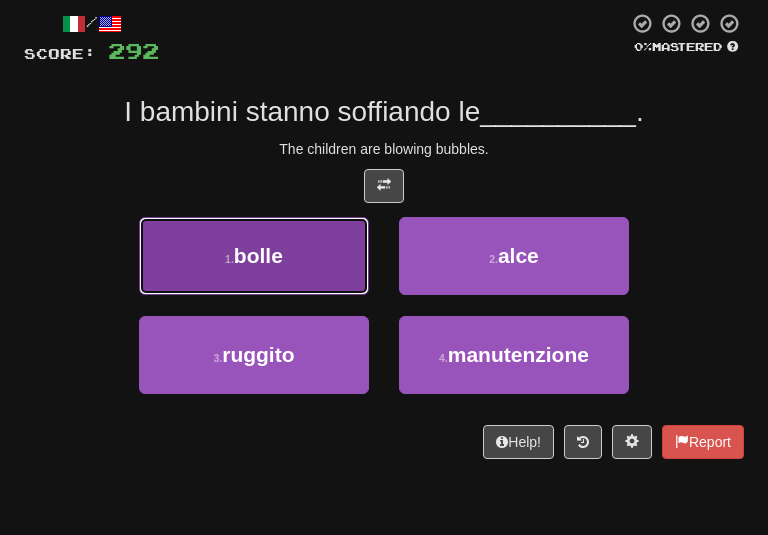 click on "1 .  bolle" at bounding box center [254, 256] 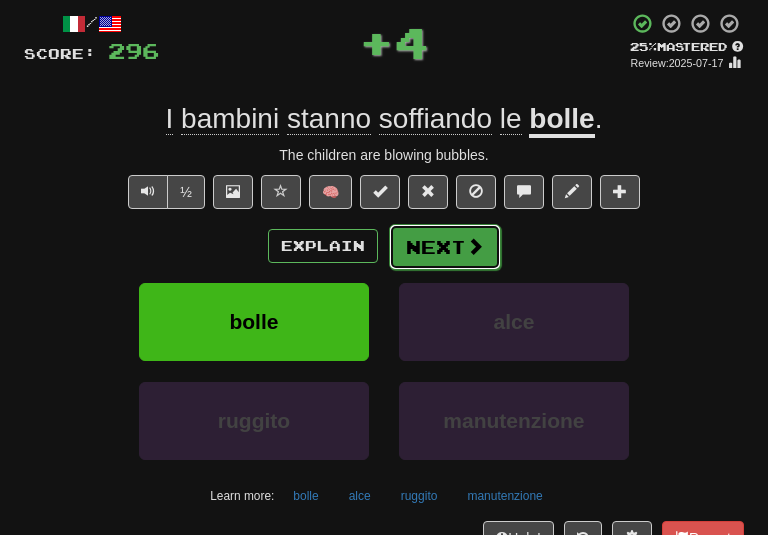 click on "Next" at bounding box center [445, 247] 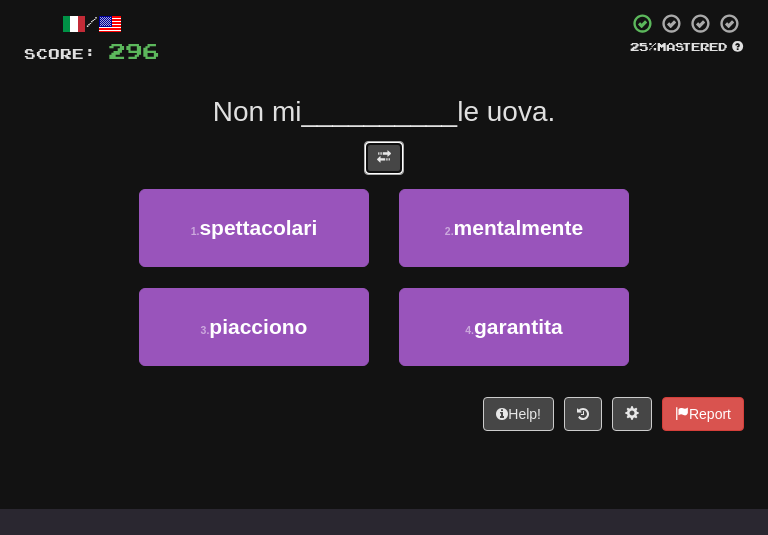 click at bounding box center (384, 157) 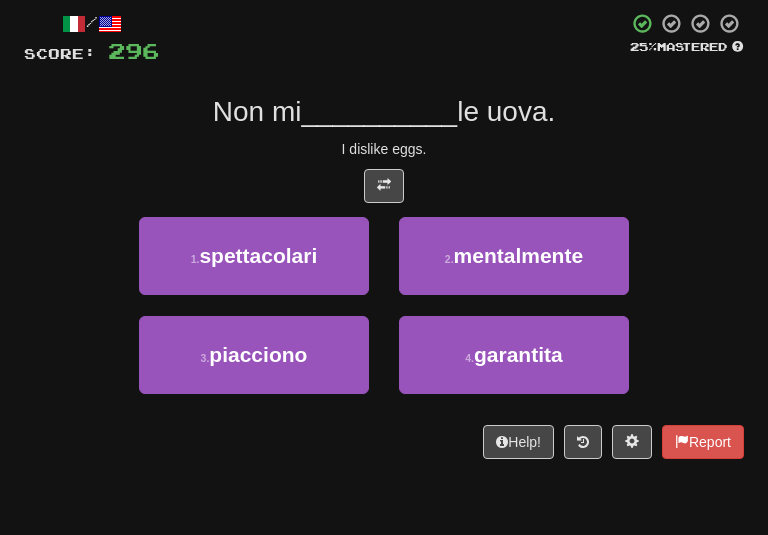 click on "/  Score:   296 25 %  Mastered Non mi  __________  le uova. I dislike eggs. 1 .  spettacolari 2 .  mentalmente 3 .  piacciono 4 .  garantita  Help!  Report" at bounding box center (384, 235) 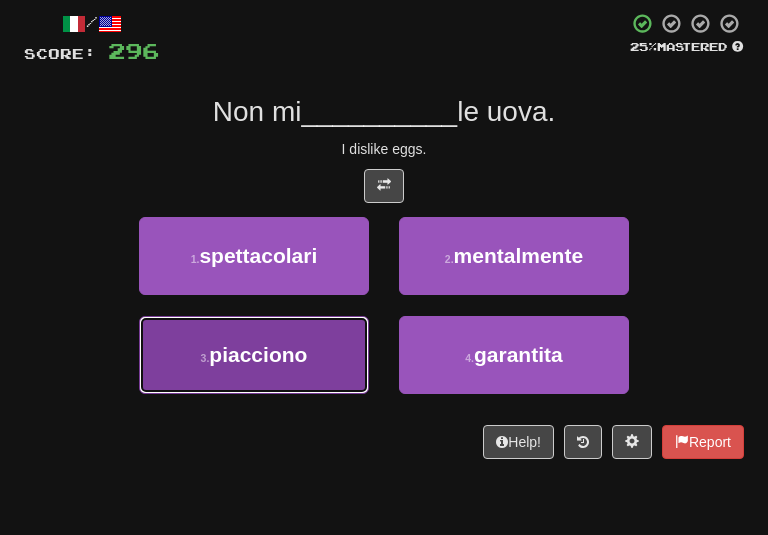 click on "3 .  piacciono" at bounding box center (254, 355) 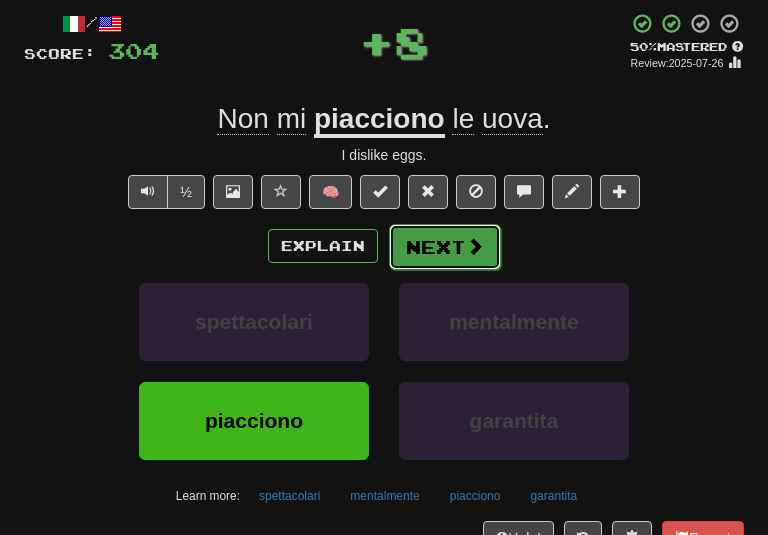 click on "Next" at bounding box center (445, 247) 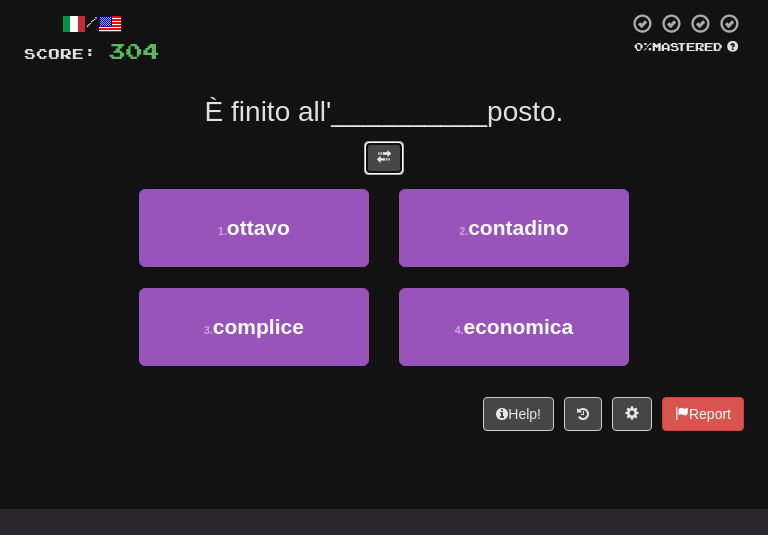 click at bounding box center [384, 158] 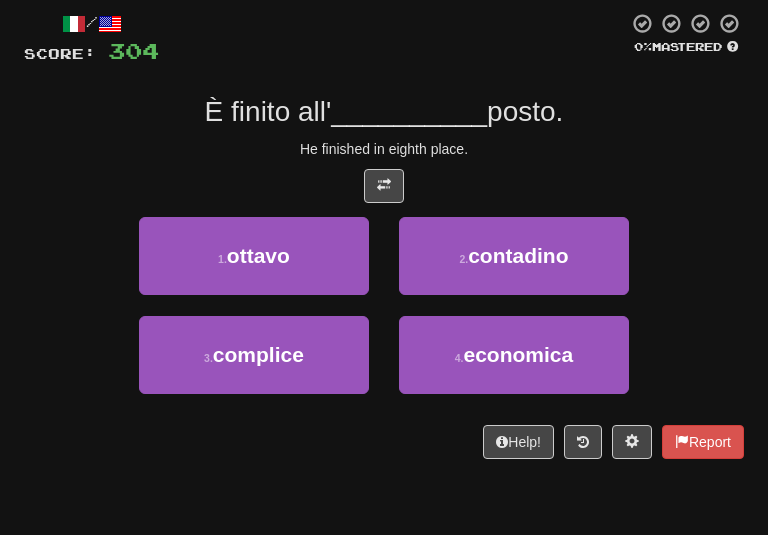 click on "__________" at bounding box center (409, 111) 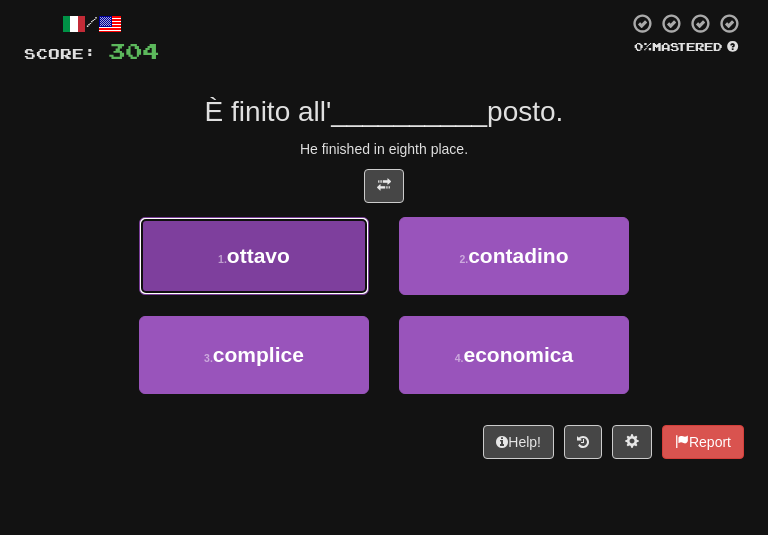 click on "1 .  ottavo" at bounding box center (254, 256) 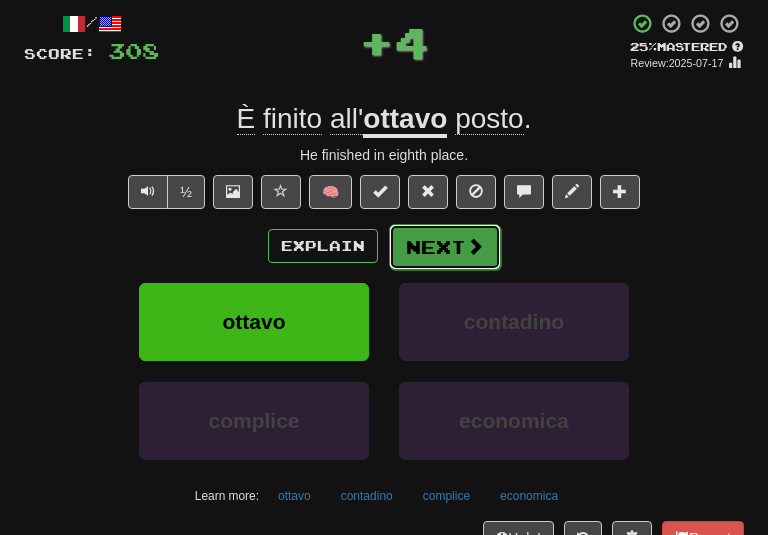 click on "Next" at bounding box center [445, 247] 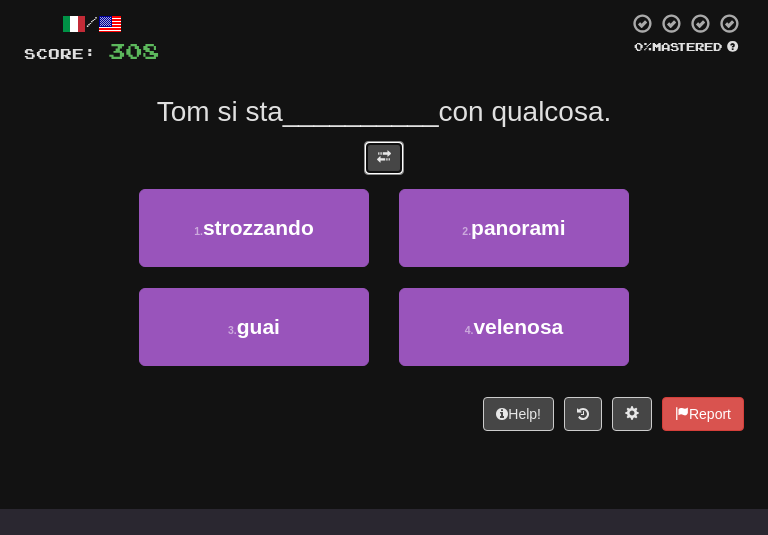 click at bounding box center (384, 158) 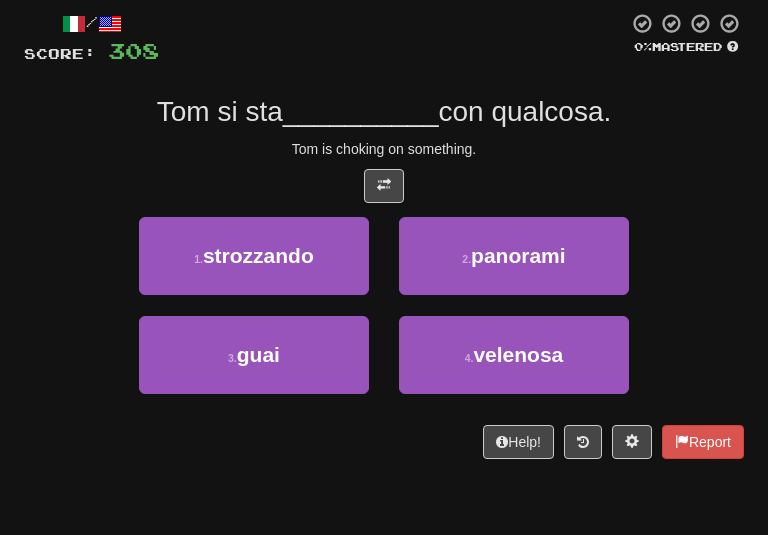 click on "/  Score:   308 0 %  Mastered Tom si sta  __________  con qualcosa. Tom is choking on something. 1 .  strozzando 2 .  panorami 3 .  guai 4 .  velenosa  Help!  Report" at bounding box center [384, 235] 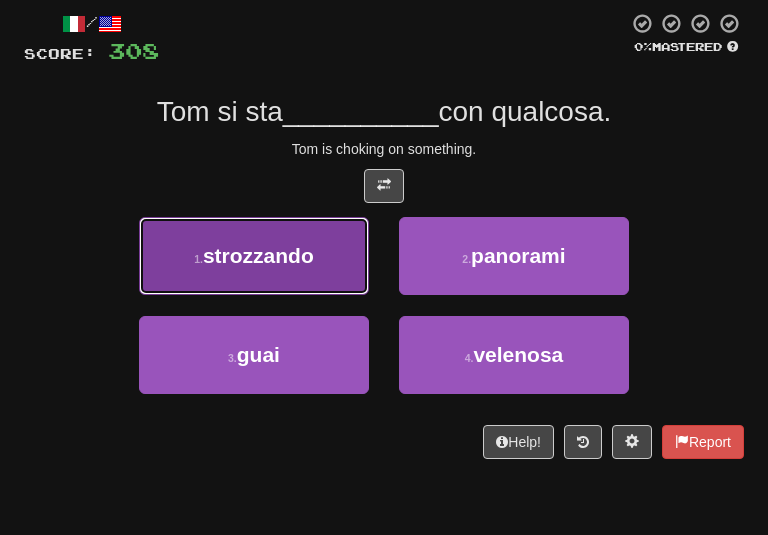 click on "1 .  strozzando" at bounding box center [254, 256] 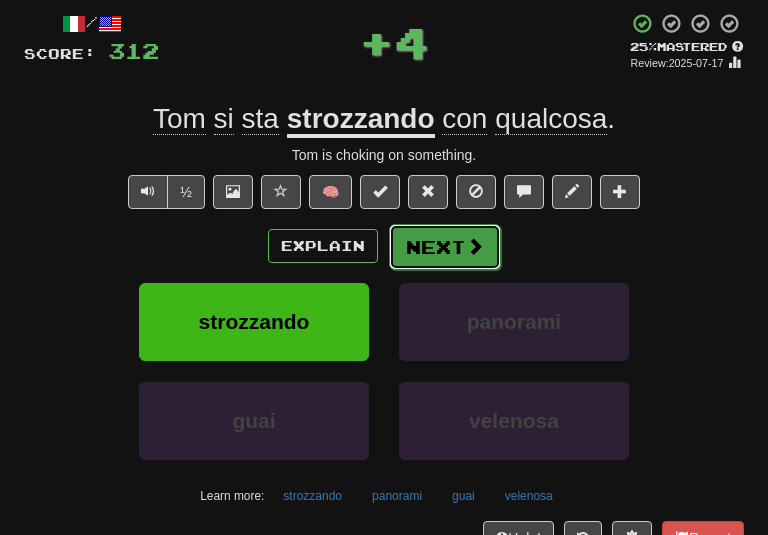click at bounding box center (475, 246) 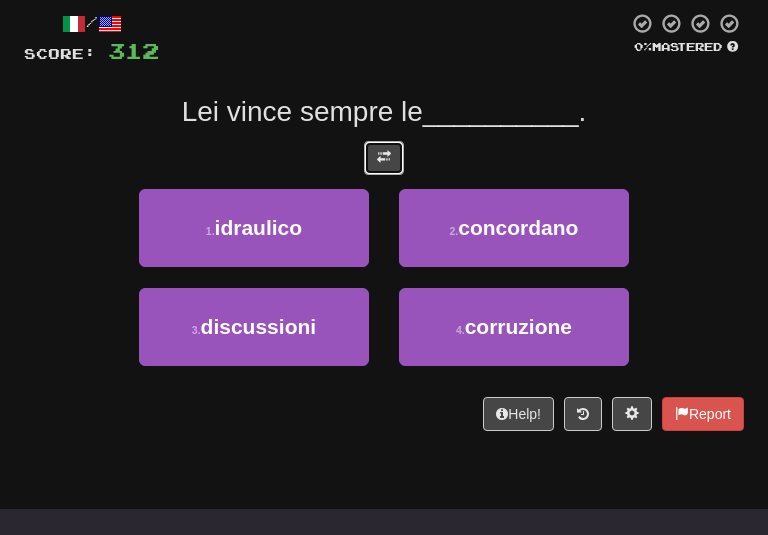 click at bounding box center (384, 158) 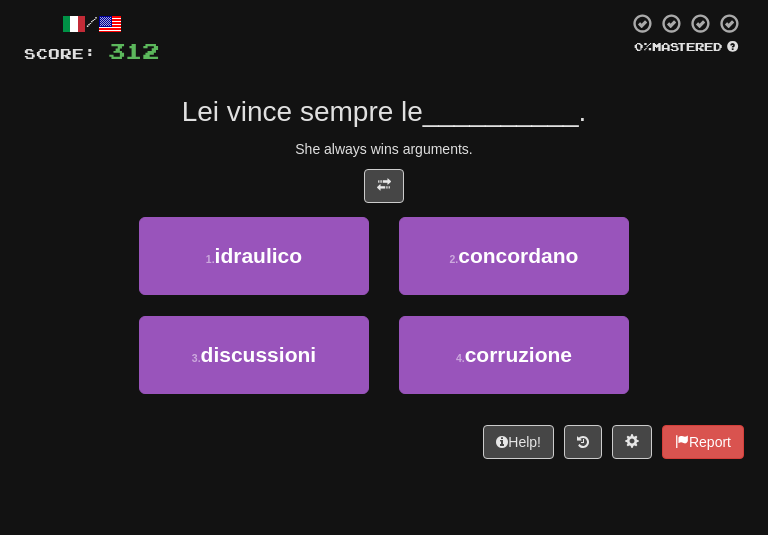 click on "She always wins arguments." at bounding box center (384, 149) 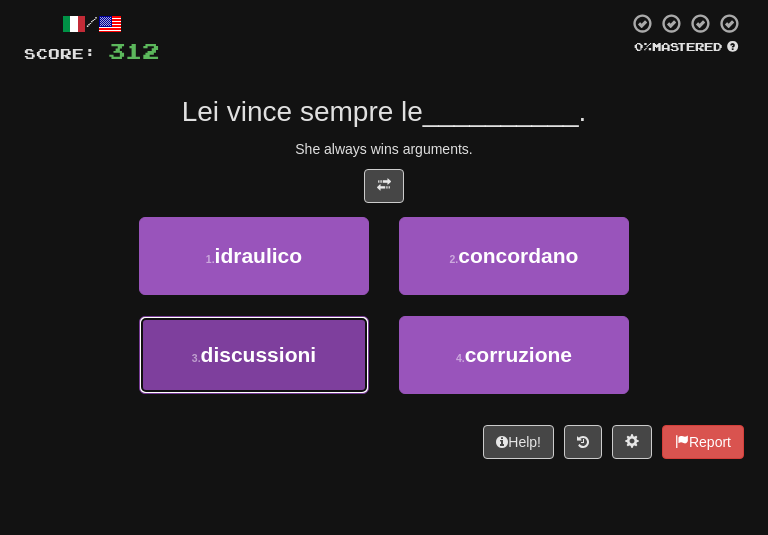 click on "discussioni" at bounding box center [259, 354] 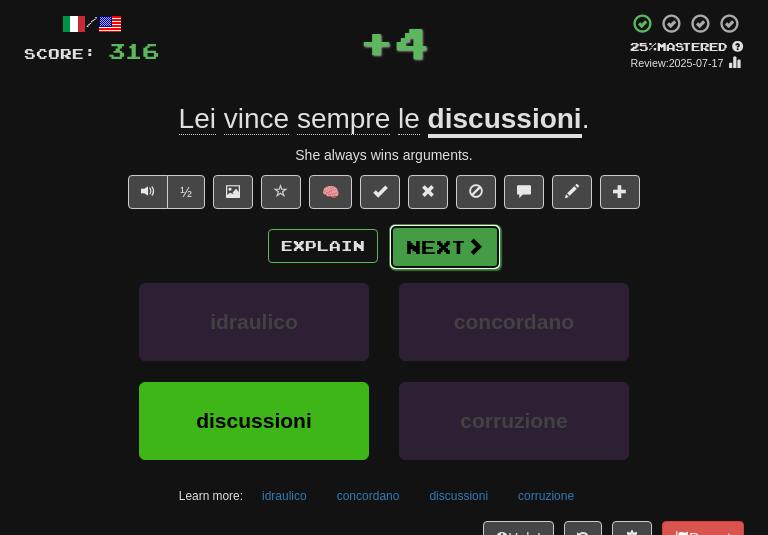 click on "Next" at bounding box center [445, 247] 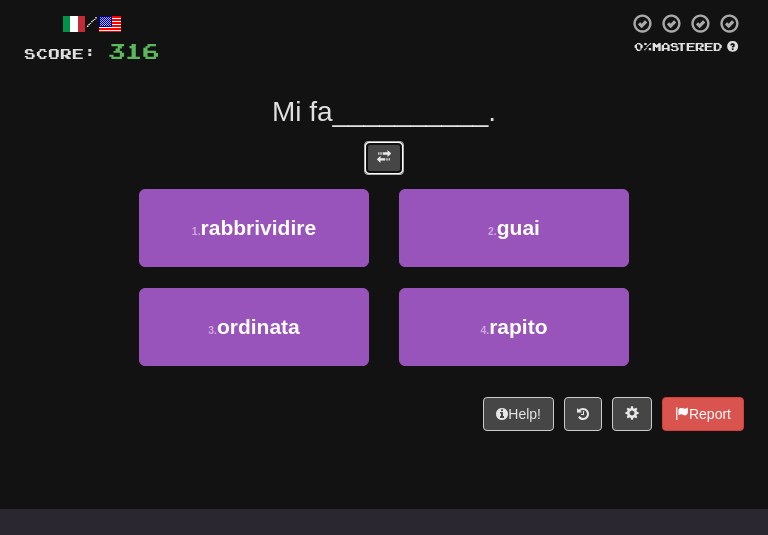 click at bounding box center (384, 157) 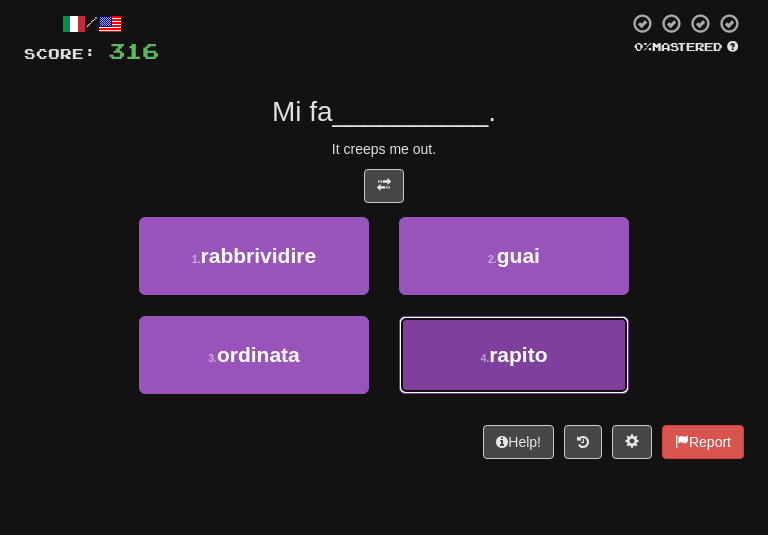 click on "4 .  rapito" at bounding box center [514, 355] 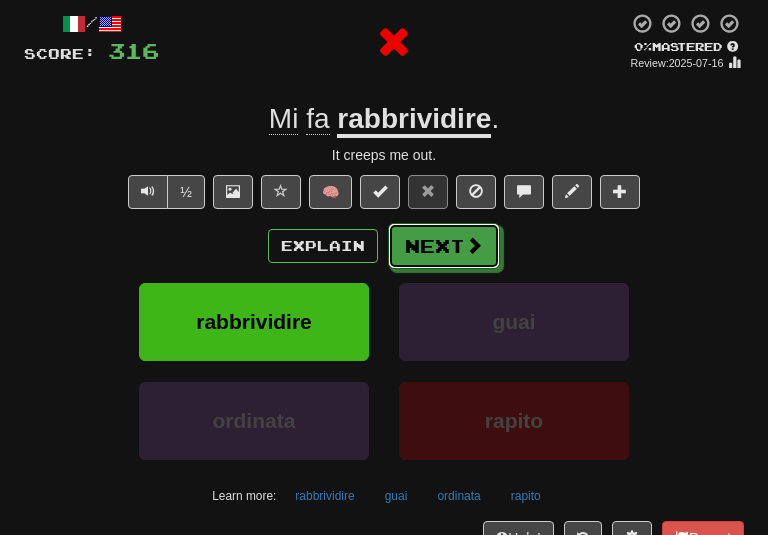 click on "Next" at bounding box center (444, 246) 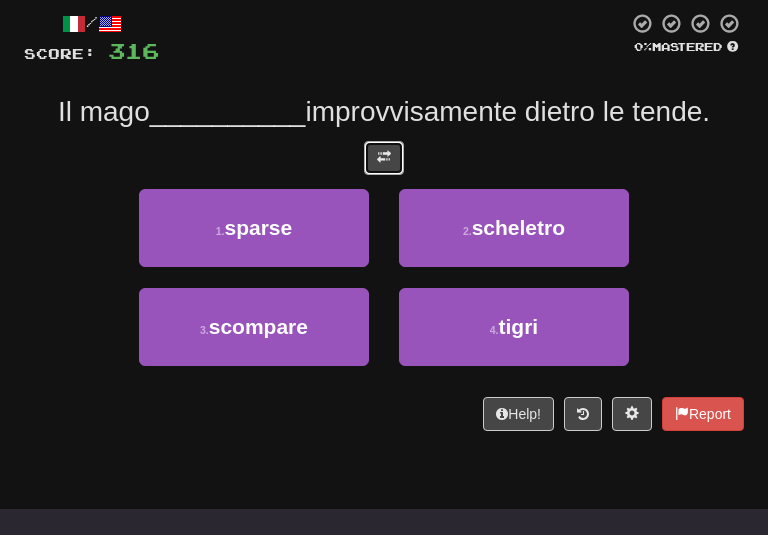 click at bounding box center [384, 158] 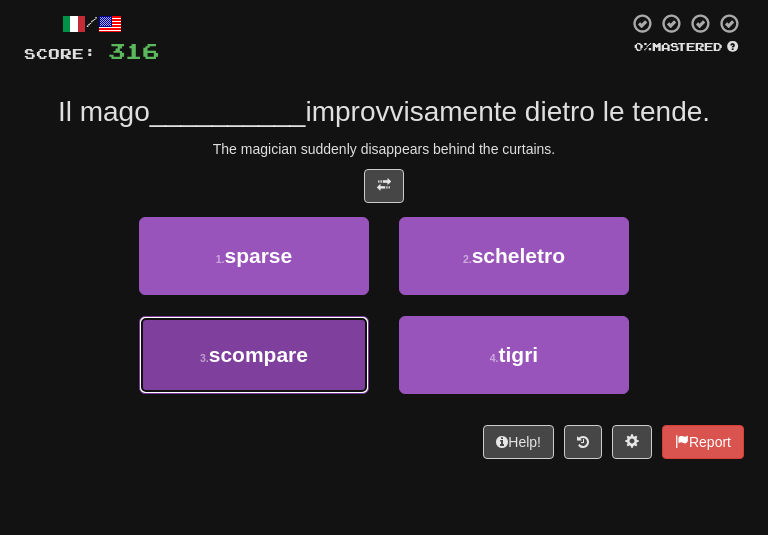 click on "scompare" at bounding box center [258, 354] 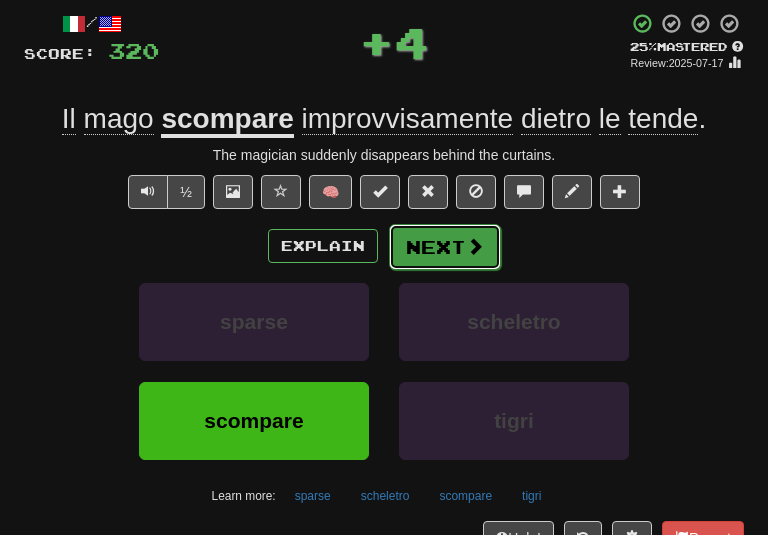 click on "Next" at bounding box center [445, 247] 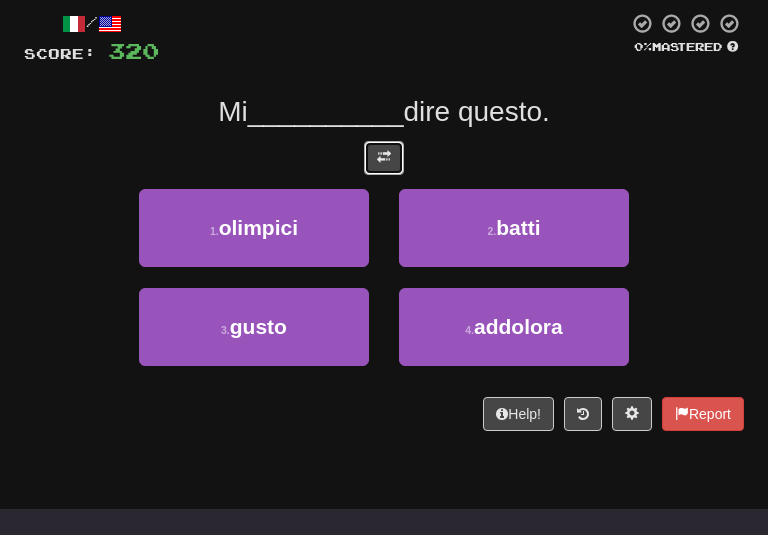 click at bounding box center (384, 158) 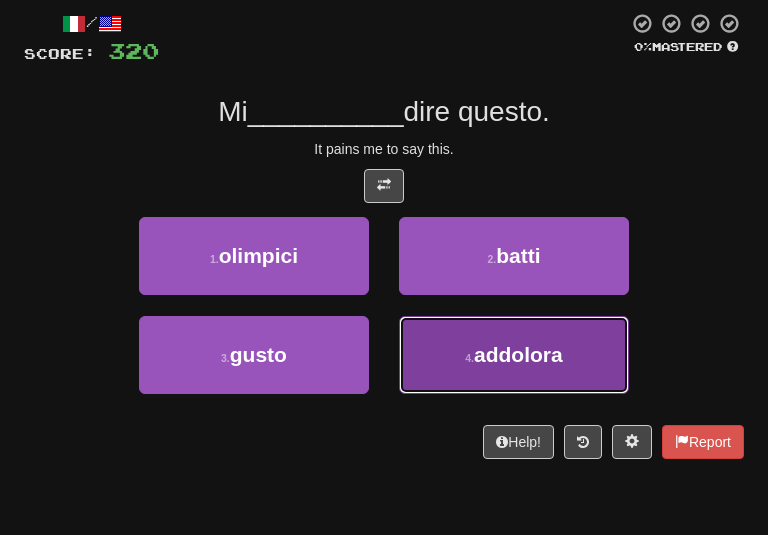 click on "4 .  addolora" at bounding box center (514, 355) 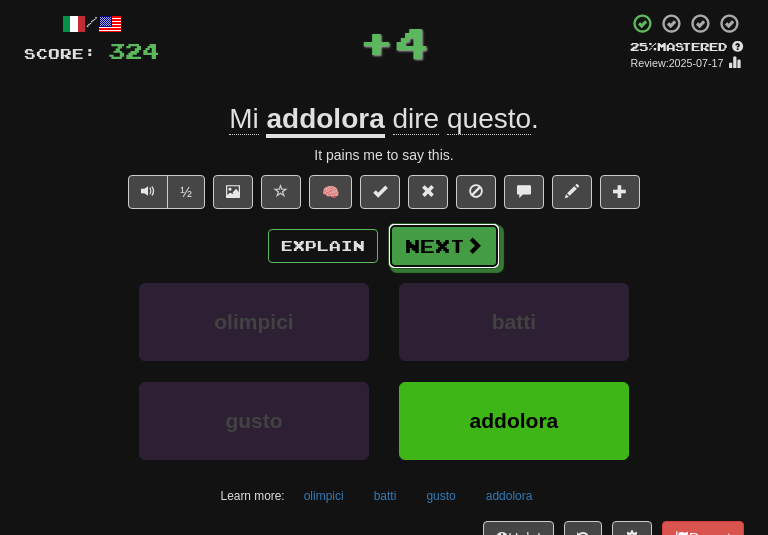 click on "Next" at bounding box center (444, 246) 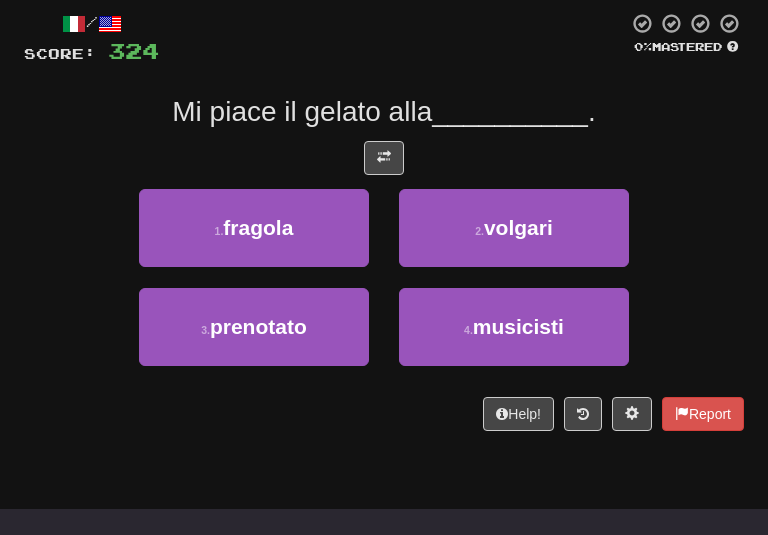 click on "/  Score:   324 0 %  Mastered Mi piace il gelato alla  __________ . 1 .  fragola 2 .  volgari 3 .  prenotato 4 .  musicisti  Help!  Report" at bounding box center (384, 221) 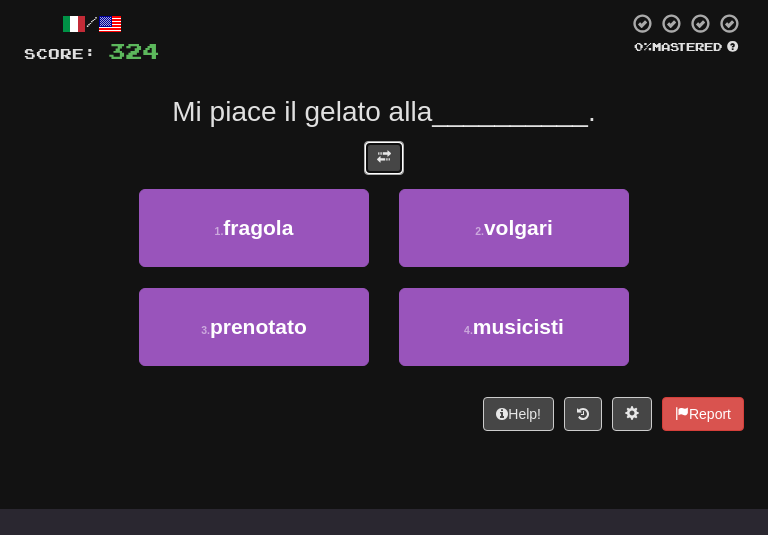 click at bounding box center (384, 157) 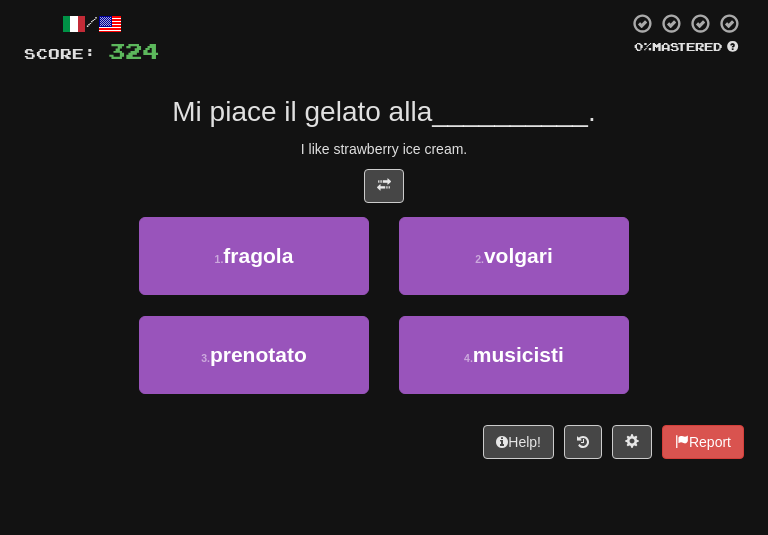 click at bounding box center [384, 186] 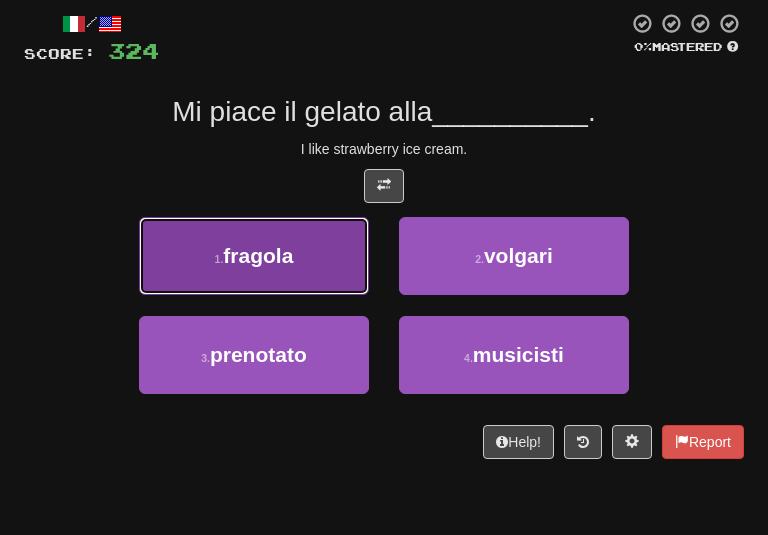 click on "fragola" at bounding box center (258, 255) 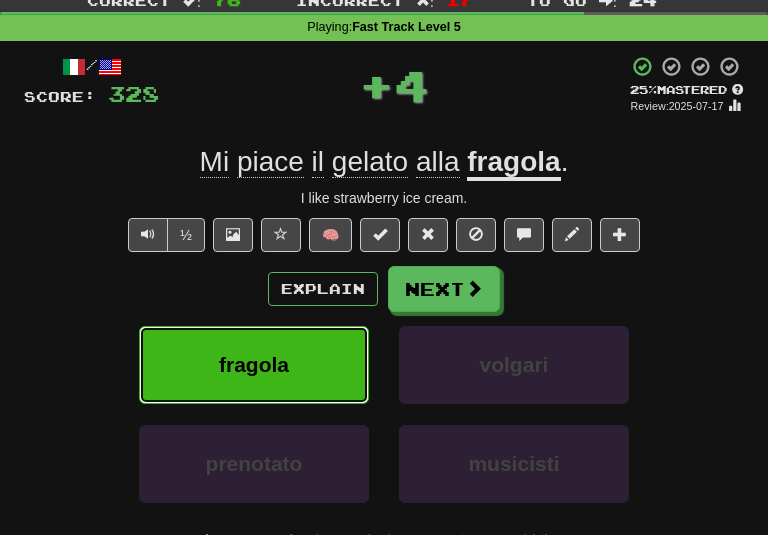 scroll, scrollTop: 108, scrollLeft: 0, axis: vertical 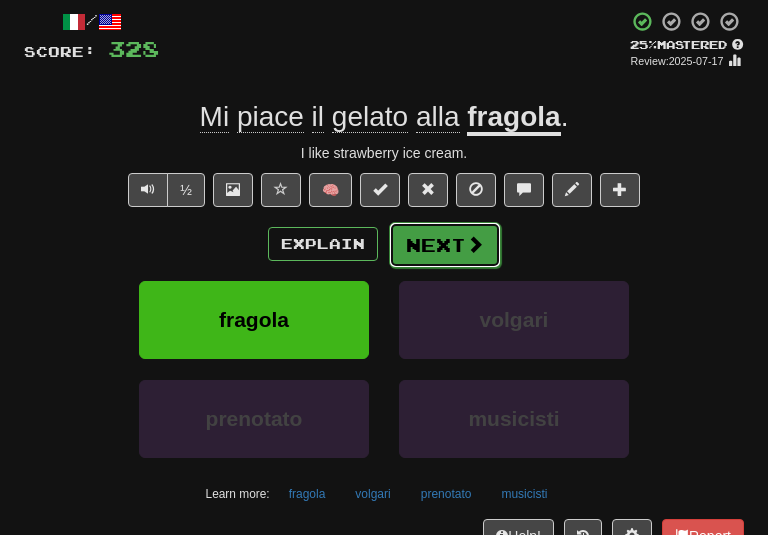 click on "Next" at bounding box center [445, 245] 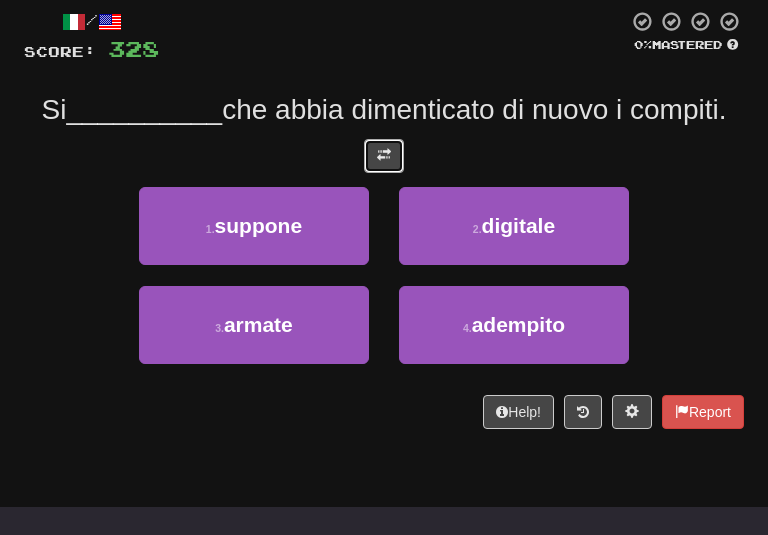 click at bounding box center [384, 156] 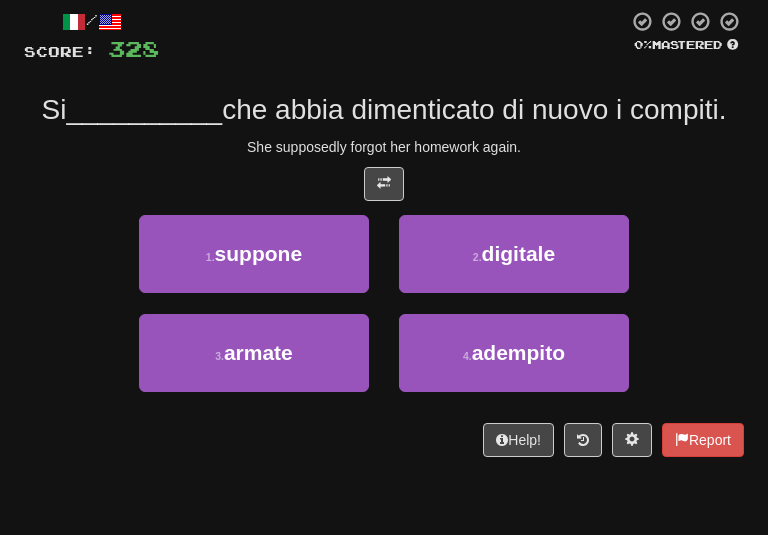 click on "che abbia dimenticato di nuovo i compiti." at bounding box center (474, 109) 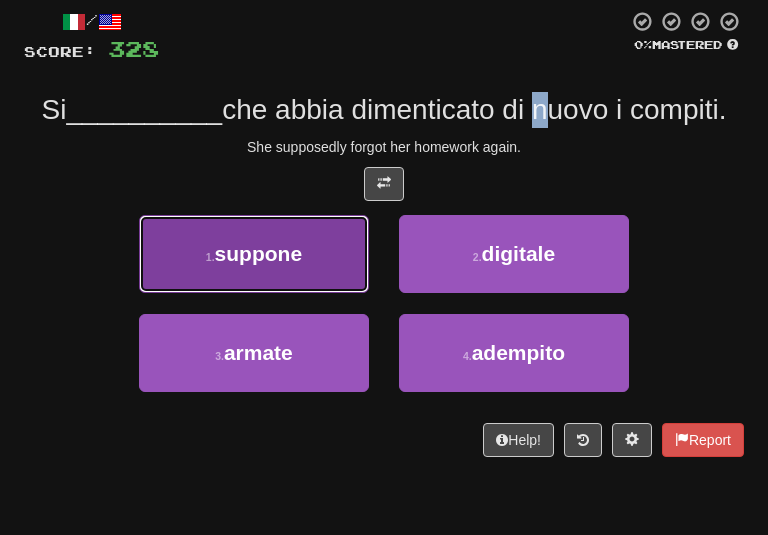 click on "1 .  suppone" at bounding box center [254, 254] 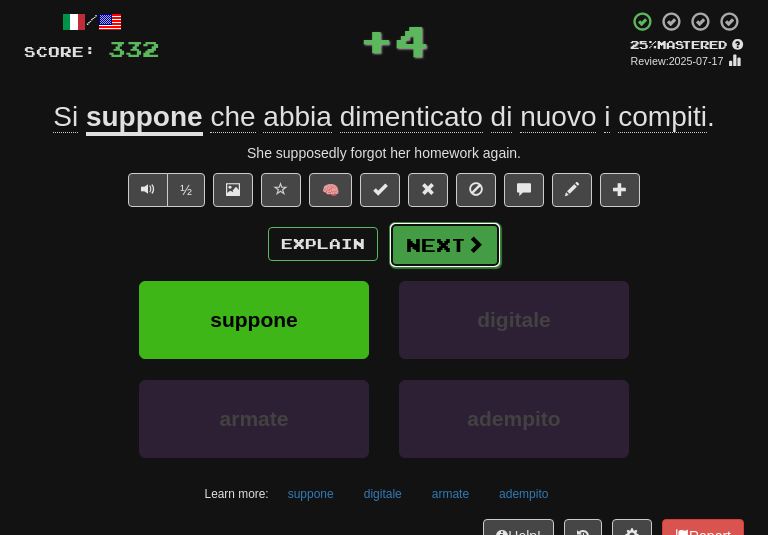 click on "Next" at bounding box center [445, 245] 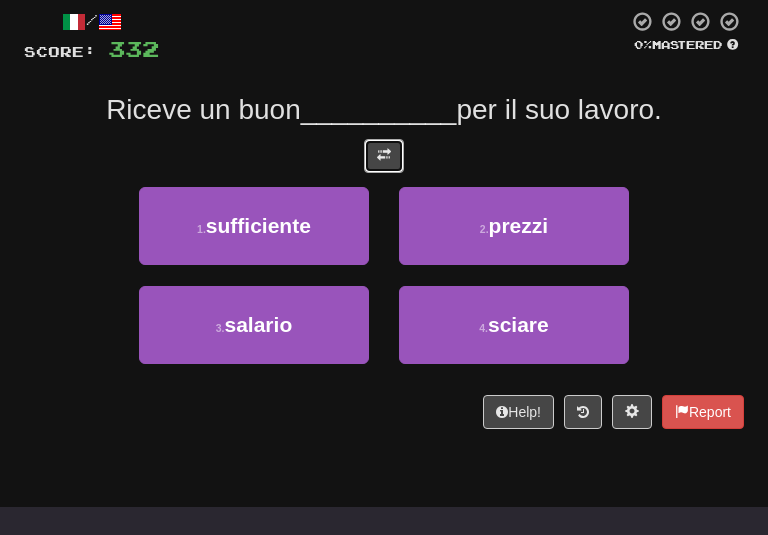 click at bounding box center [384, 156] 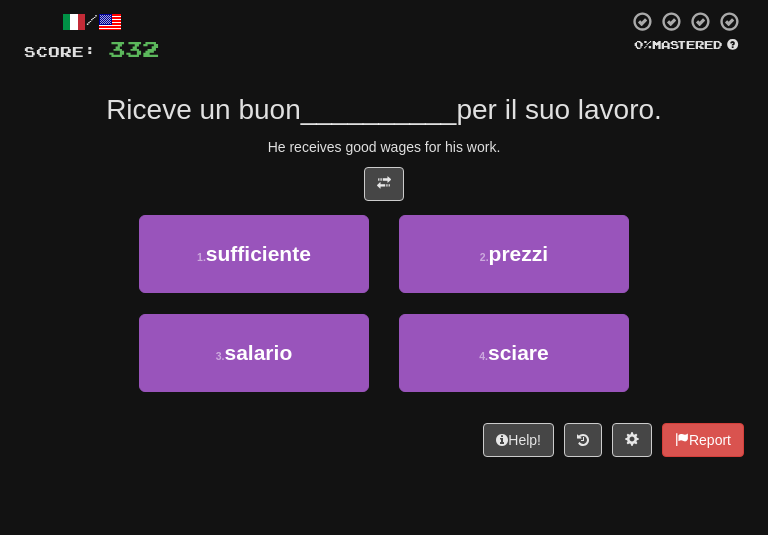 click on "He receives good wages for his work." at bounding box center (384, 147) 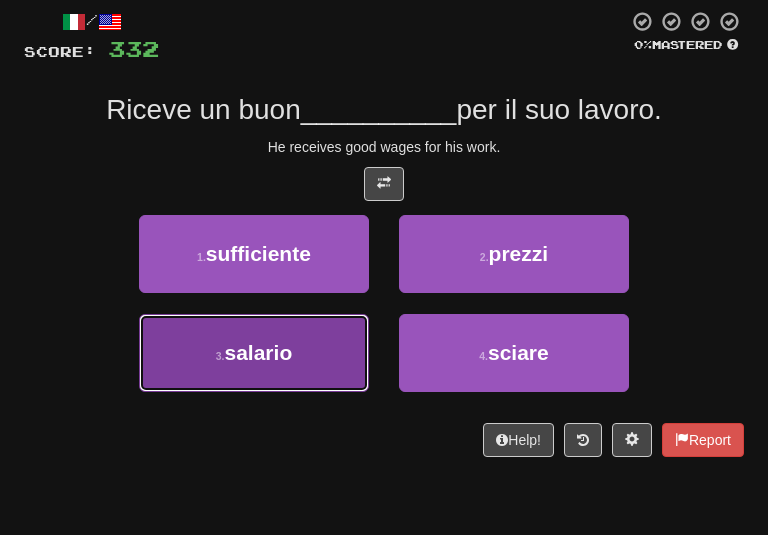 click on "3 .  salario" at bounding box center [254, 353] 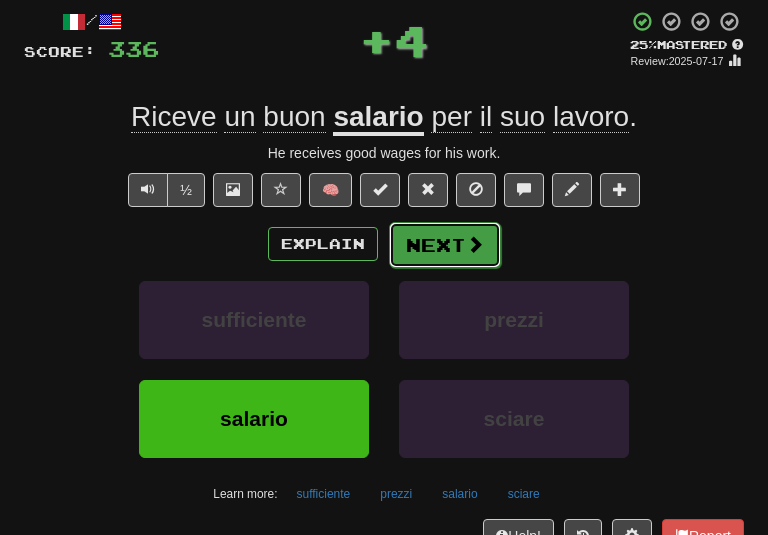 click on "Next" at bounding box center (445, 245) 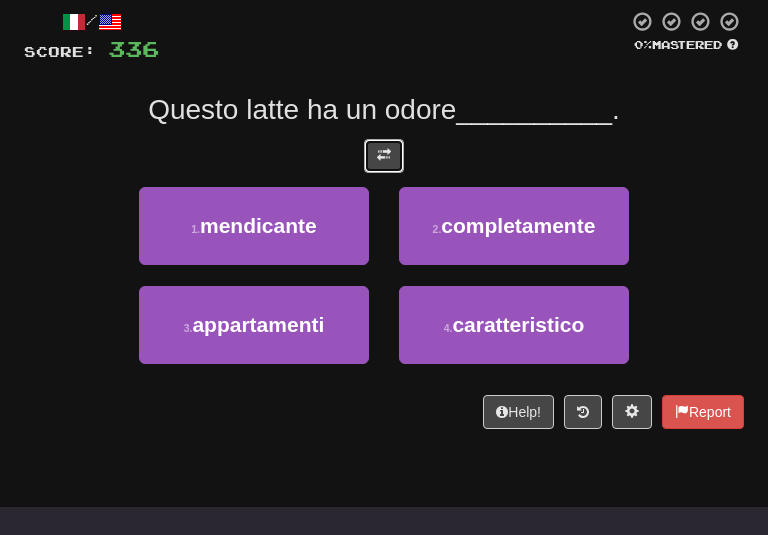 click at bounding box center (384, 156) 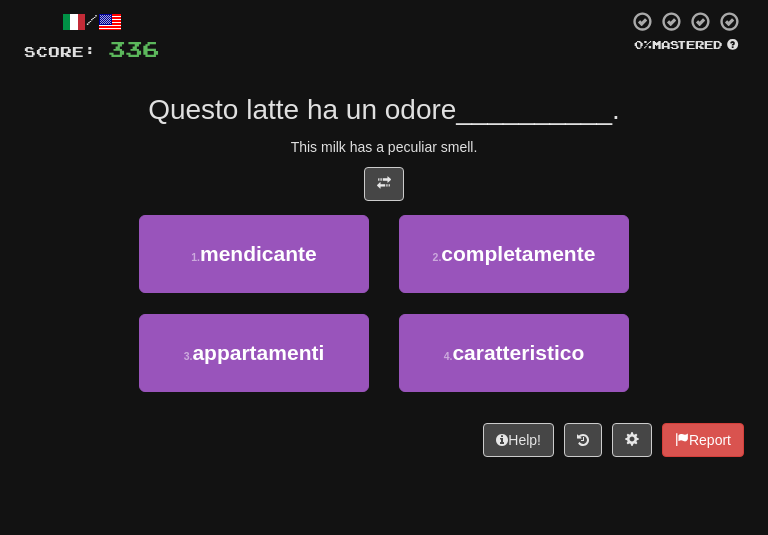 click on "/  Score:   336 0 %  Mastered Questo latte ha un odore  __________ . This milk has a peculiar smell. 1 .  mendicante 2 .  completamente 3 .  appartamenti 4 .  caratteristico  Help!  Report" at bounding box center [384, 233] 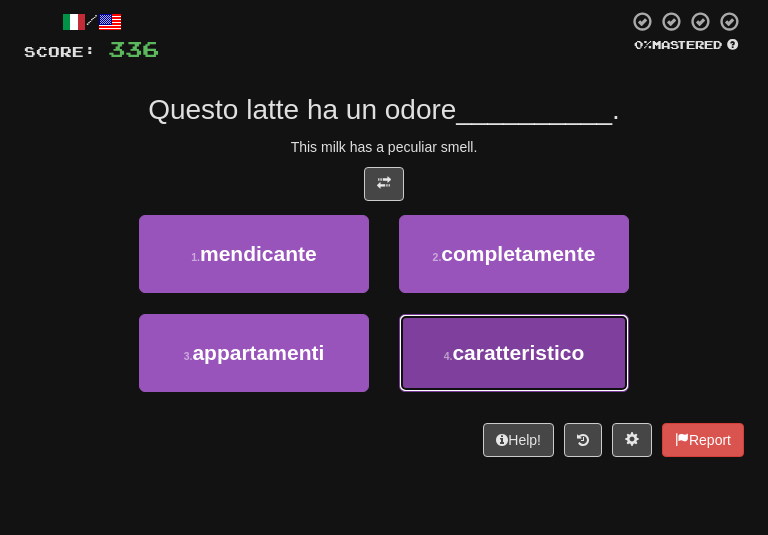 click on "4 .  caratteristico" at bounding box center [514, 353] 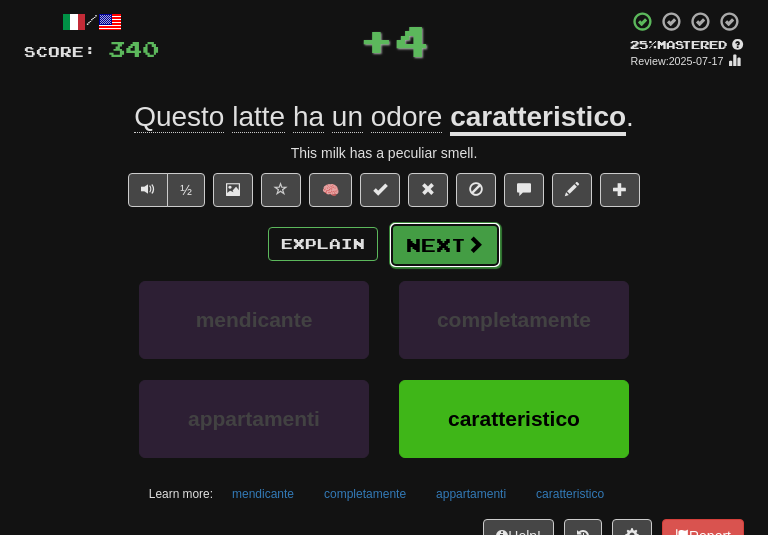 click on "Next" at bounding box center [445, 245] 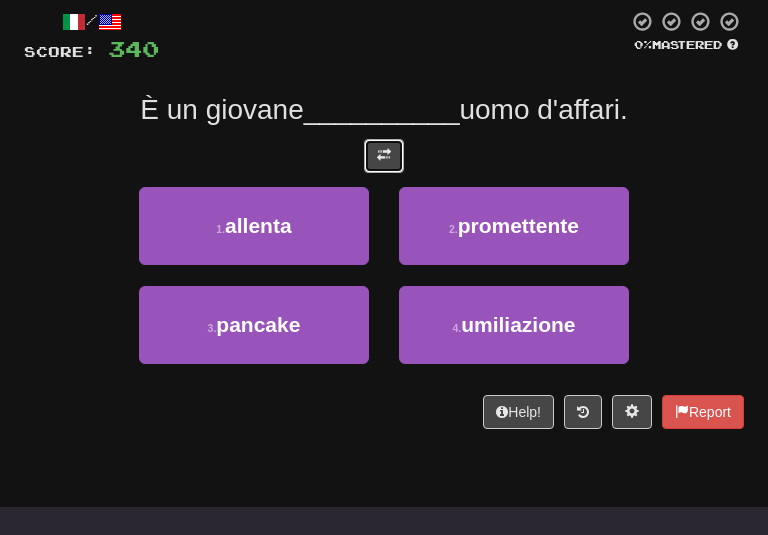 click at bounding box center (384, 156) 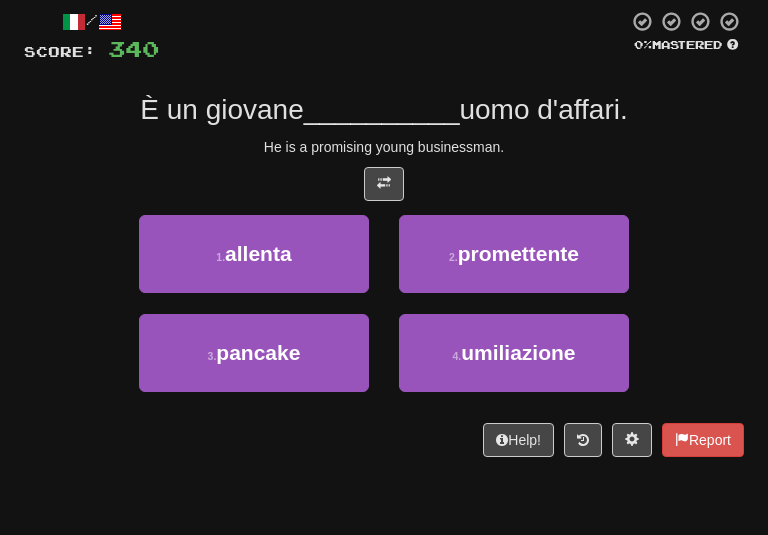 click on "He is a promising young businessman." at bounding box center (384, 147) 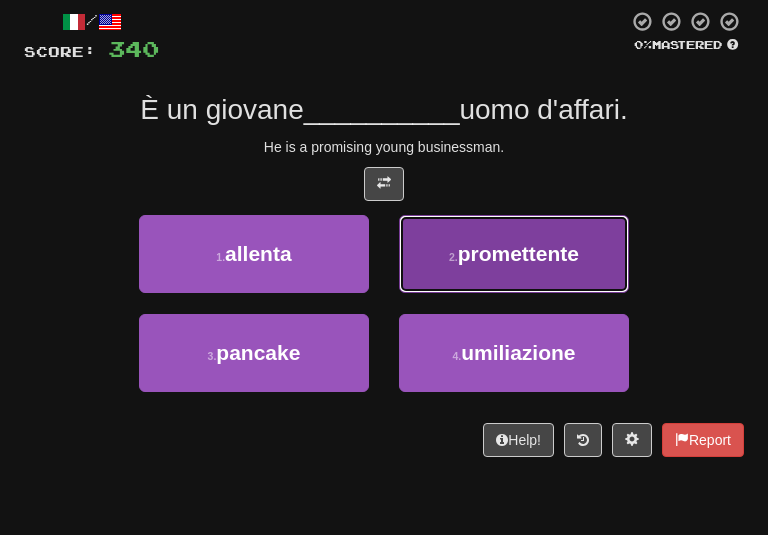 click on "2 .  promettente" at bounding box center (514, 254) 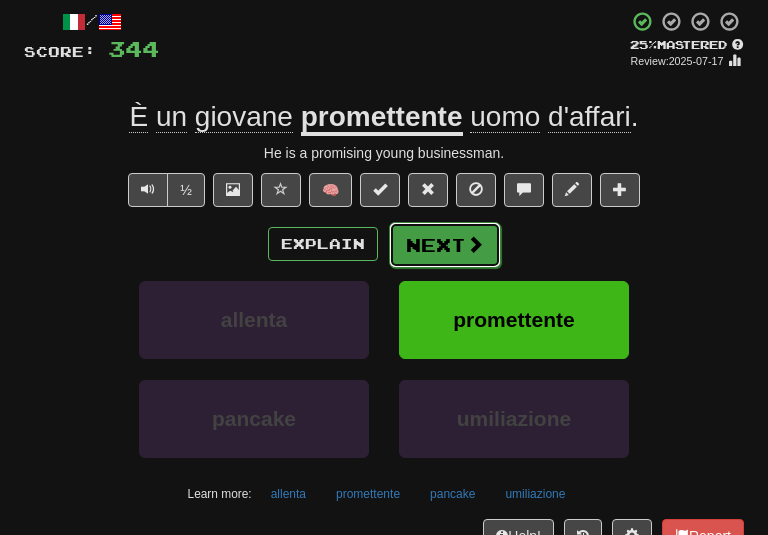 click on "Next" at bounding box center (445, 245) 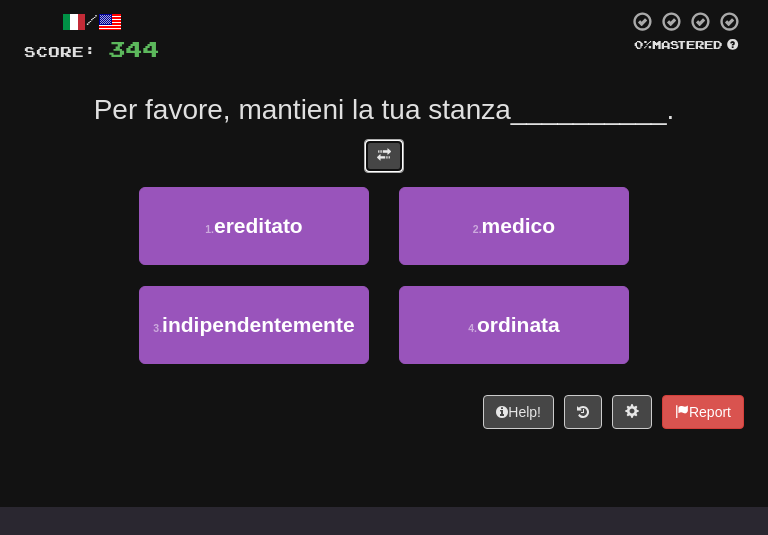 click at bounding box center (384, 156) 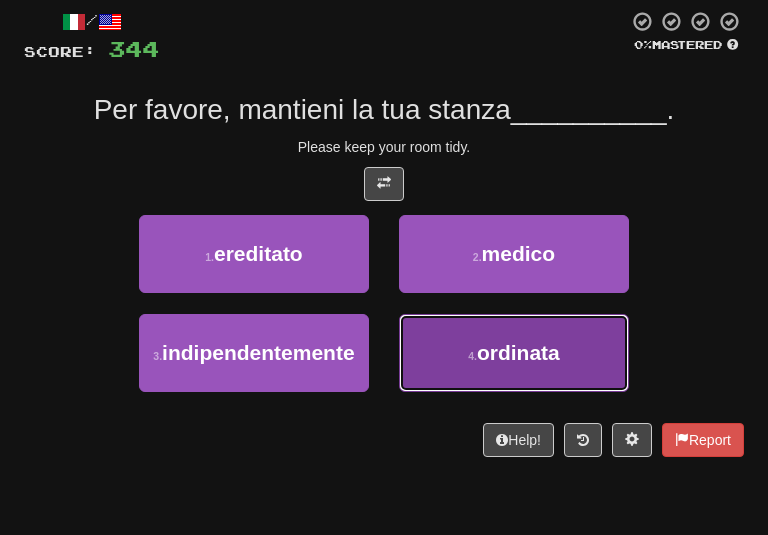 click on "4 .  ordinata" at bounding box center [514, 353] 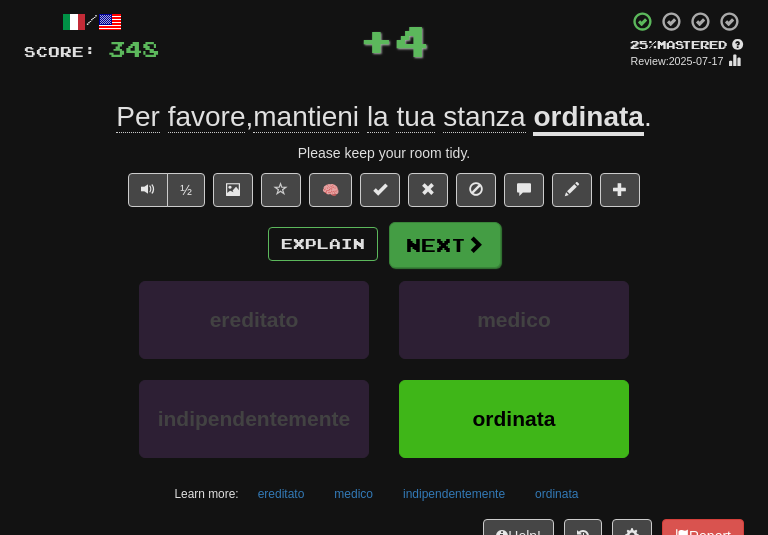 drag, startPoint x: 448, startPoint y: 262, endPoint x: 436, endPoint y: 222, distance: 41.761227 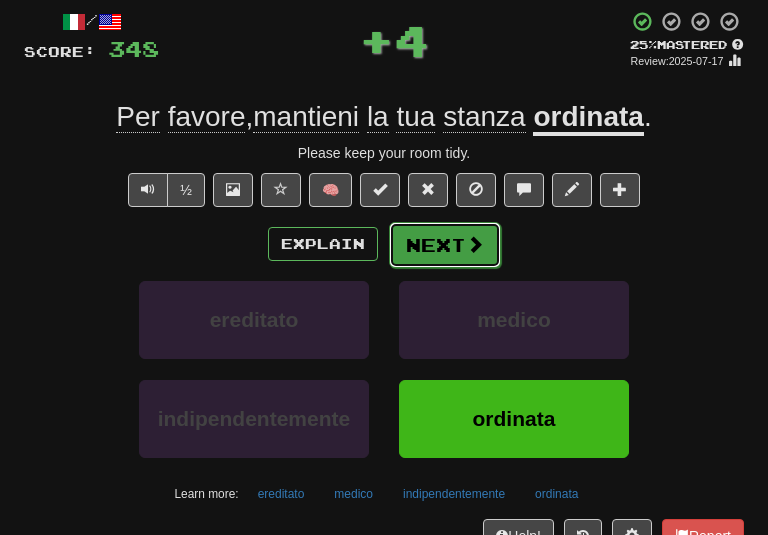 click on "Next" at bounding box center [445, 245] 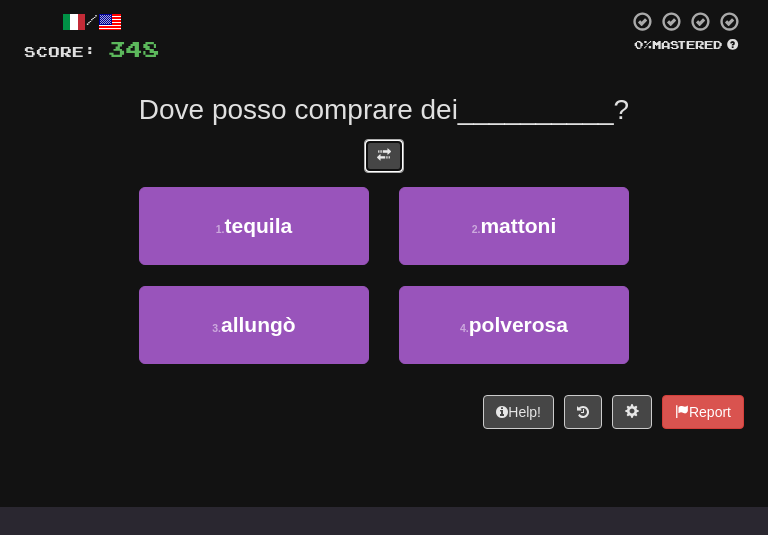 click at bounding box center (384, 156) 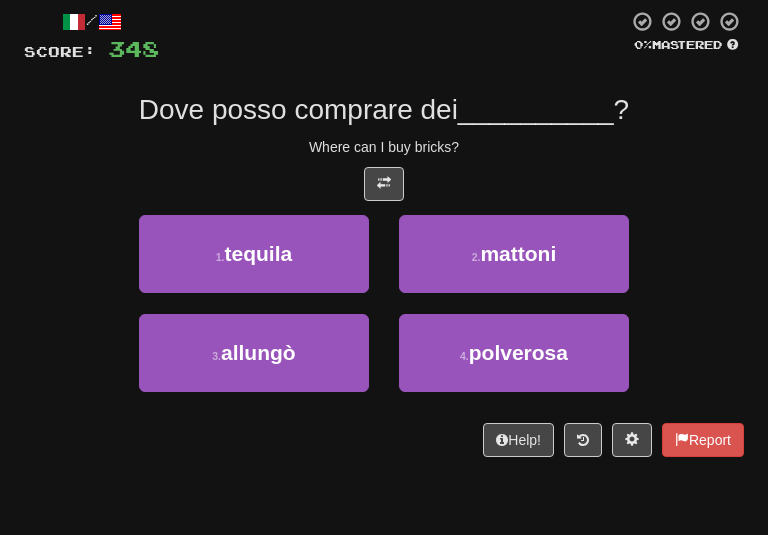 click on "Where can I buy bricks?" at bounding box center (384, 147) 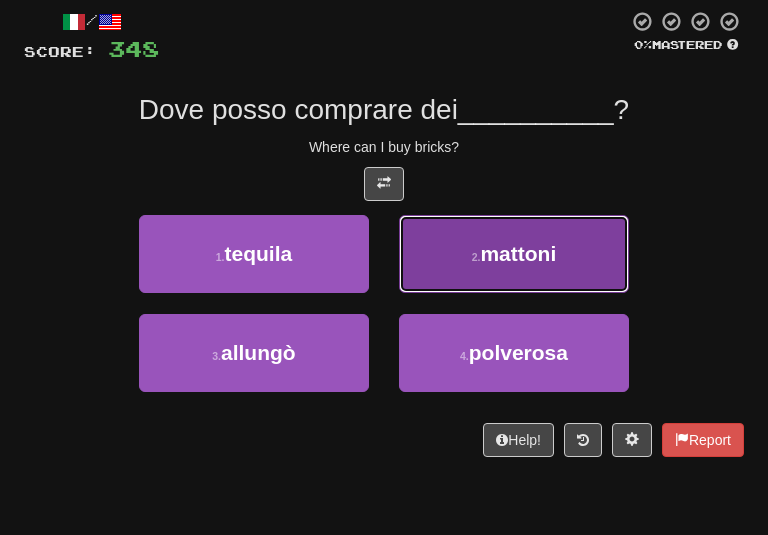 click on "2 .  mattoni" at bounding box center [514, 254] 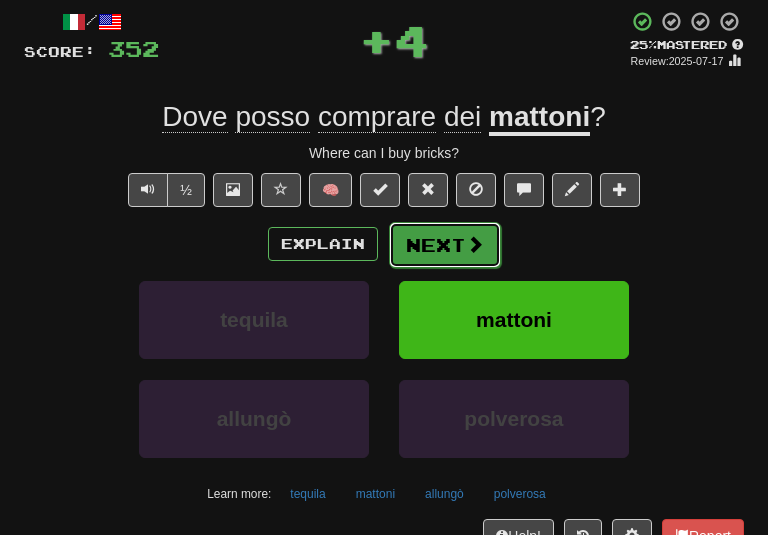 click on "Next" at bounding box center (445, 245) 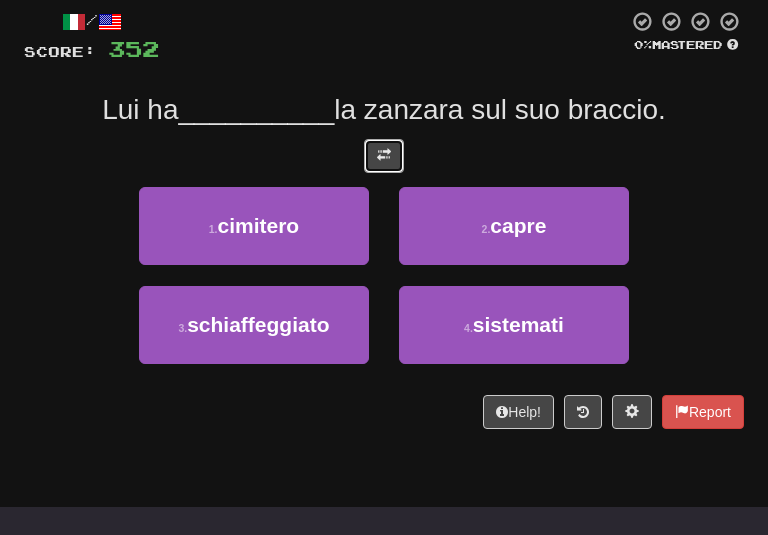 click at bounding box center [384, 156] 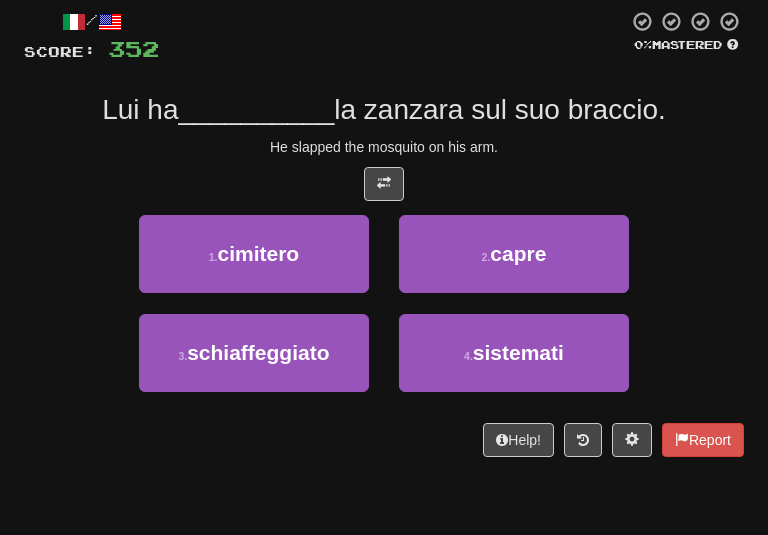 click on "/  Score:   352 0 %  Mastered Lui ha  __________  la zanzara sul suo braccio. He slapped the mosquito on his arm. 1 .  cimitero 2 .  capre 3 .  schiaffeggiato 4 .  sistemati  Help!  Report" at bounding box center [384, 233] 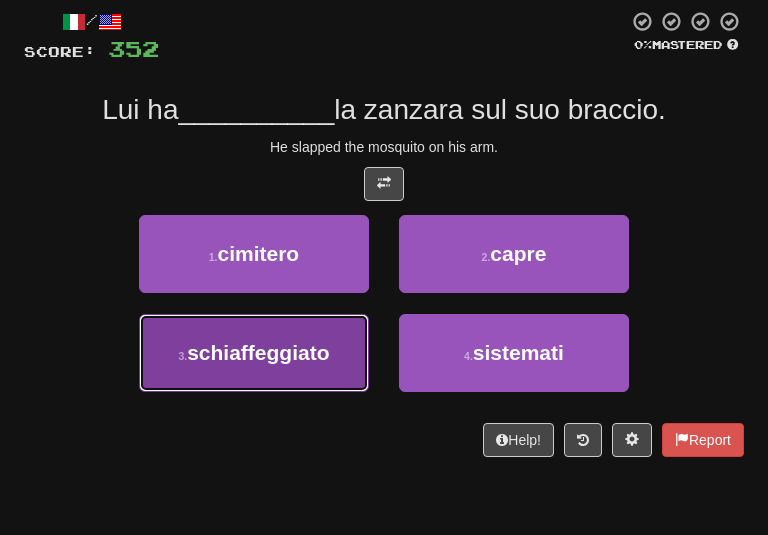 click on "3 .  schiaffeggiato" at bounding box center [254, 353] 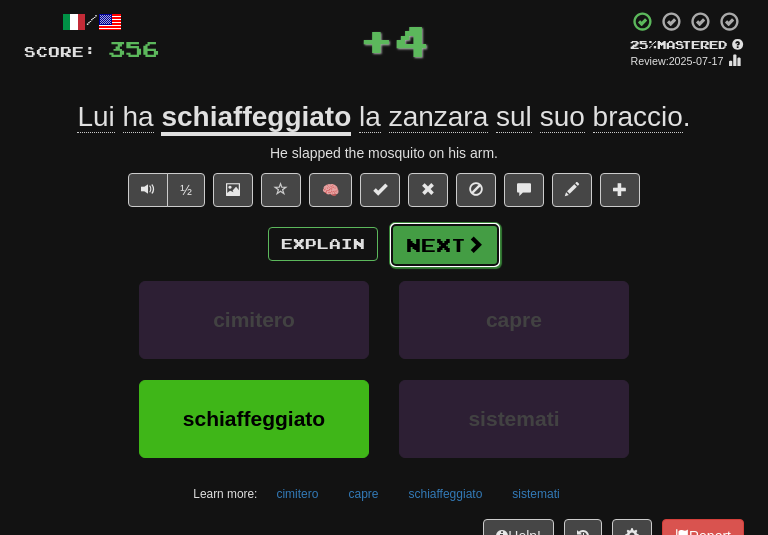 click on "Next" at bounding box center [445, 245] 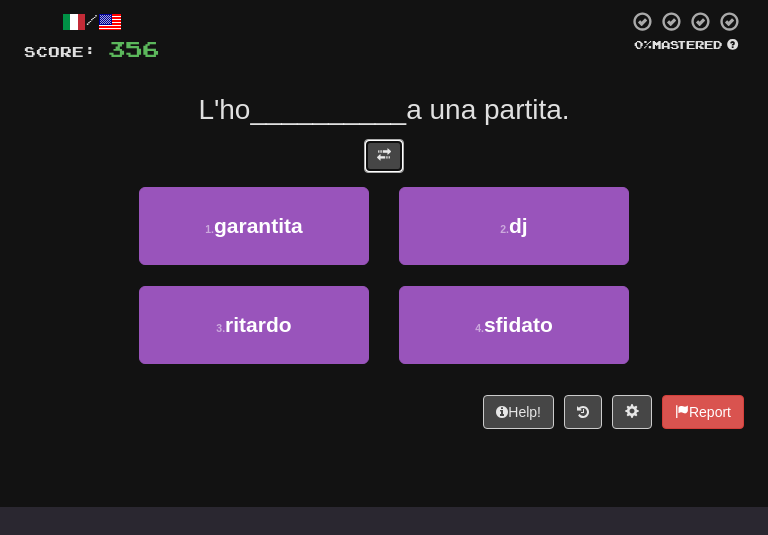 click at bounding box center [384, 156] 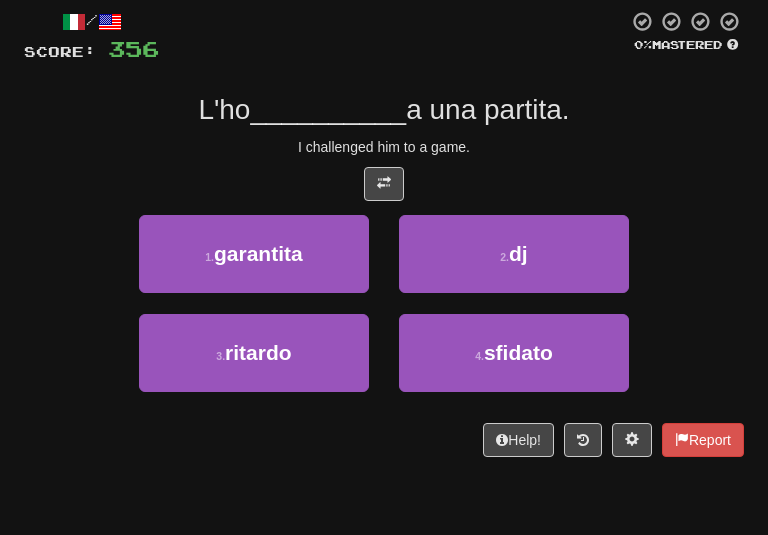 click on "I challenged him to a game." at bounding box center (384, 147) 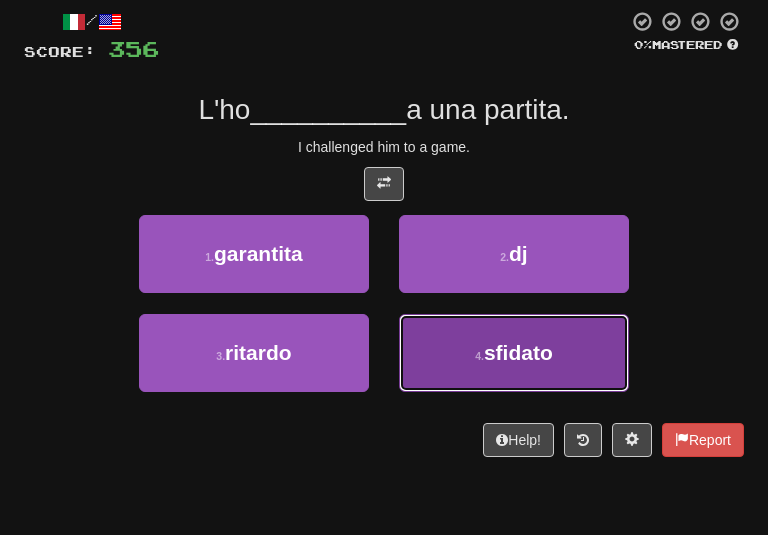 click on "4 .  sfidato" at bounding box center [514, 353] 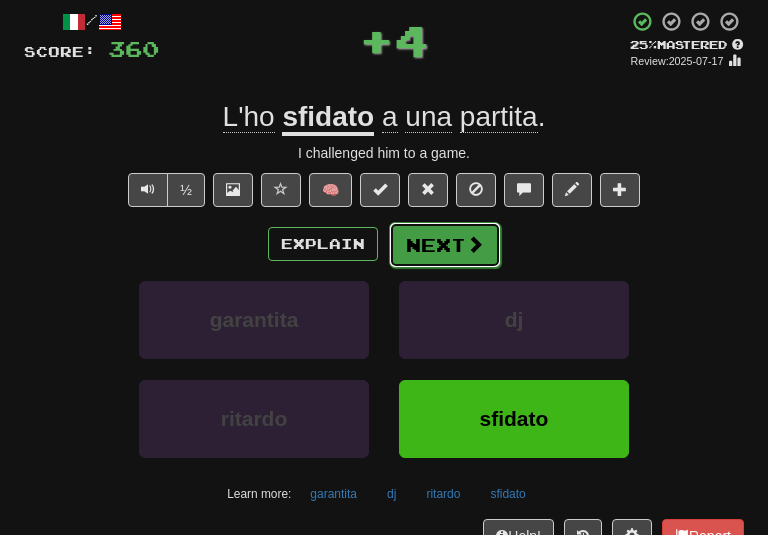 click on "Next" at bounding box center (445, 245) 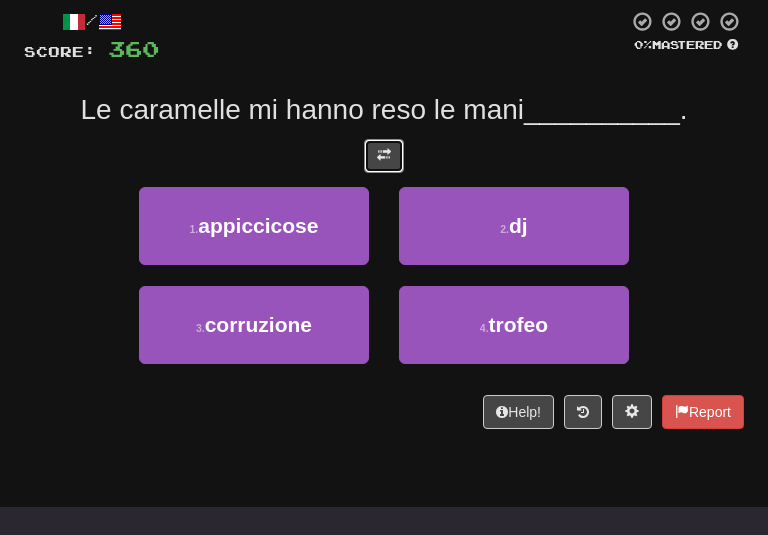 click at bounding box center (384, 156) 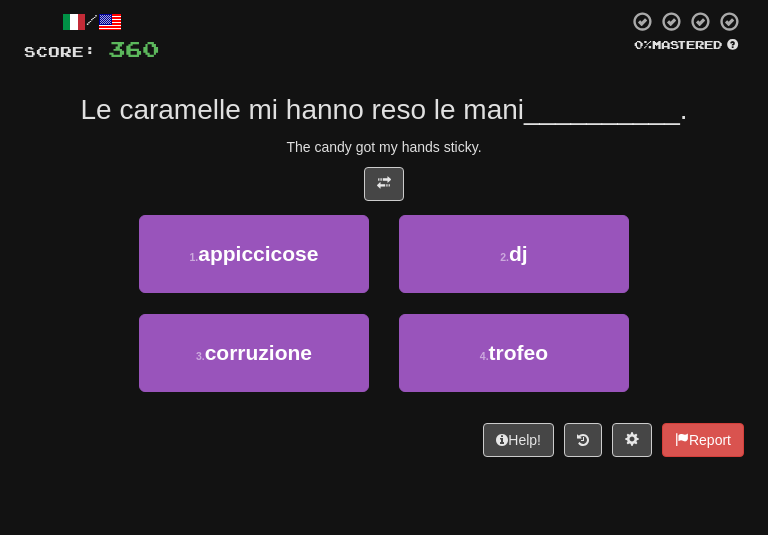 click on "The candy got my hands sticky." at bounding box center [384, 147] 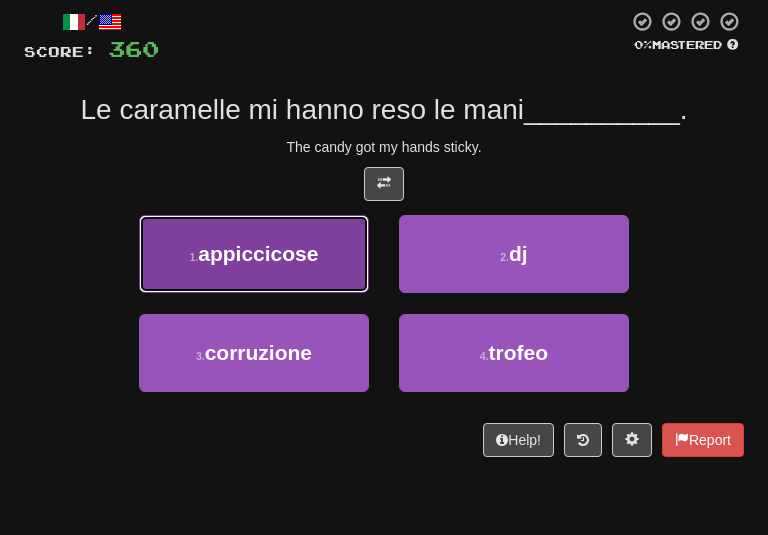 click on "appiccicose" at bounding box center [258, 253] 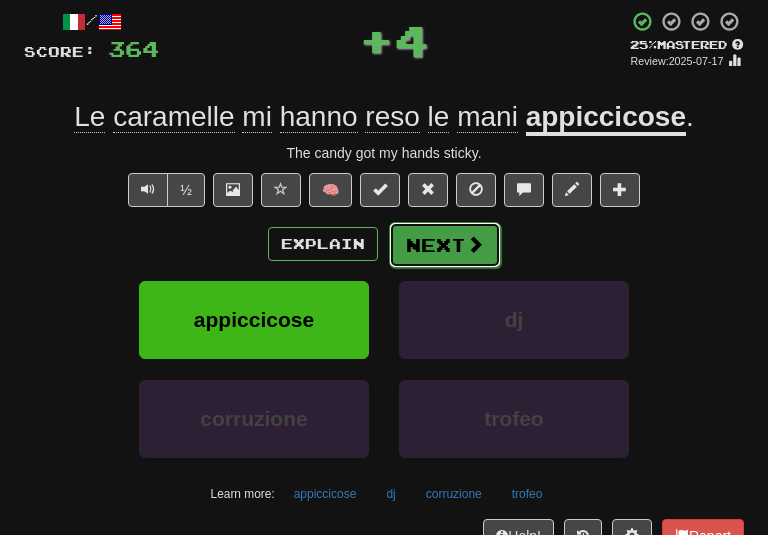 click on "Next" at bounding box center (445, 245) 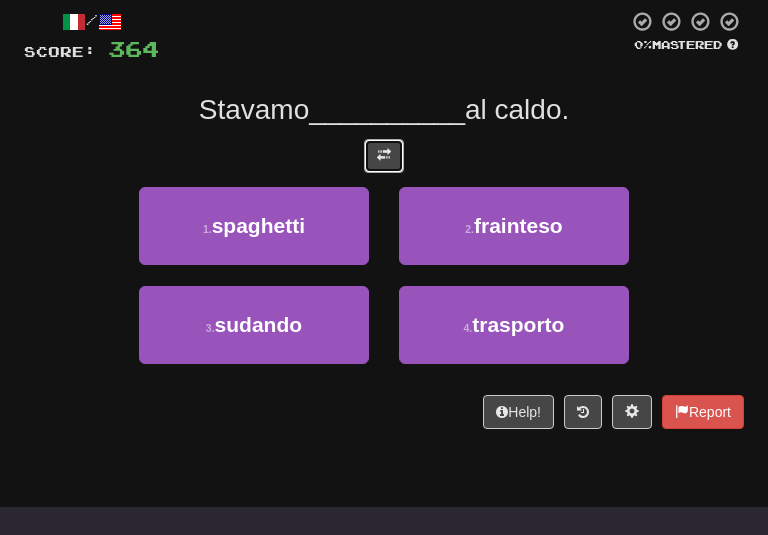 click at bounding box center [384, 156] 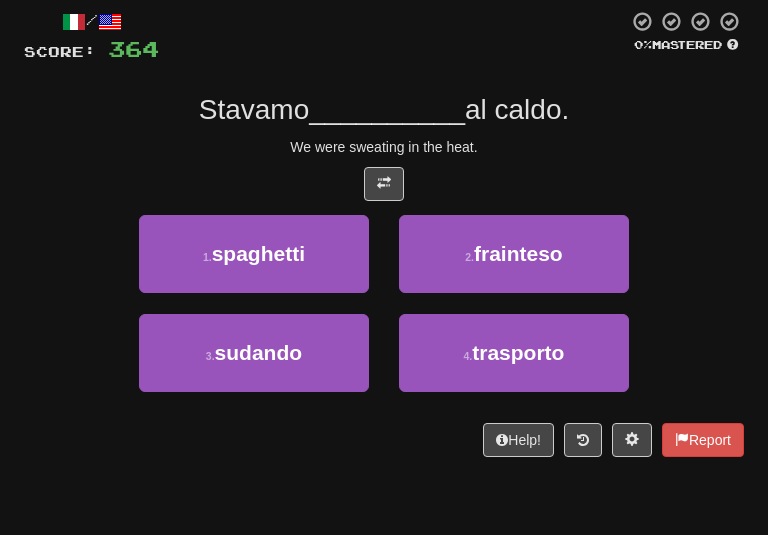 click on "We were sweating in the heat." at bounding box center [384, 147] 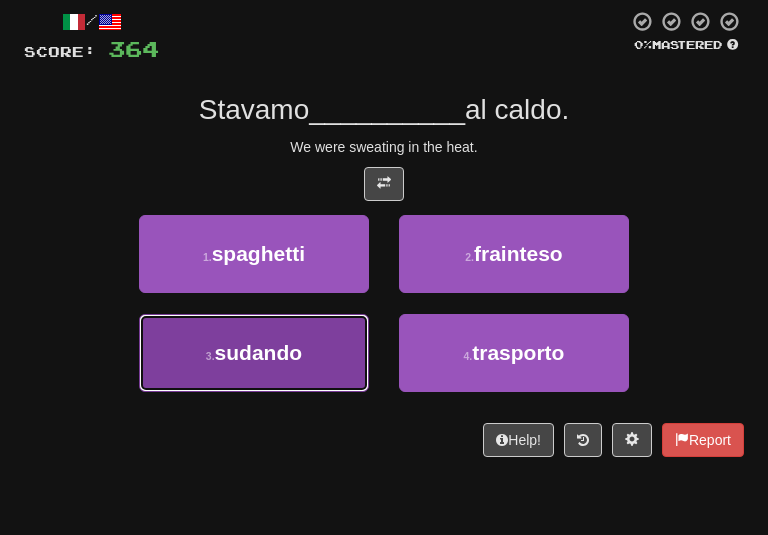click on "3 .  sudando" at bounding box center [254, 353] 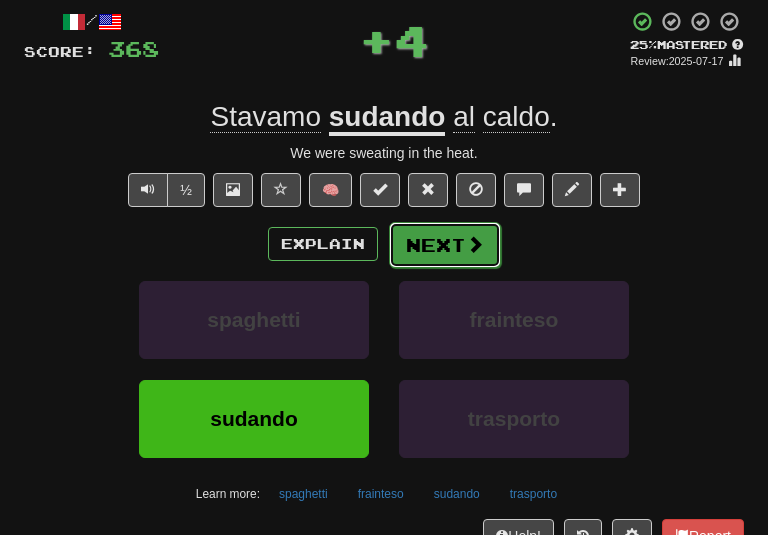 click on "Next" at bounding box center [445, 245] 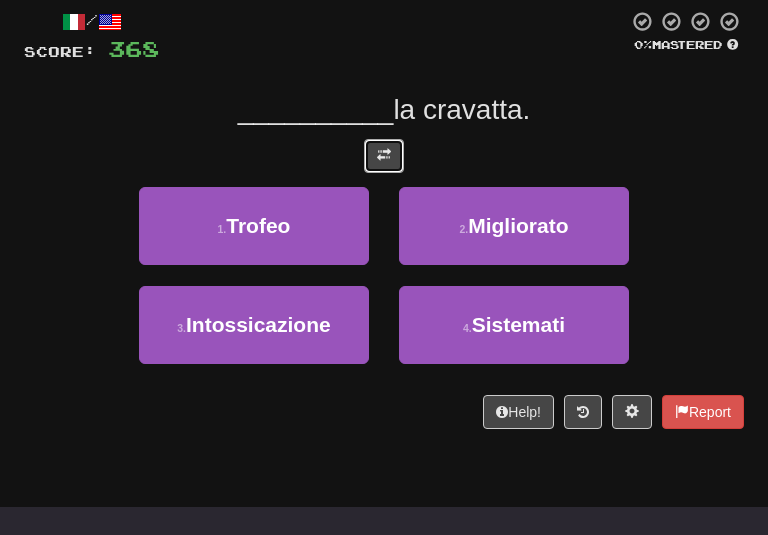 click at bounding box center (384, 156) 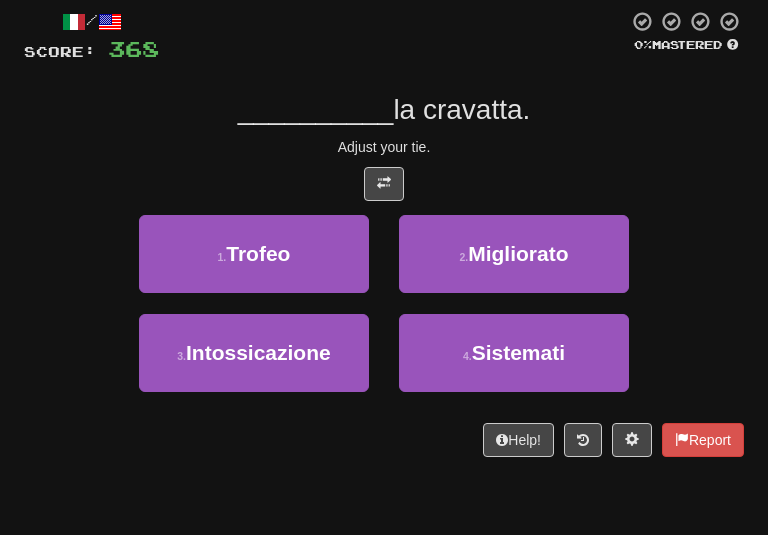 click on "Adjust your tie." at bounding box center [384, 147] 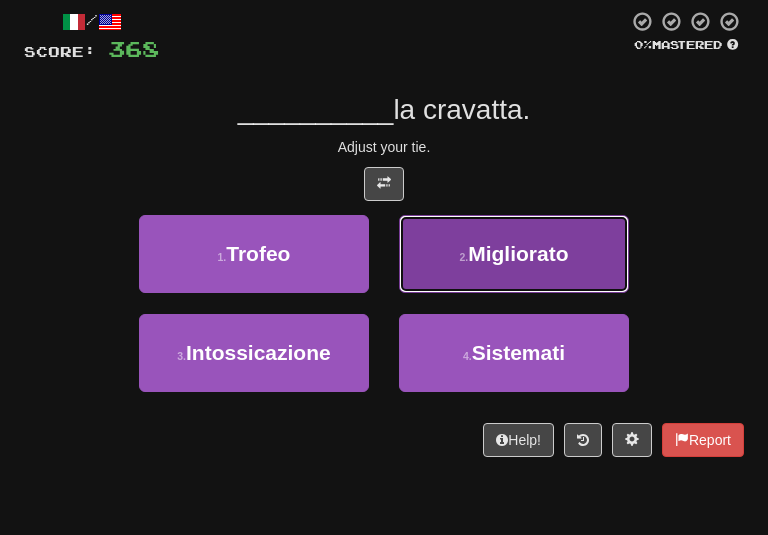 click on "Migliorato" at bounding box center (518, 253) 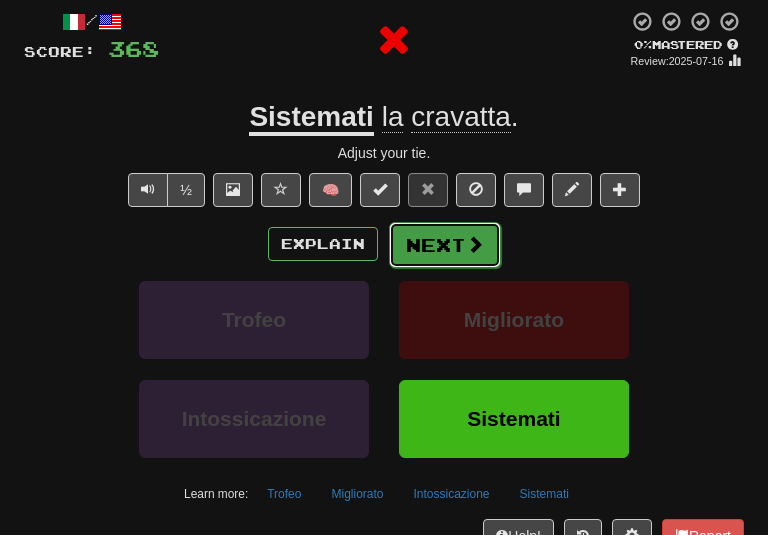 click on "Next" at bounding box center (445, 245) 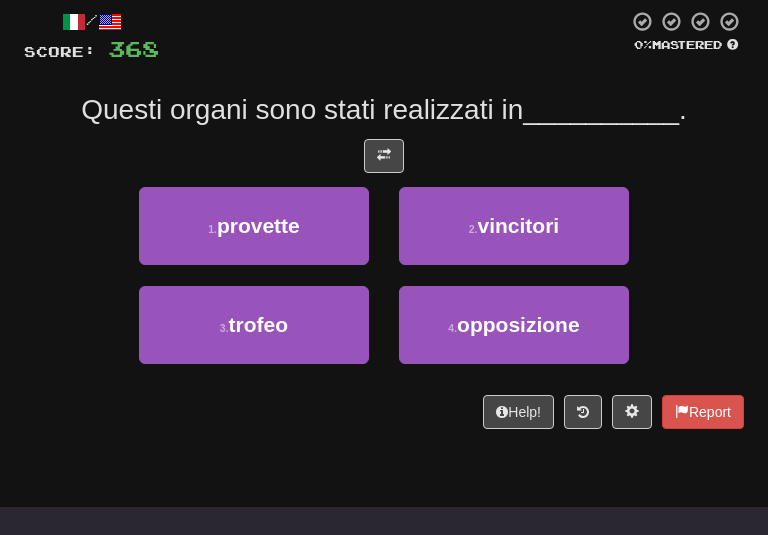 click at bounding box center (384, 156) 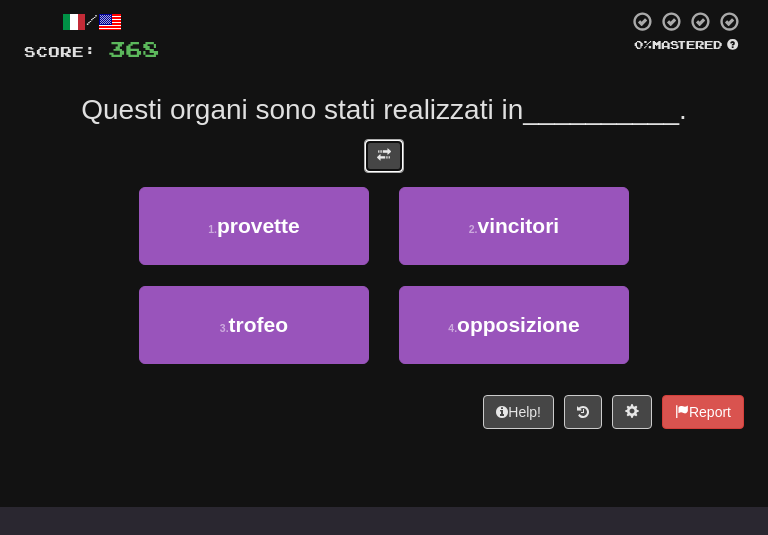 click at bounding box center (384, 156) 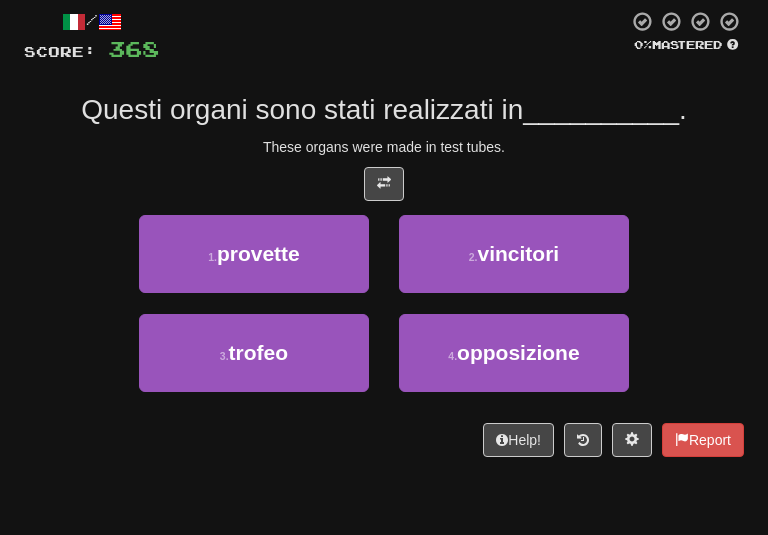 click on "/  Score:   368 0 %  Mastered Questi organi sono stati realizzati in  __________ . These organs were made in test tubes. 1 .  provette 2 .  vincitori 3 .  trofeo 4 .  opposizione  Help!  Report" at bounding box center (384, 233) 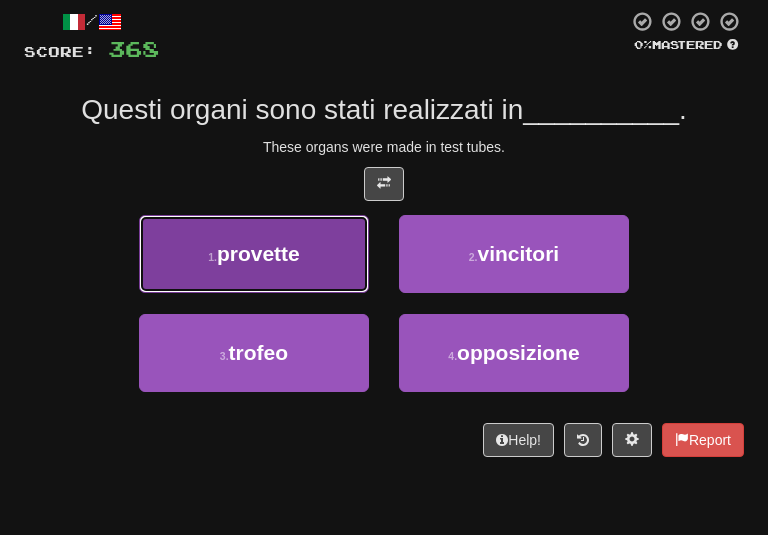 click on "1 . provette" at bounding box center (254, 254) 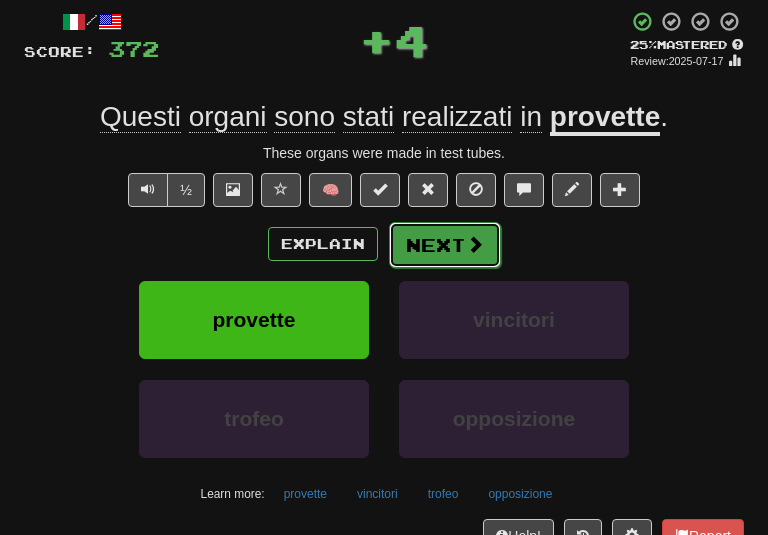 click on "Next" at bounding box center (445, 245) 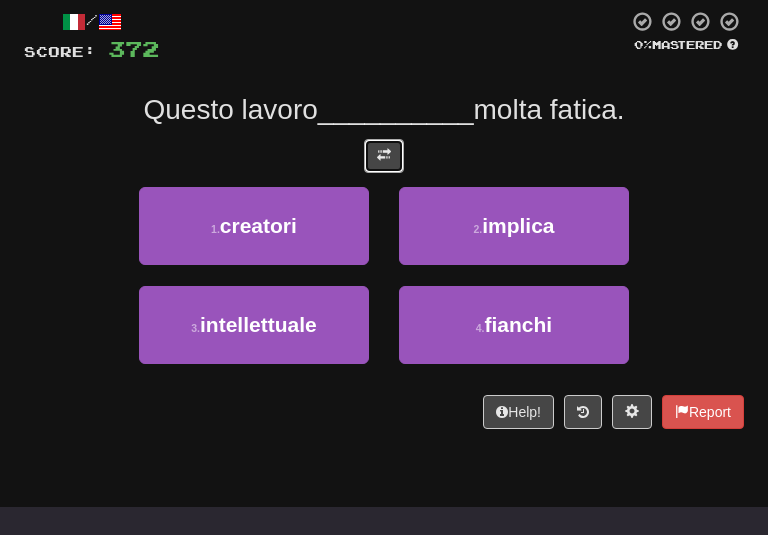 click at bounding box center (384, 156) 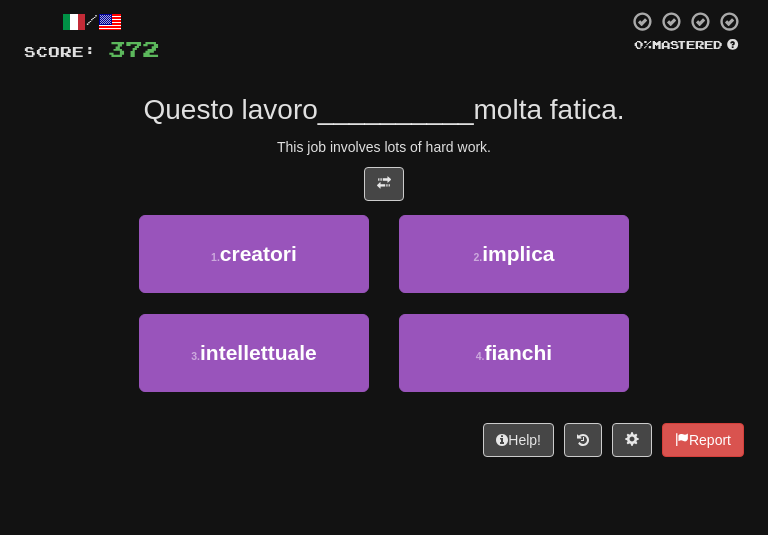 click at bounding box center (384, 184) 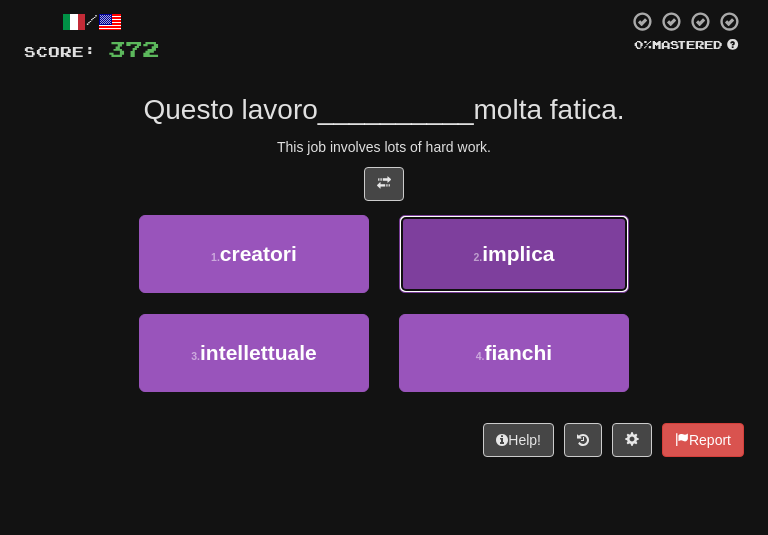click on "2 .  implica" at bounding box center [514, 254] 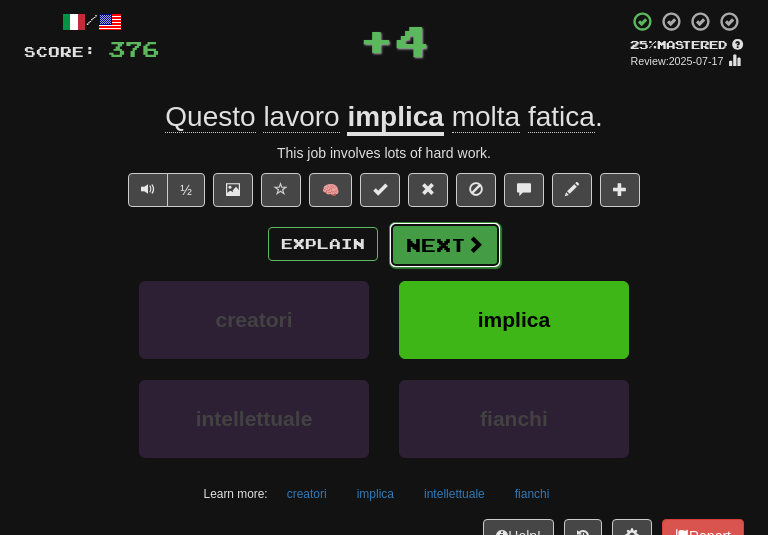 click on "Next" at bounding box center (445, 245) 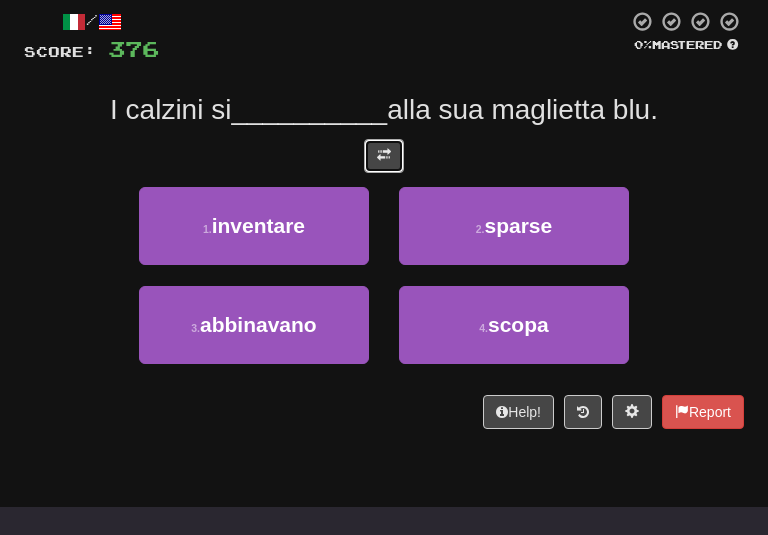 click at bounding box center (384, 156) 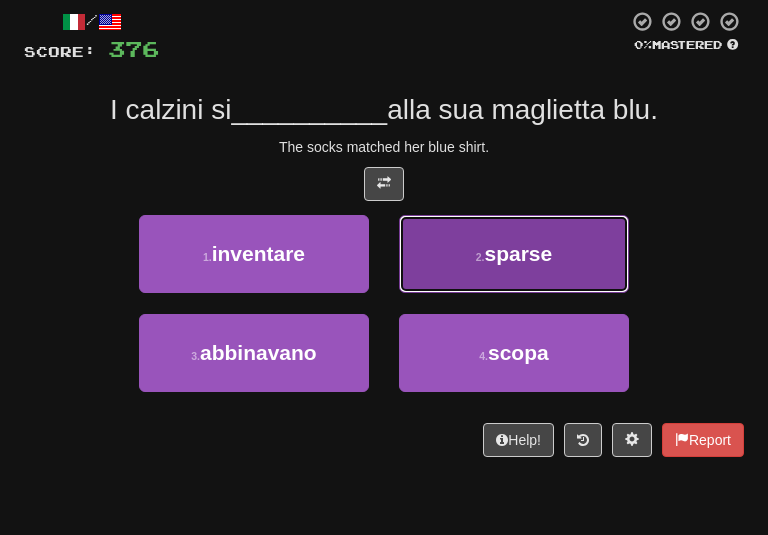 click on "2 .  sparse" at bounding box center (514, 254) 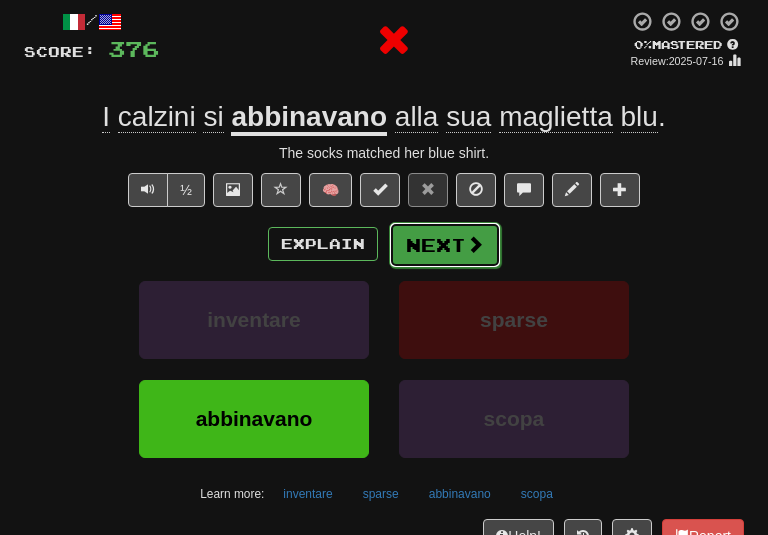 click on "Next" at bounding box center [445, 245] 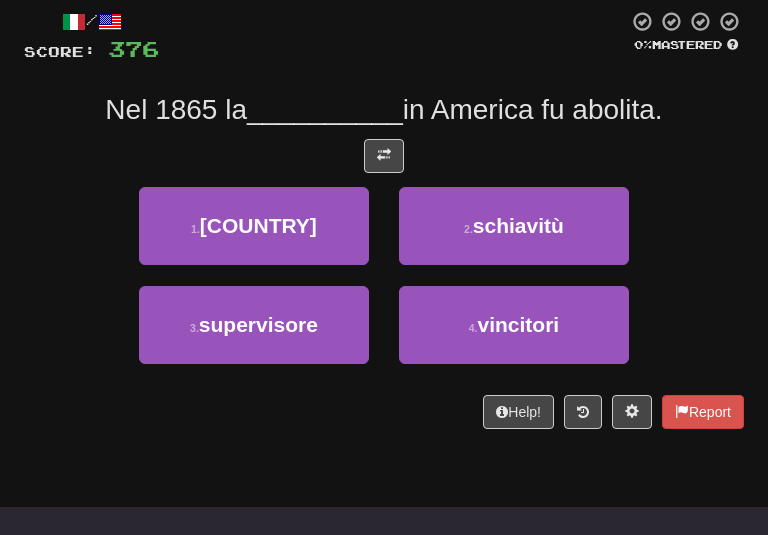 click on "/  Score:   376 0 %  Mastered Nel 1865 la  __________  in America fu abolita. 1 .  austria 2 .  schiavitù 3 .  supervisore 4 .  vincitori  Help!  Report" at bounding box center (384, 219) 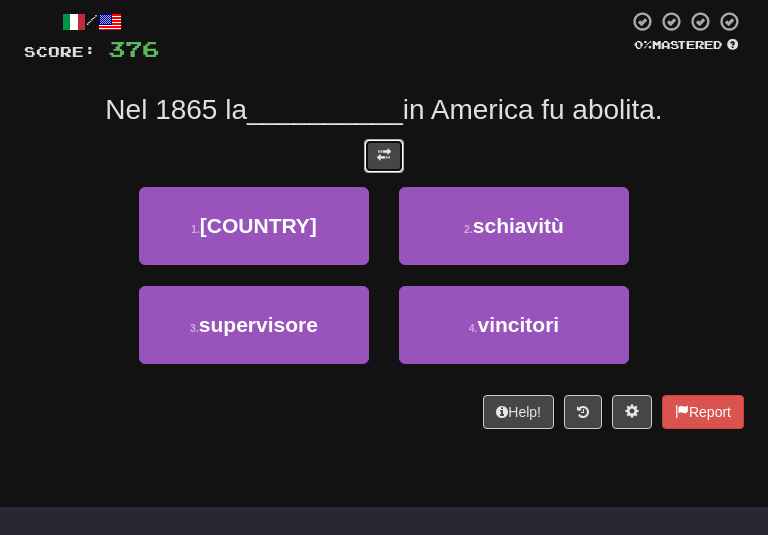 click at bounding box center (384, 155) 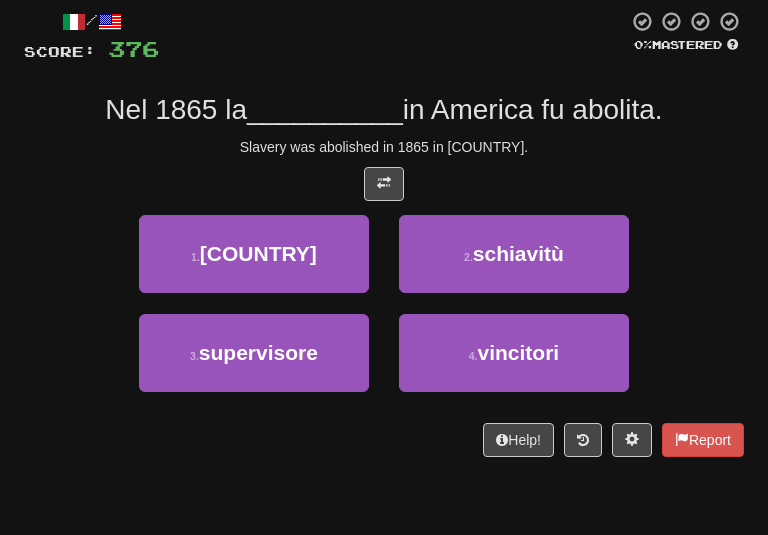 click on "Nel 1865 la [COUNTRY] in America fu abolita." at bounding box center [384, 233] 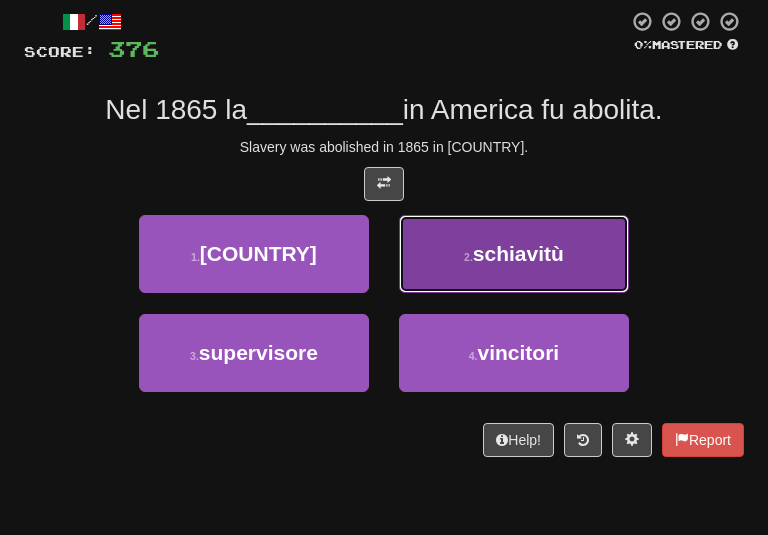 click on "2 .  schiavitù" at bounding box center [514, 254] 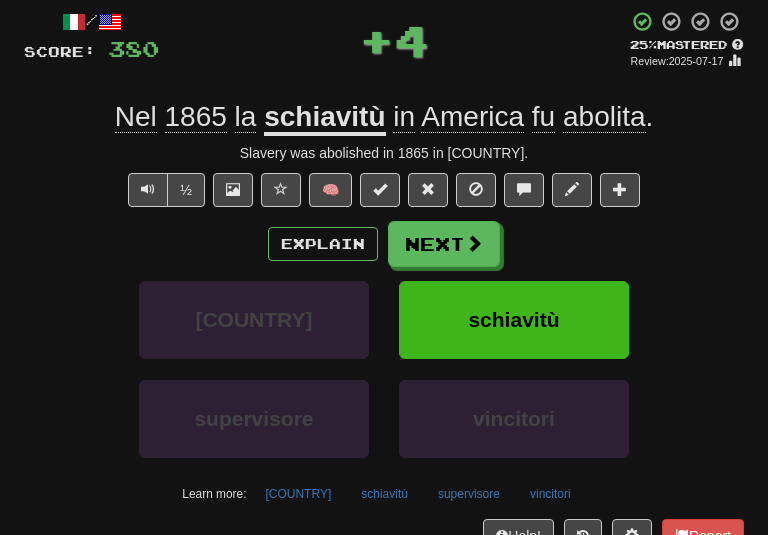 click on "/ Score: 380 + 4 25 % Mastered Review: 2025-07-17 Nel 1865 la schiavitù in America fu abolita . Slavery was abolished in 1865 in America. ½ 🧠 Explain Next austria schiavitù supervisore vincitori Learn more: austria schiavitù supervisore vincitori Help! Report" at bounding box center [384, 282] 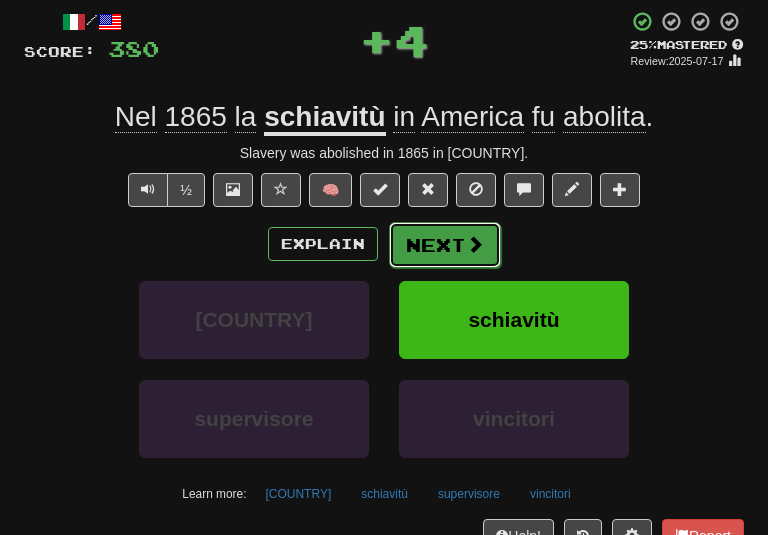 click on "Next" at bounding box center [445, 245] 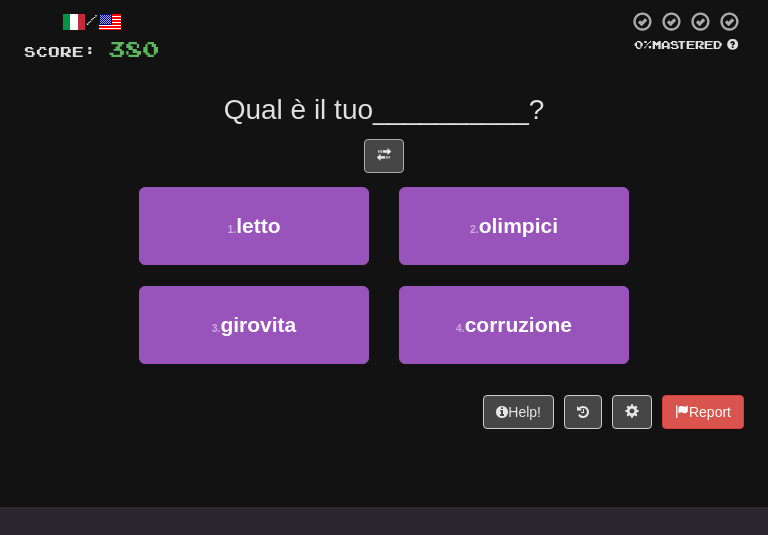 drag, startPoint x: 415, startPoint y: 151, endPoint x: 378, endPoint y: 141, distance: 38.327538 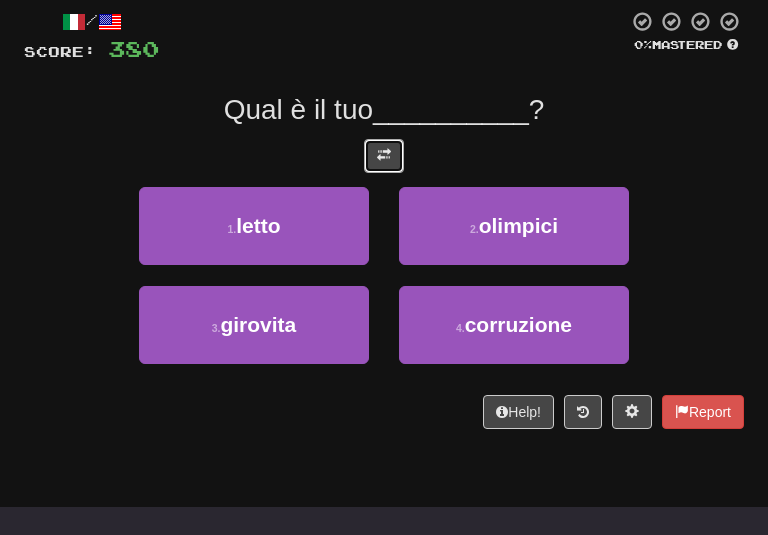 click at bounding box center (384, 156) 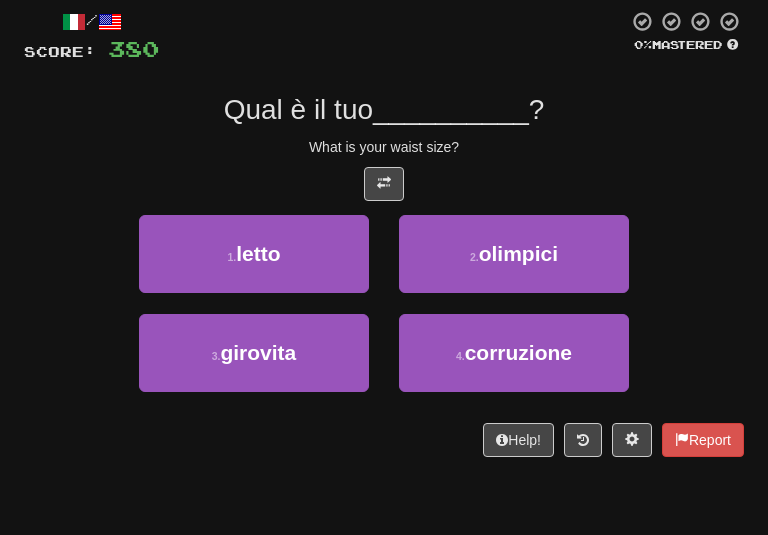 click on "What is your waist size?" at bounding box center [384, 147] 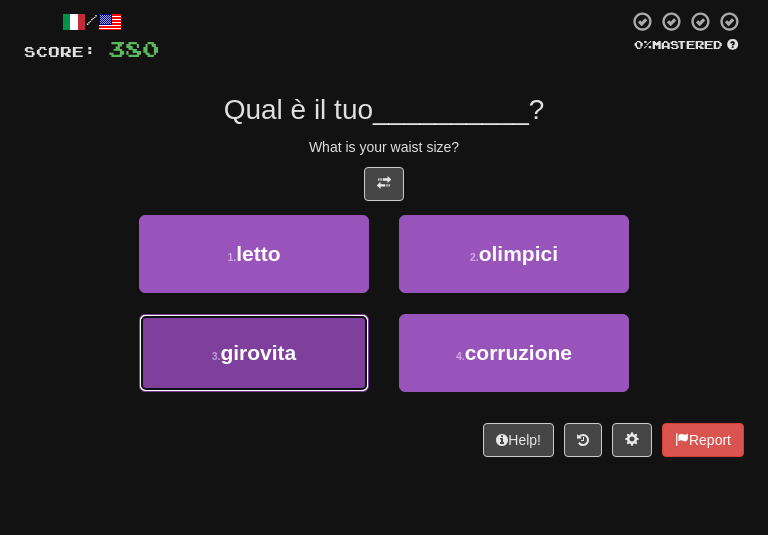 click on "3 .  girovita" at bounding box center (254, 353) 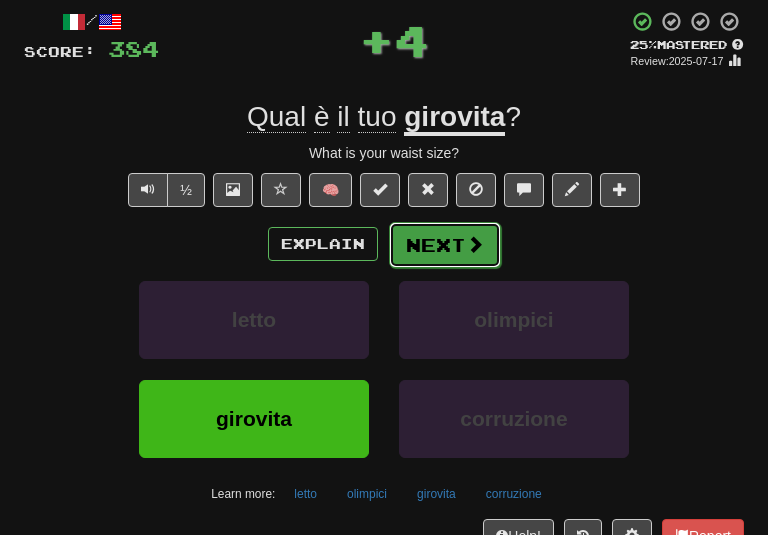 click on "Next" at bounding box center [445, 245] 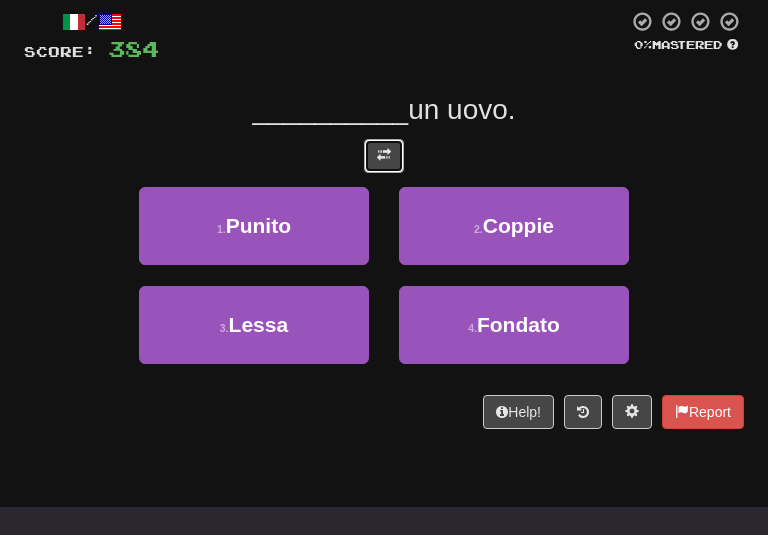 click at bounding box center (384, 156) 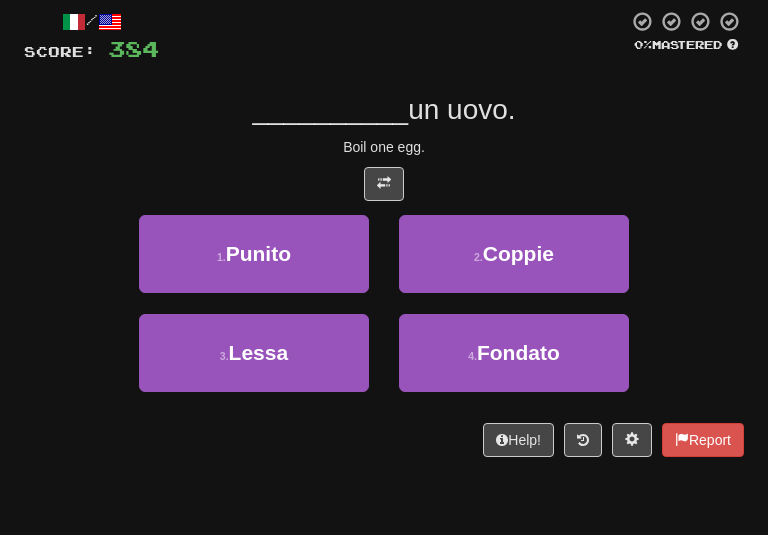 click on "__________  un uovo." at bounding box center [384, 110] 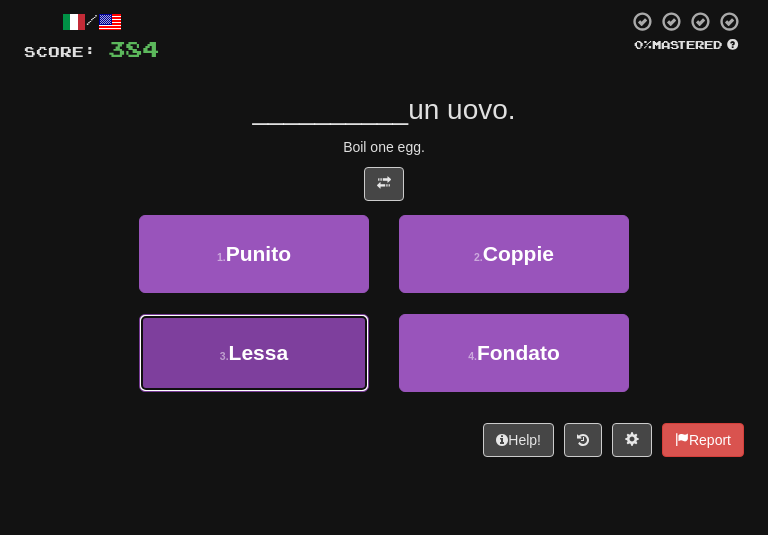 click on "3 .  Lessa" at bounding box center [254, 353] 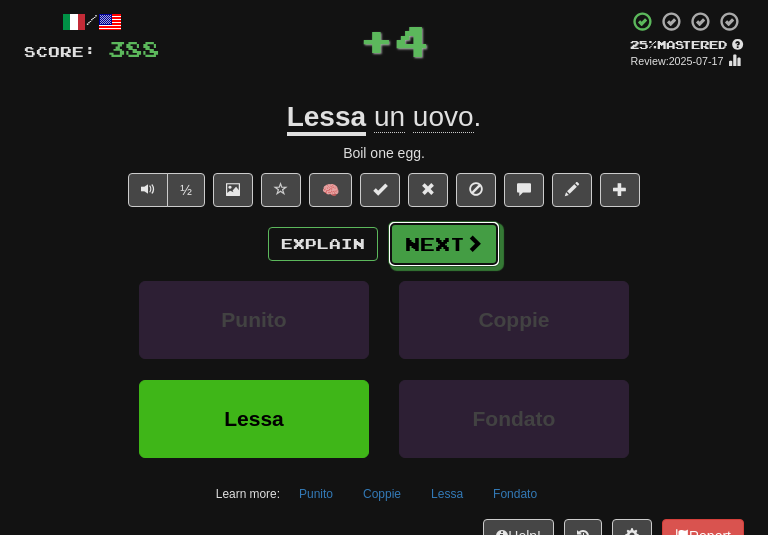 click on "Next" at bounding box center [444, 244] 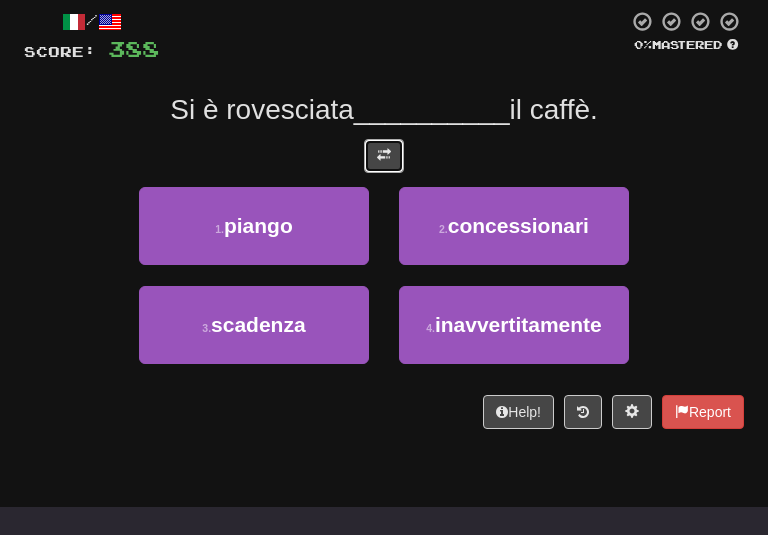 click at bounding box center (384, 155) 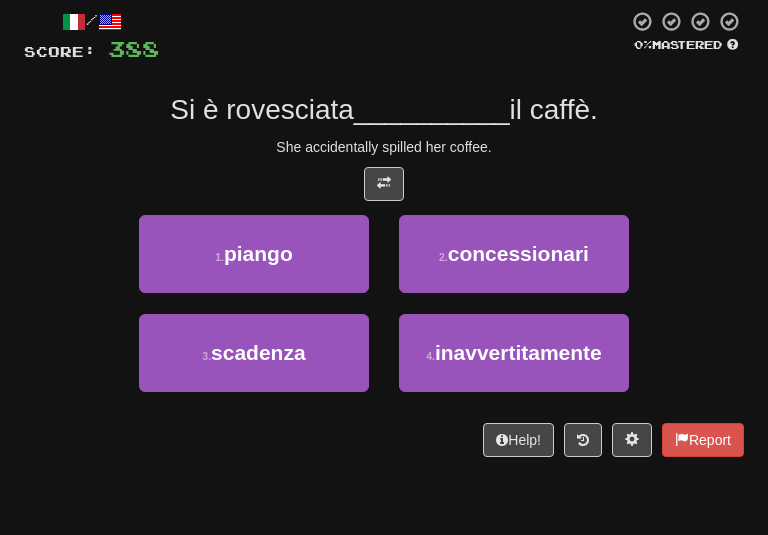 click at bounding box center (384, 184) 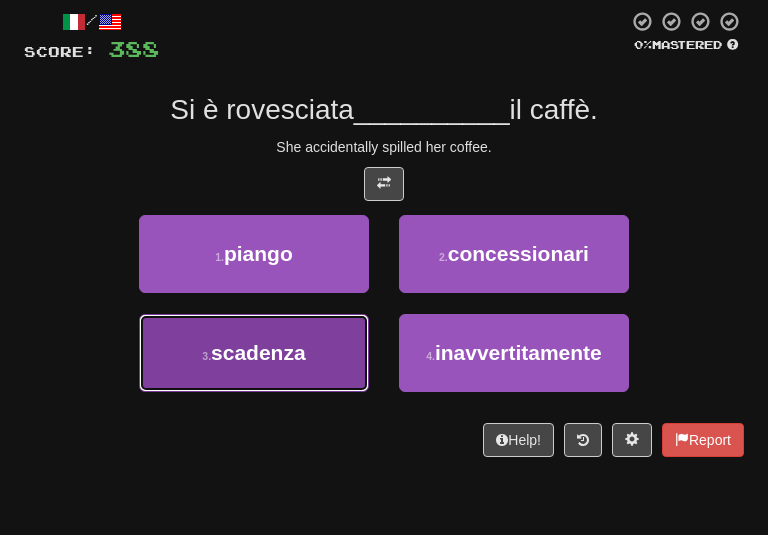 click on "3 .  scadenza" at bounding box center (254, 353) 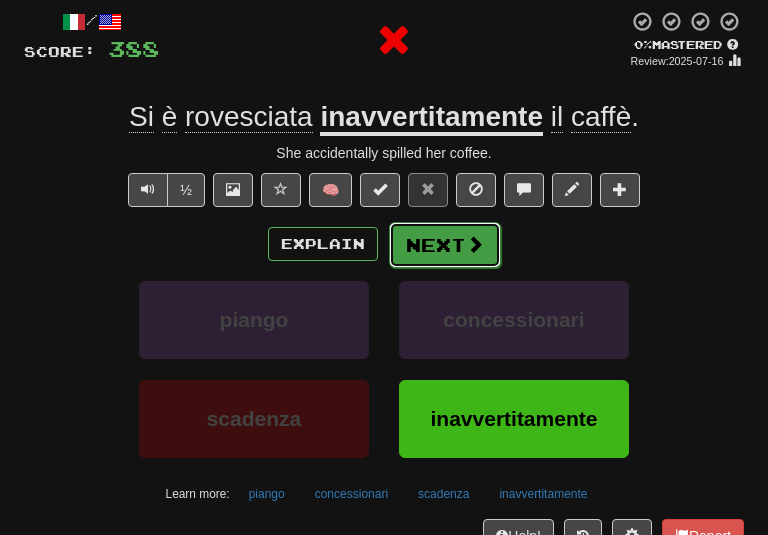 click on "Next" at bounding box center (445, 245) 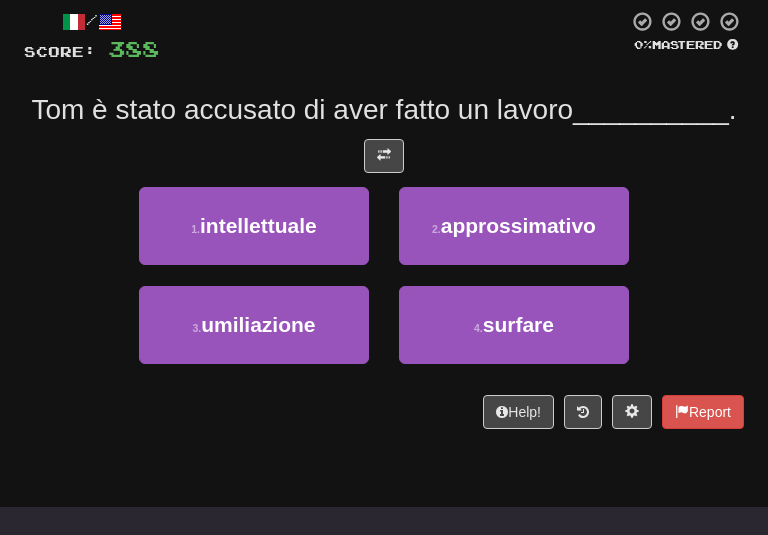 click at bounding box center (384, 156) 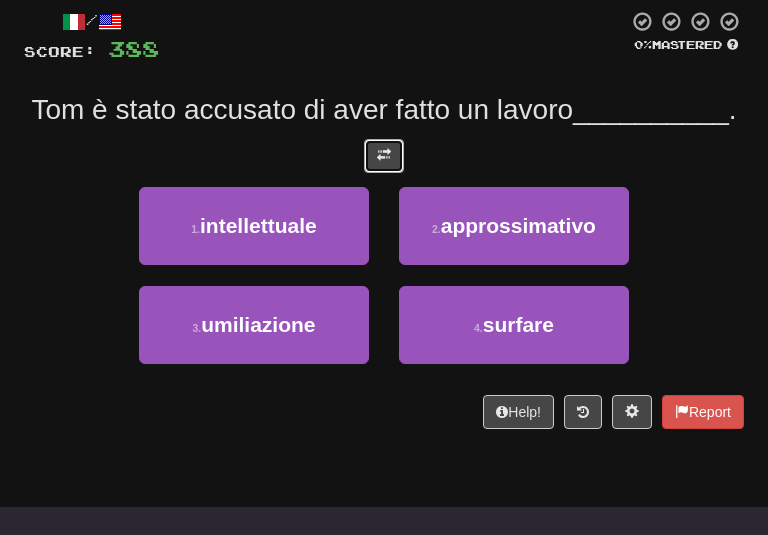click at bounding box center (384, 155) 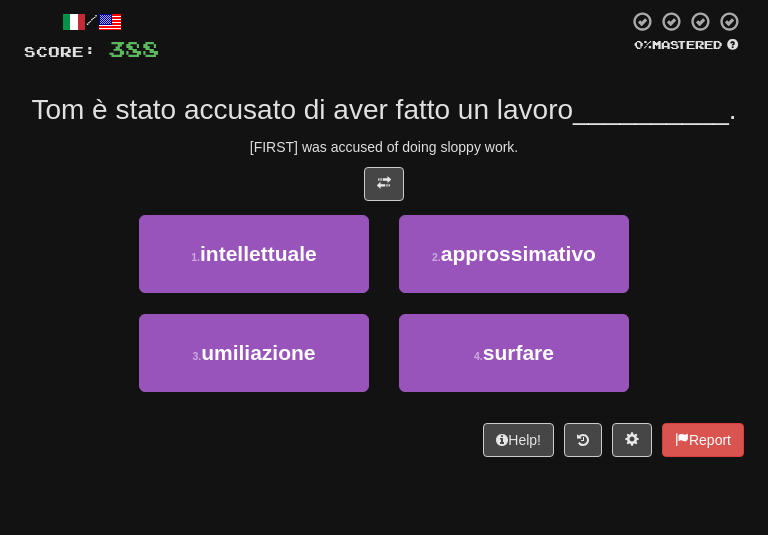 click on "/  Score:   388 0 %  Mastered Tom è stato accusato di aver fatto un lavoro  __________ . Tom was accused of doing sloppy work. 1 .  intellettuale 2 .  approssimativo 3 .  umiliazione 4 .  surfare  Help!  Report" at bounding box center [384, 233] 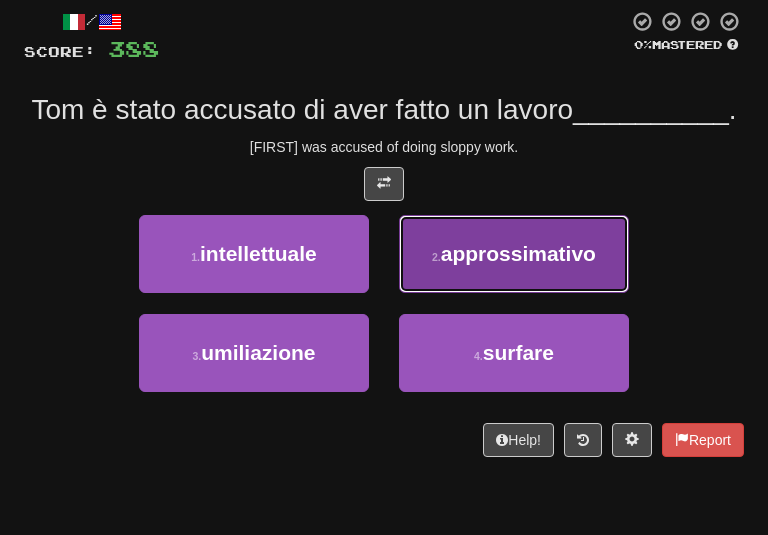 click on "2 ." at bounding box center [436, 257] 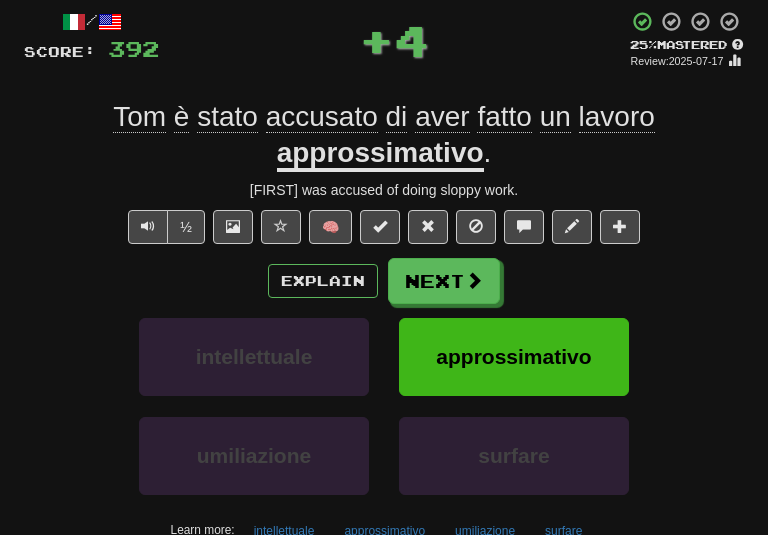 click on "Explain Next" at bounding box center (384, 281) 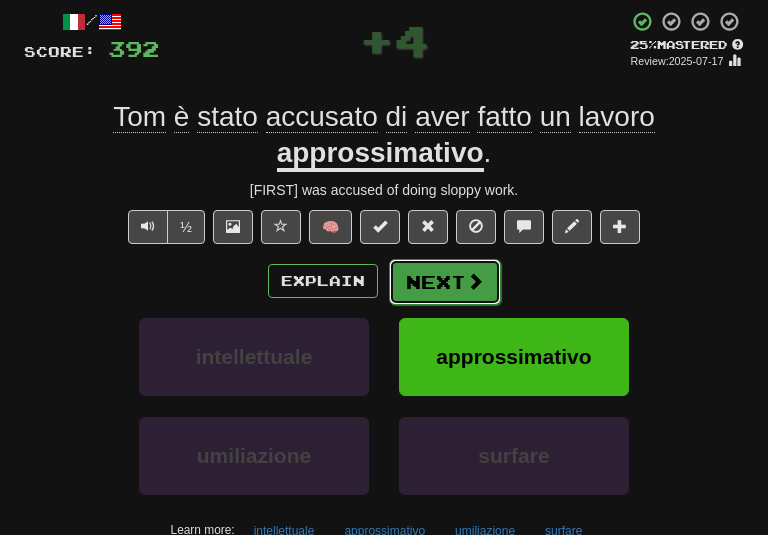 click on "Next" at bounding box center [445, 282] 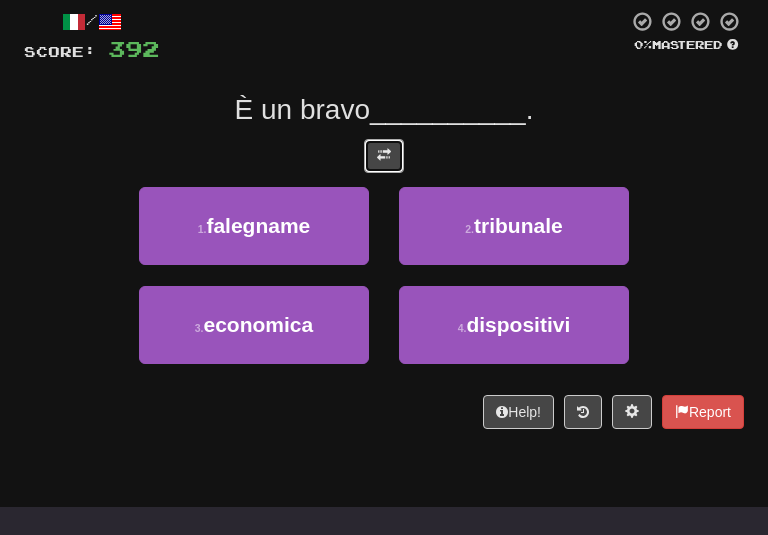 click at bounding box center (384, 155) 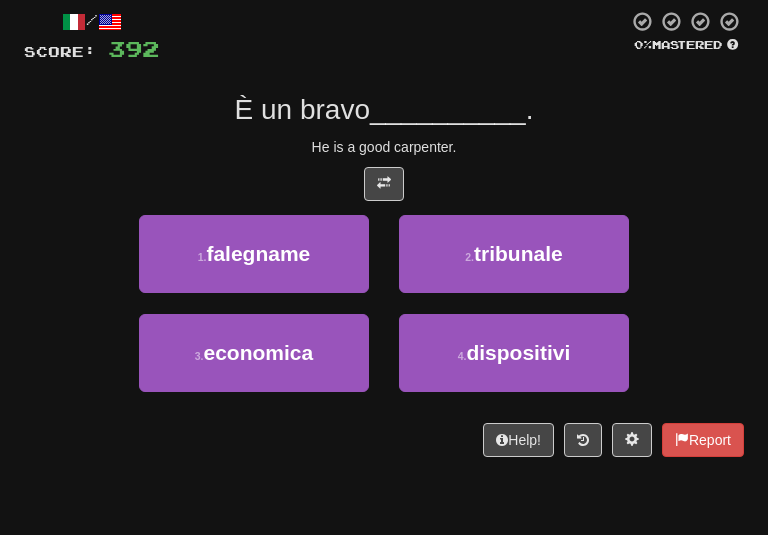 click on "/  Score:   392 0 %  Mastered È un bravo  __________ . He is a good carpenter. 1 .  falegname 2 .  tribunale 3 .  economica 4 .  dispositivi  Help!  Report" at bounding box center (384, 233) 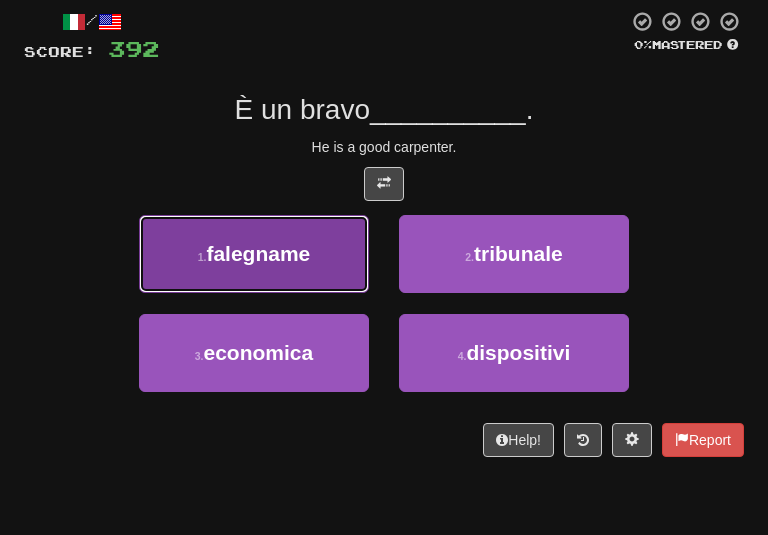 click on "falegname" at bounding box center (258, 253) 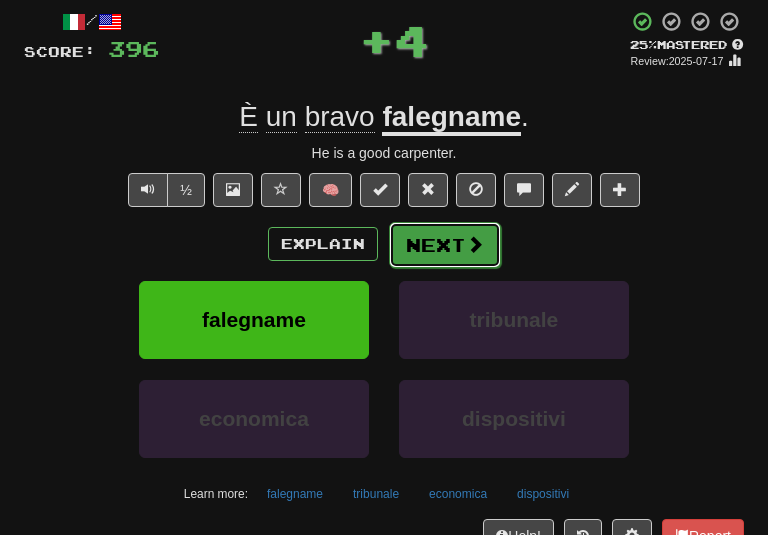 click on "Next" at bounding box center (445, 245) 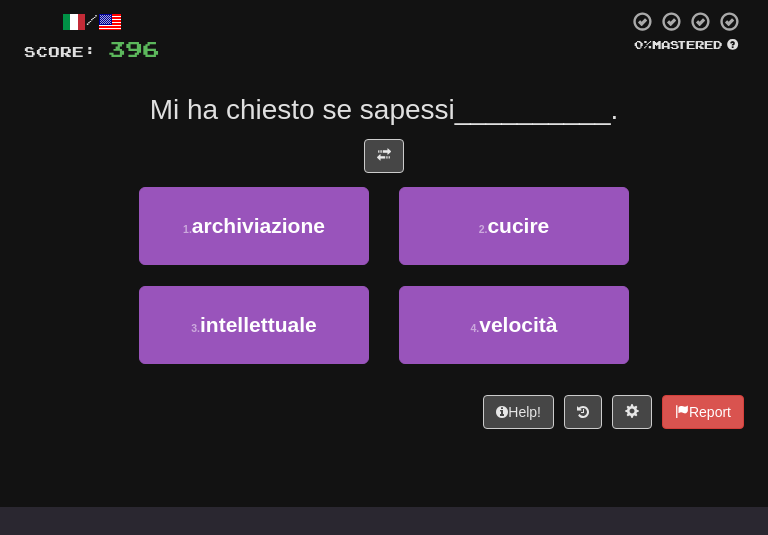 click on "/  Score:   396 0 %  Mastered Mi ha chiesto se sapessi  __________ . 1 .  archiviazione 2 .  cucire 3 .  intellettuale 4 .  velocità  Help!  Report" at bounding box center [384, 219] 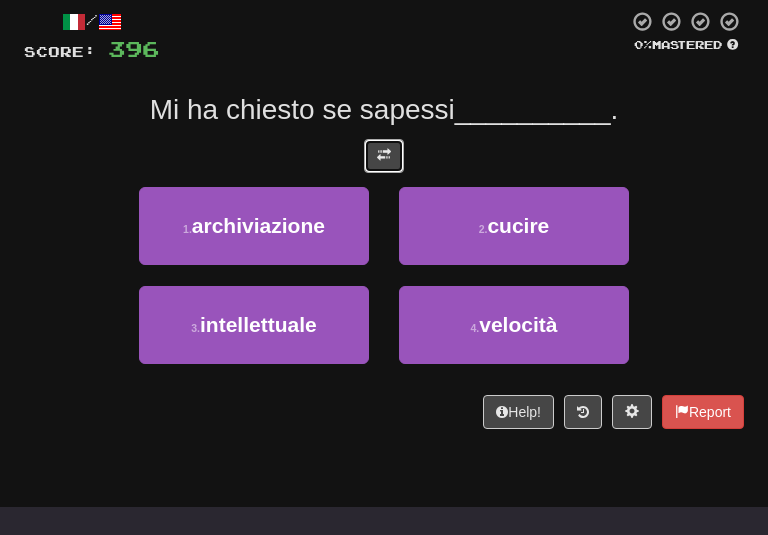click at bounding box center (384, 155) 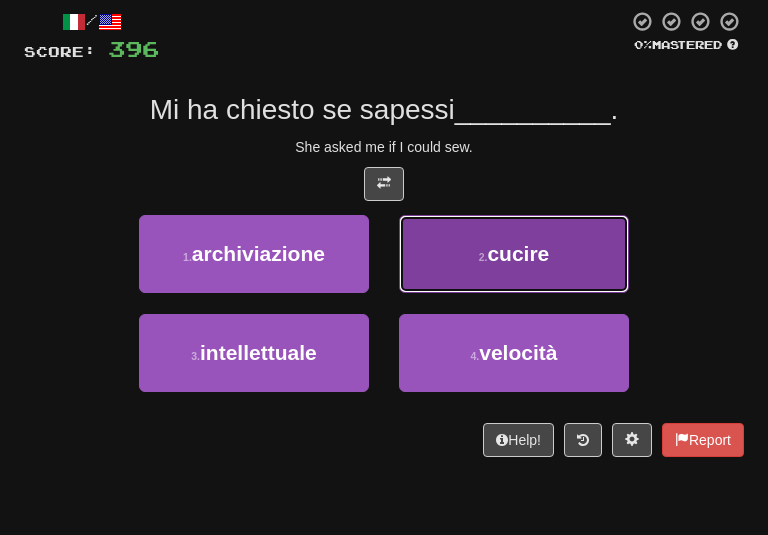 click on "2 ." at bounding box center (483, 257) 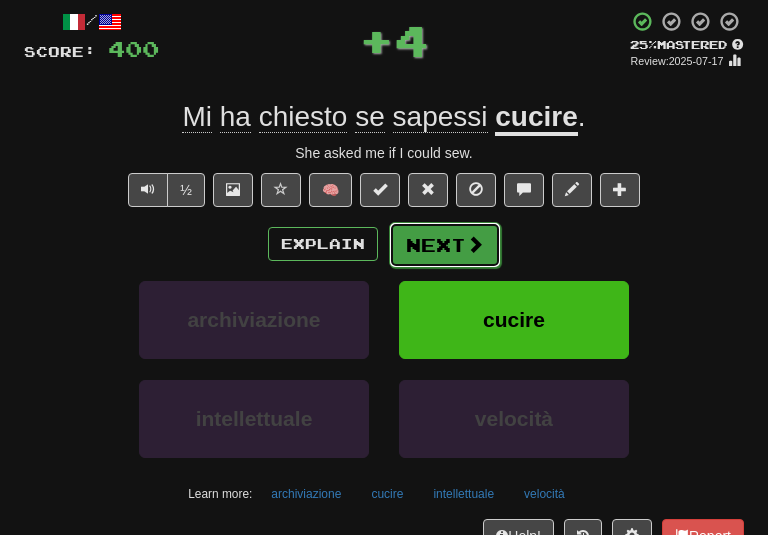 click at bounding box center [475, 244] 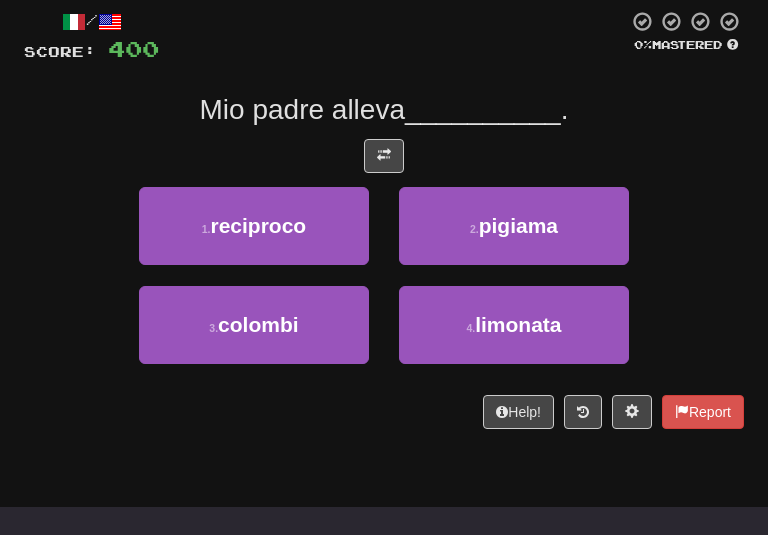 click on "/  Score:   400 0 %  Mastered Mio padre alleva  __________ . 1 .  reciproco 2 .  pigiama 3 .  colombi 4 .  limonata  Help!  Report" at bounding box center [384, 219] 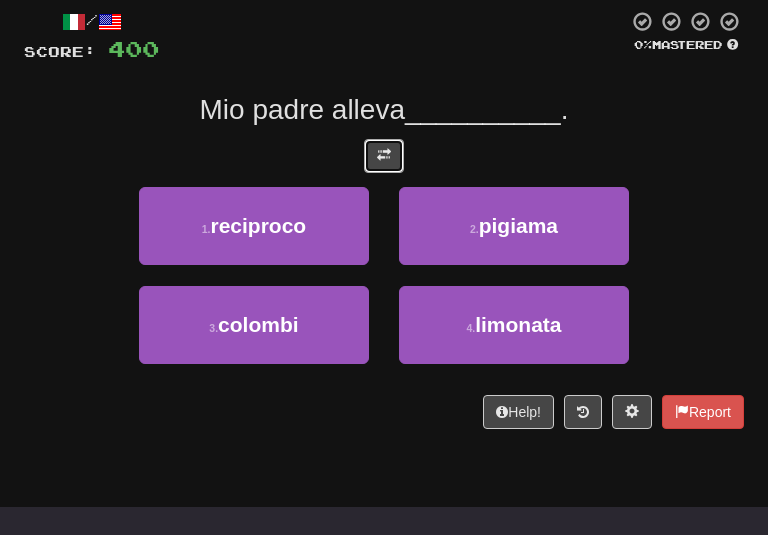 click at bounding box center (384, 155) 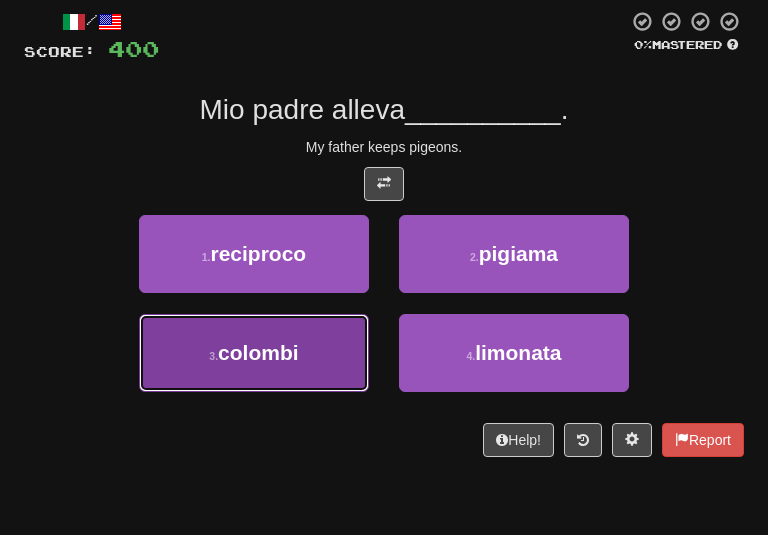 click on "colombi" at bounding box center [258, 352] 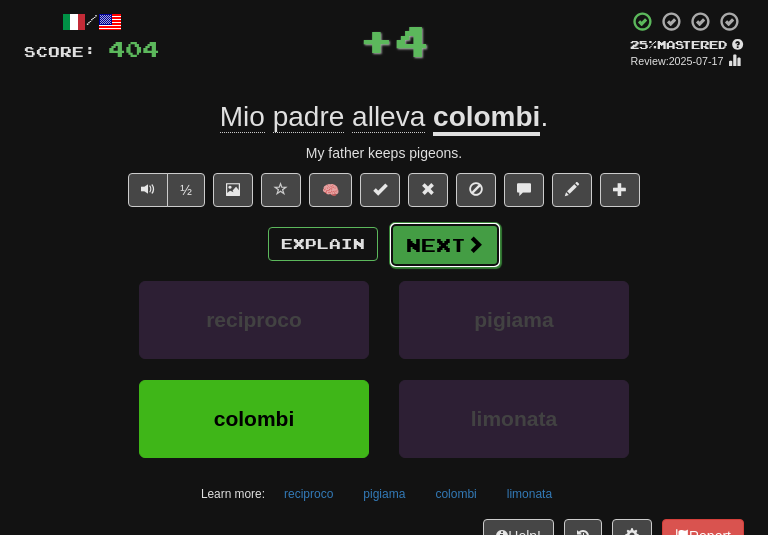 click on "Next" at bounding box center (445, 245) 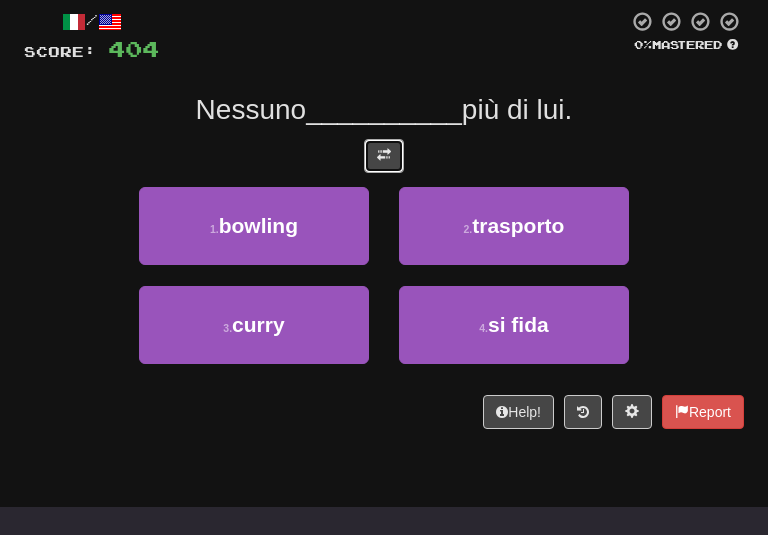 click at bounding box center [384, 156] 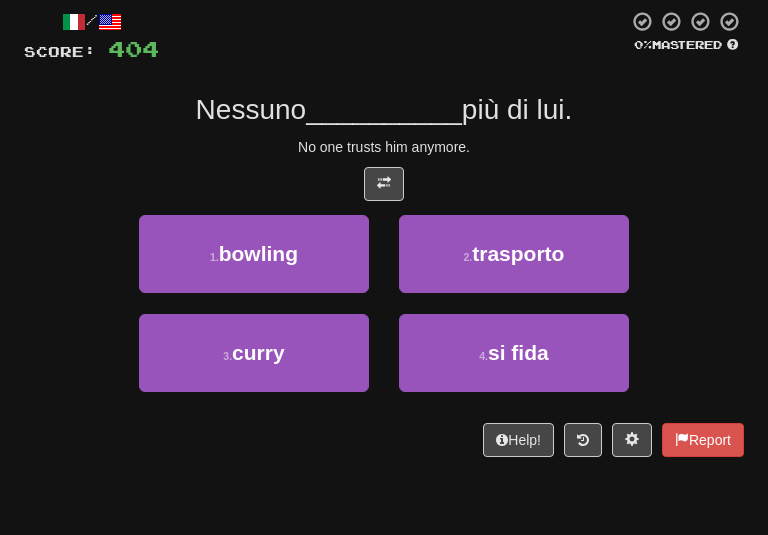 click on "/  Score:   404 0 %  Mastered Nessuno  __________  più di lui. No one trusts him anymore. 1 .  bowling 2 .  trasporto 3 .  curry 4 .  si fida  Help!  Report" at bounding box center [384, 233] 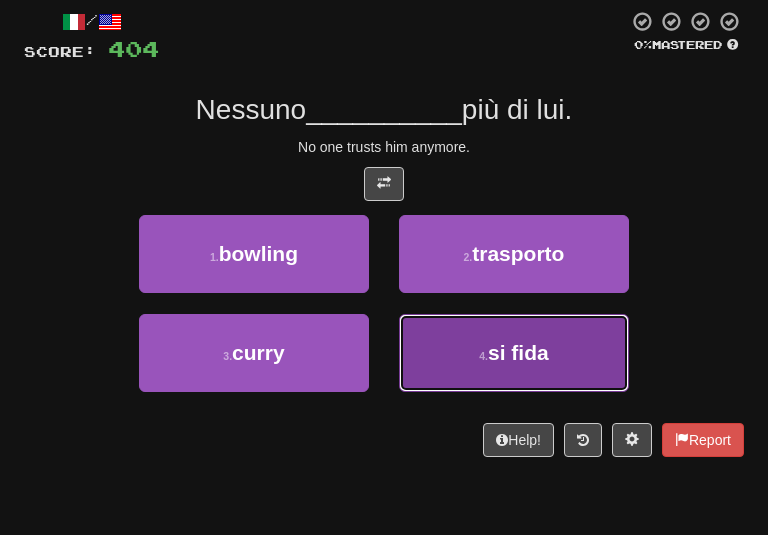 click on "4 .  si fida" at bounding box center (514, 353) 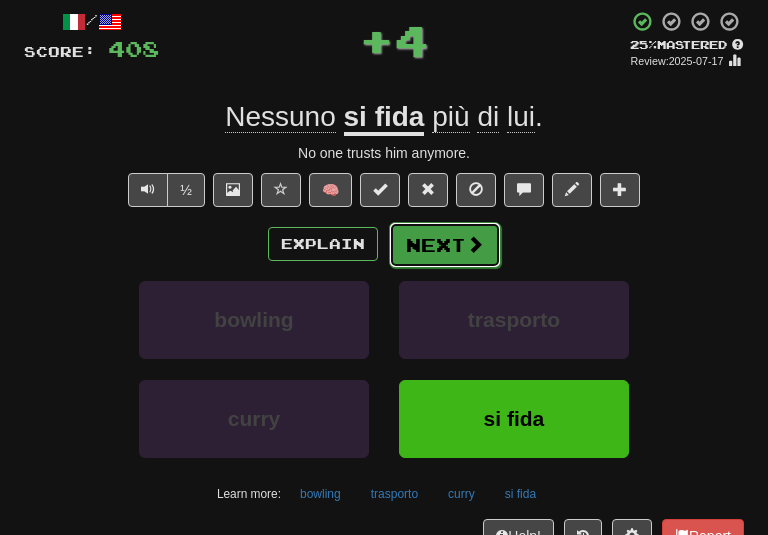 click on "Next" at bounding box center (445, 245) 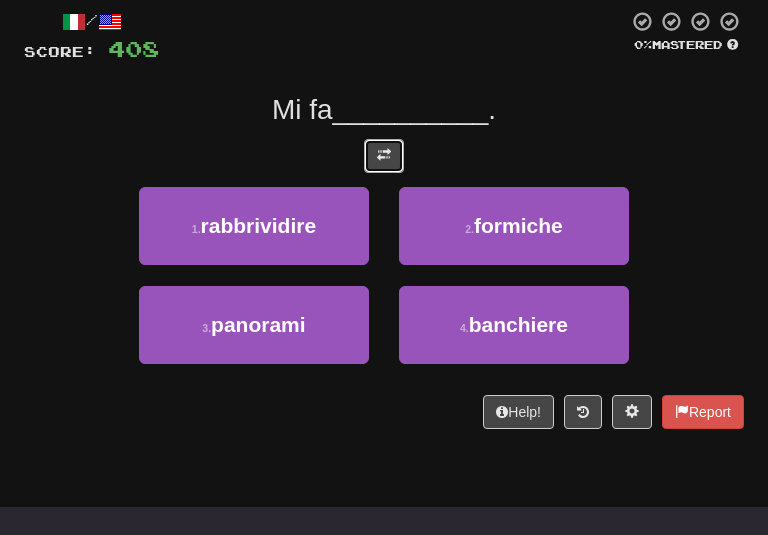 click at bounding box center (384, 155) 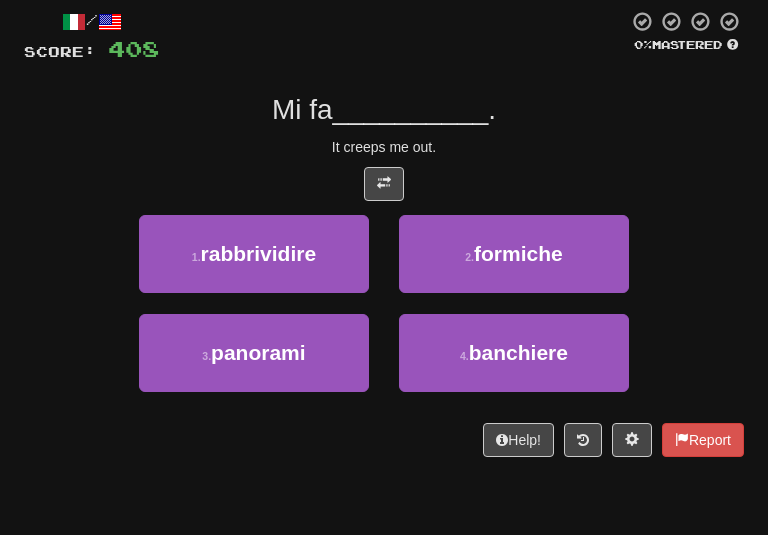 click on "It creeps me out." at bounding box center (384, 147) 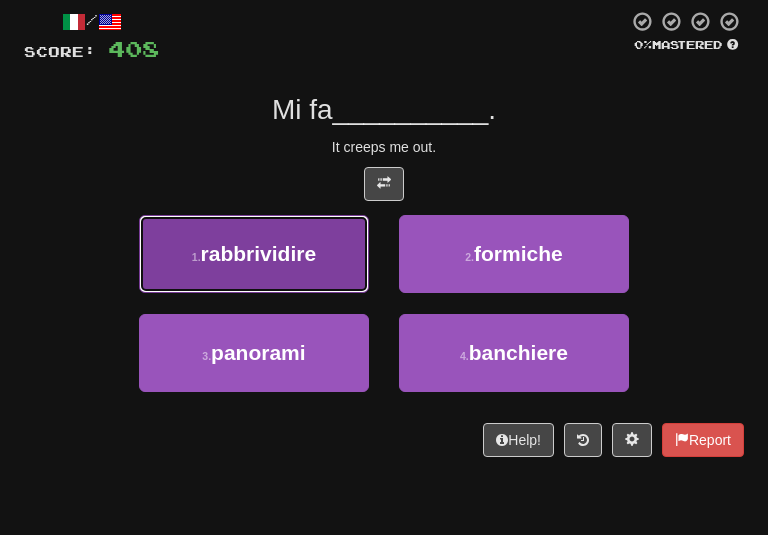 click on "1 .  rabbrividire" at bounding box center [254, 254] 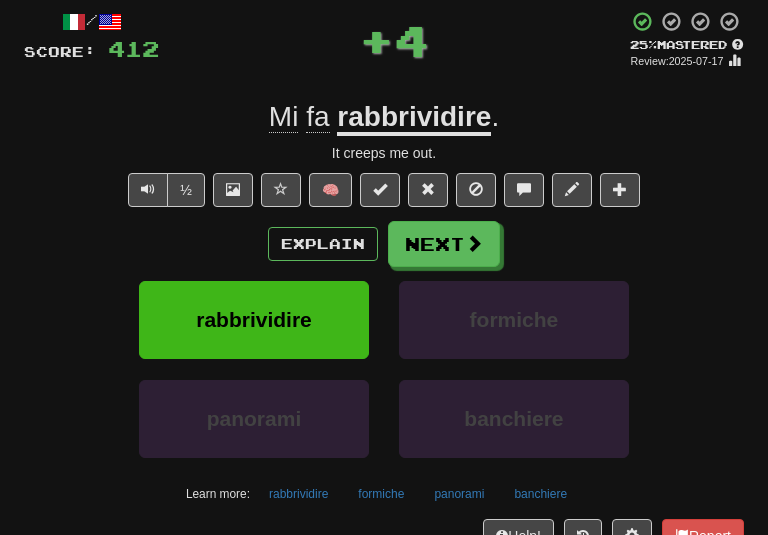 click on "/  Score:   412 + 4 25 %  Mastered Review:  2025-07-17 Mi   fa   rabbrividire . It creeps me out. ½ 🧠 Explain Next rabbrividire formiche panorami banchiere Learn more: rabbrividire formiche panorami banchiere  Help!  Report" at bounding box center (384, 282) 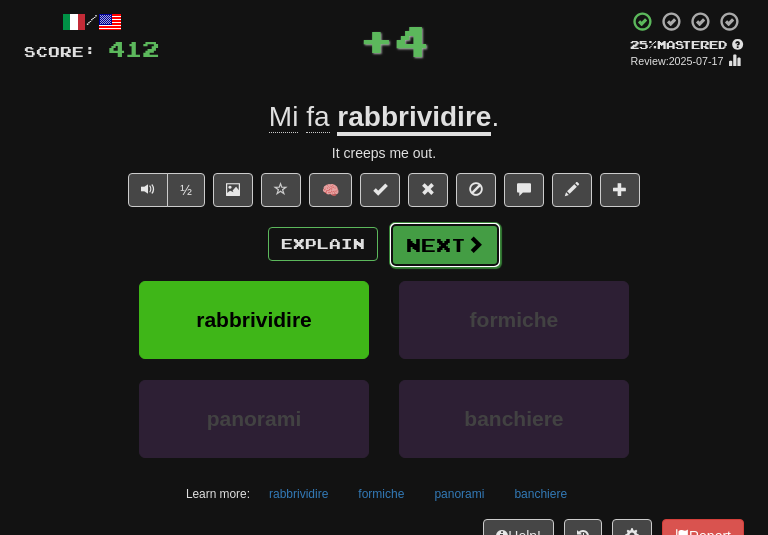 click on "Next" at bounding box center [445, 245] 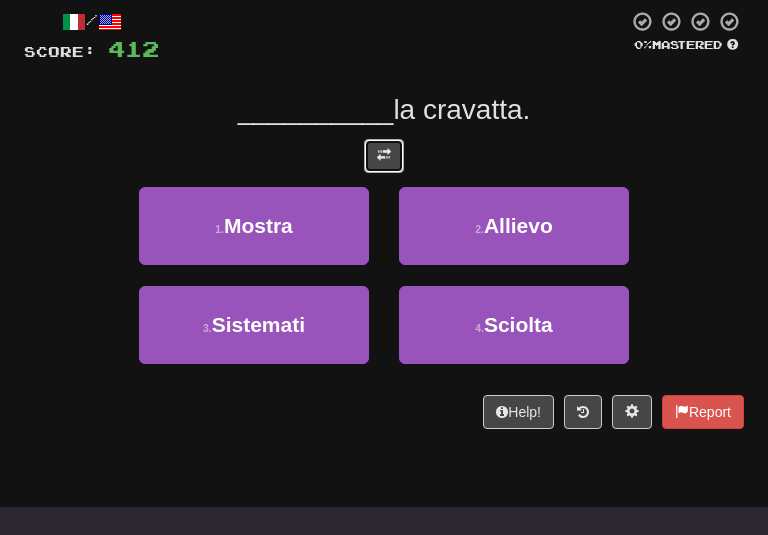 click at bounding box center [384, 156] 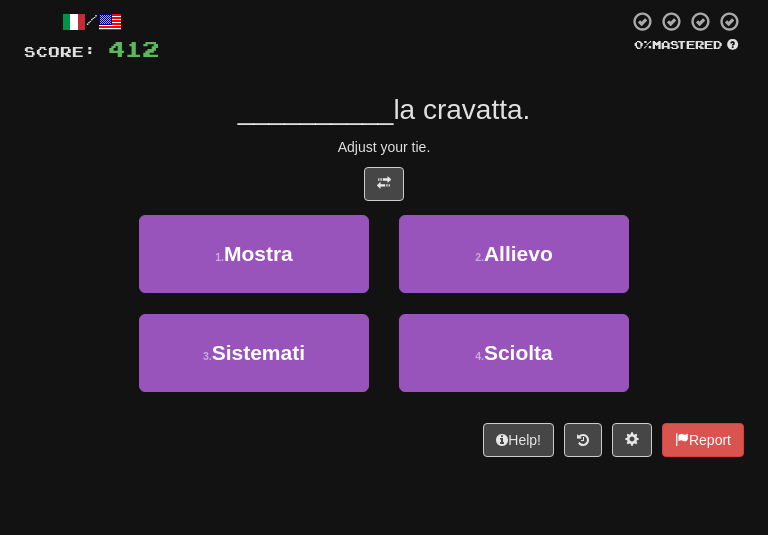 click on "/ Score: 412 0 % Mastered __________ la cravatta. Adjust your tie. 1 . Mostra 2 . Allievo 3 . Sistemati 4 . Sciolta Help! Report" at bounding box center [384, 233] 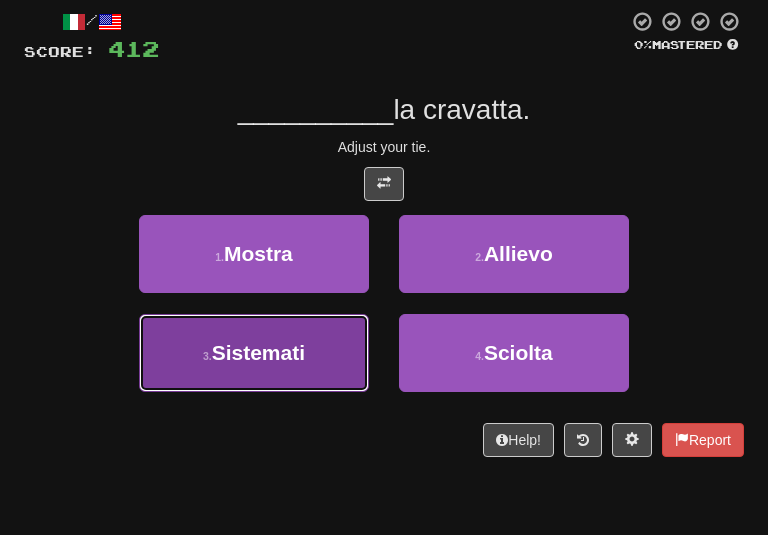 click on "3 .  Sistemati" at bounding box center (254, 353) 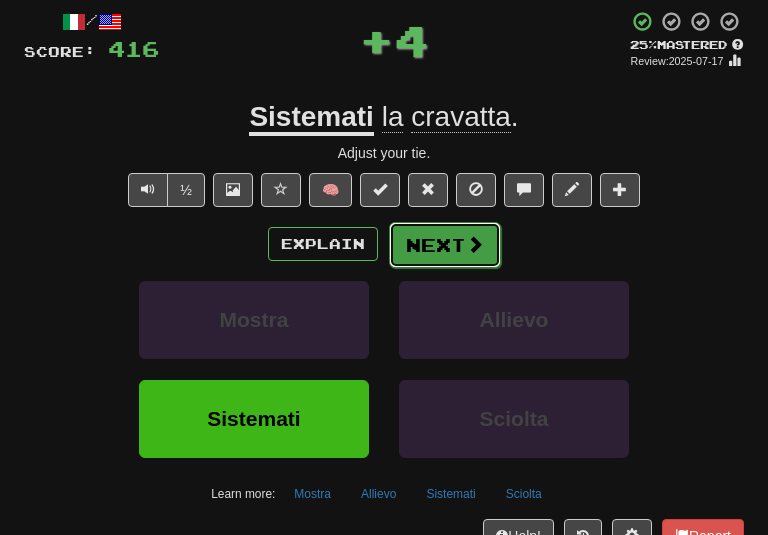 click on "Next" at bounding box center (445, 245) 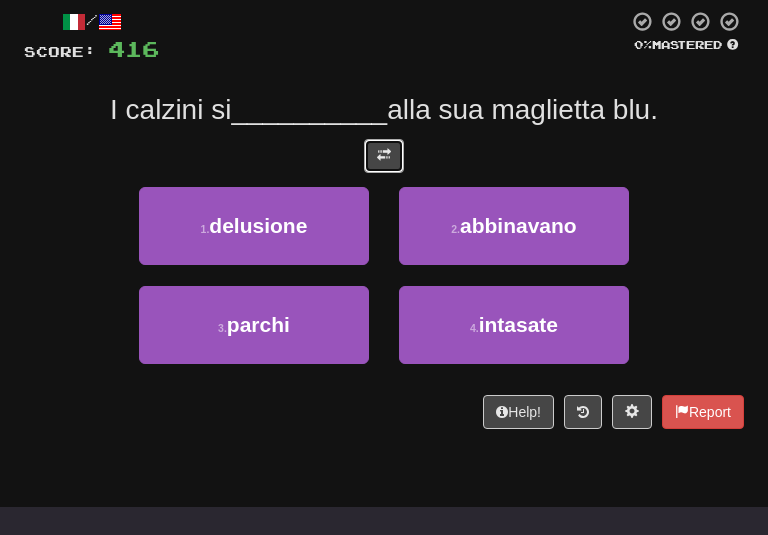 click at bounding box center [384, 156] 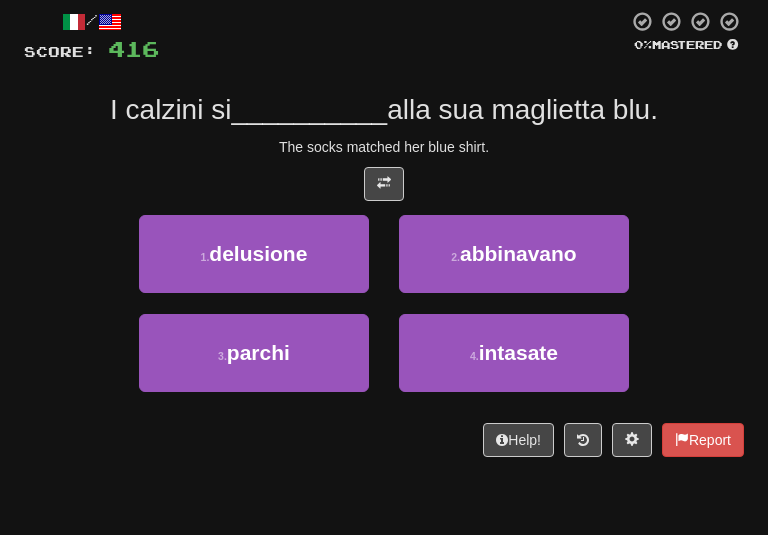 click at bounding box center [384, 184] 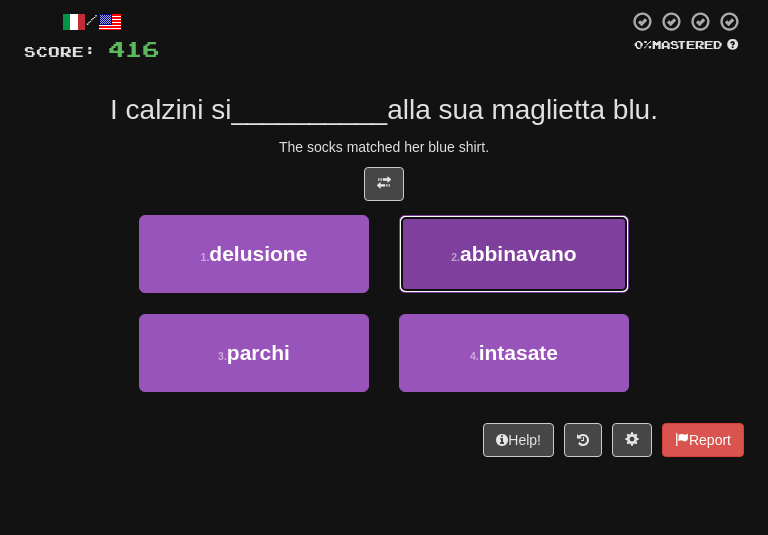 click on "abbinavano" at bounding box center (518, 253) 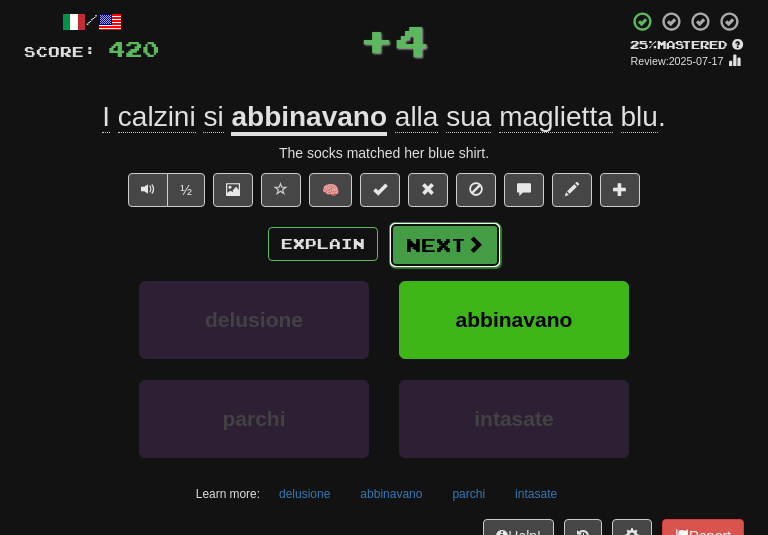 click on "Next" at bounding box center [445, 245] 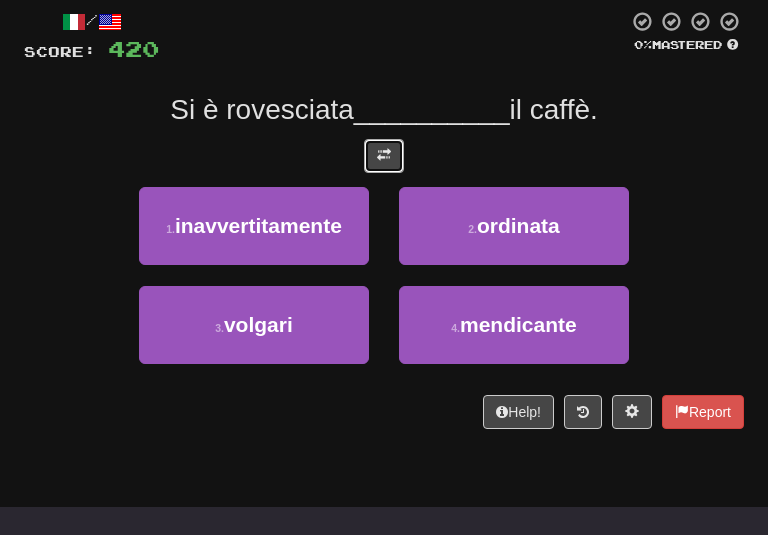 click at bounding box center (384, 156) 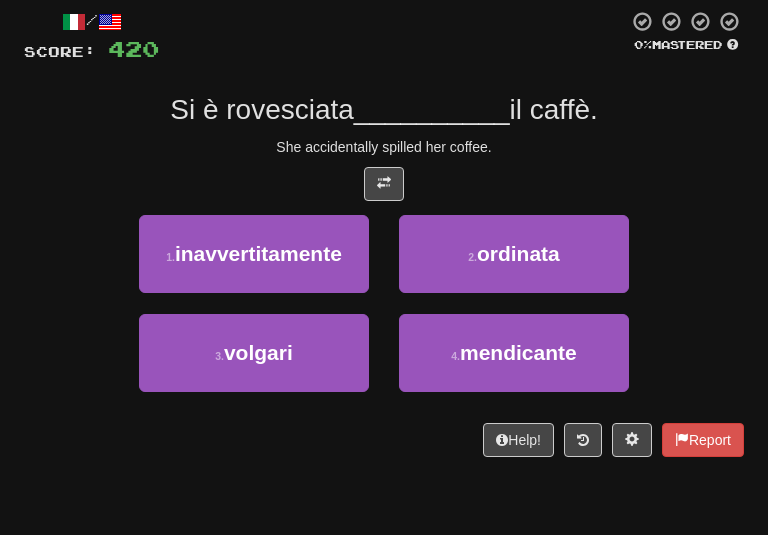 click on "She accidentally spilled her coffee." at bounding box center (384, 147) 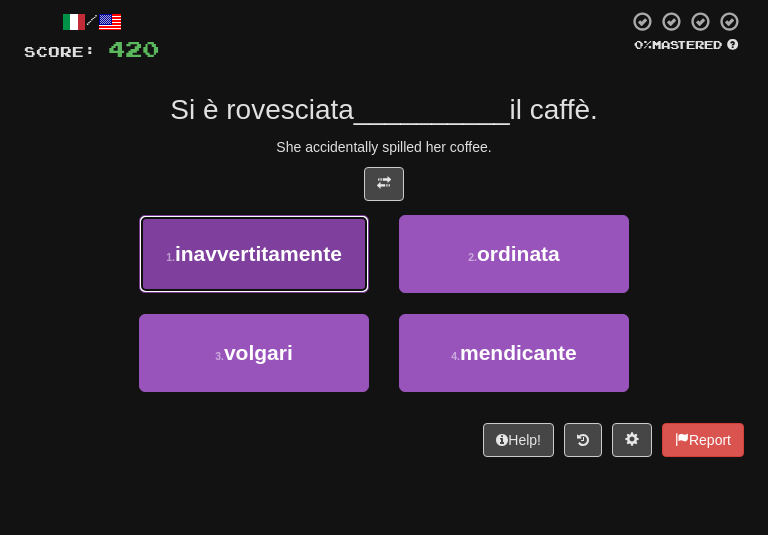 click on "1 .  inavvertitamente" at bounding box center [254, 254] 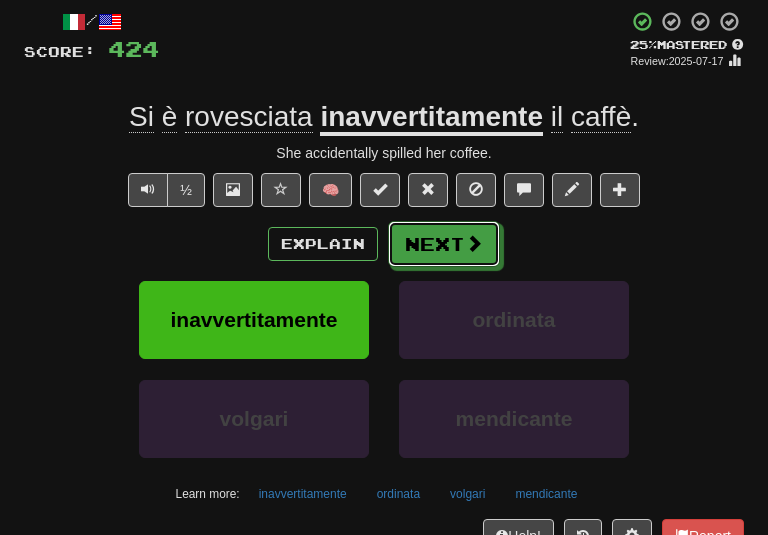 click at bounding box center (474, 243) 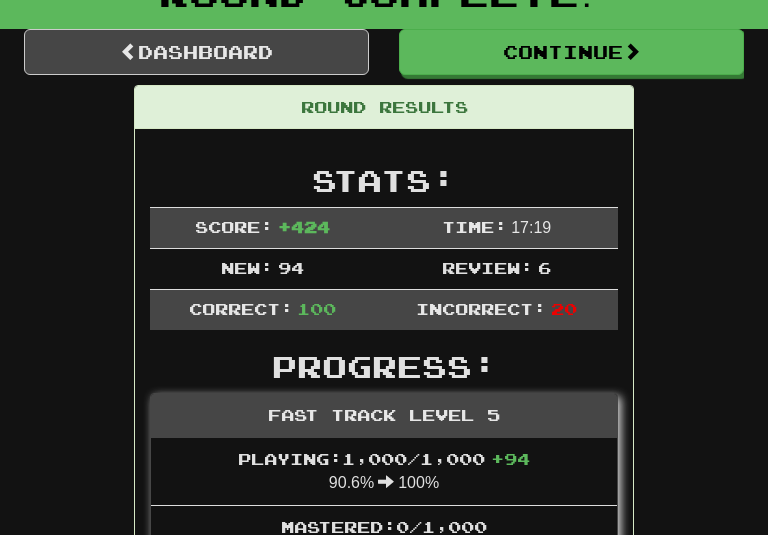 scroll, scrollTop: 195, scrollLeft: 0, axis: vertical 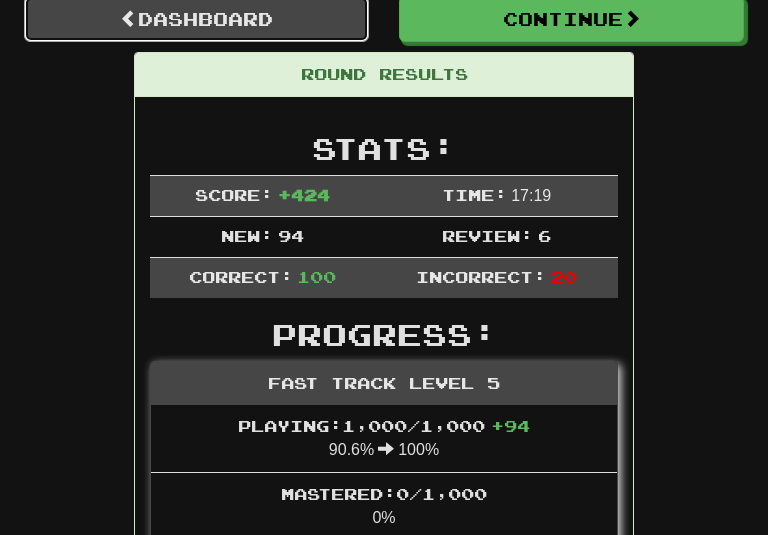 click on "Dashboard" at bounding box center [196, 19] 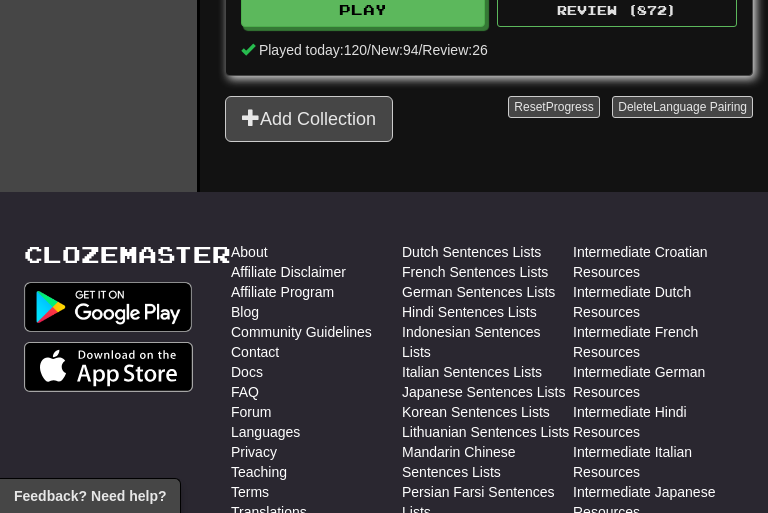 scroll, scrollTop: 2100, scrollLeft: 0, axis: vertical 